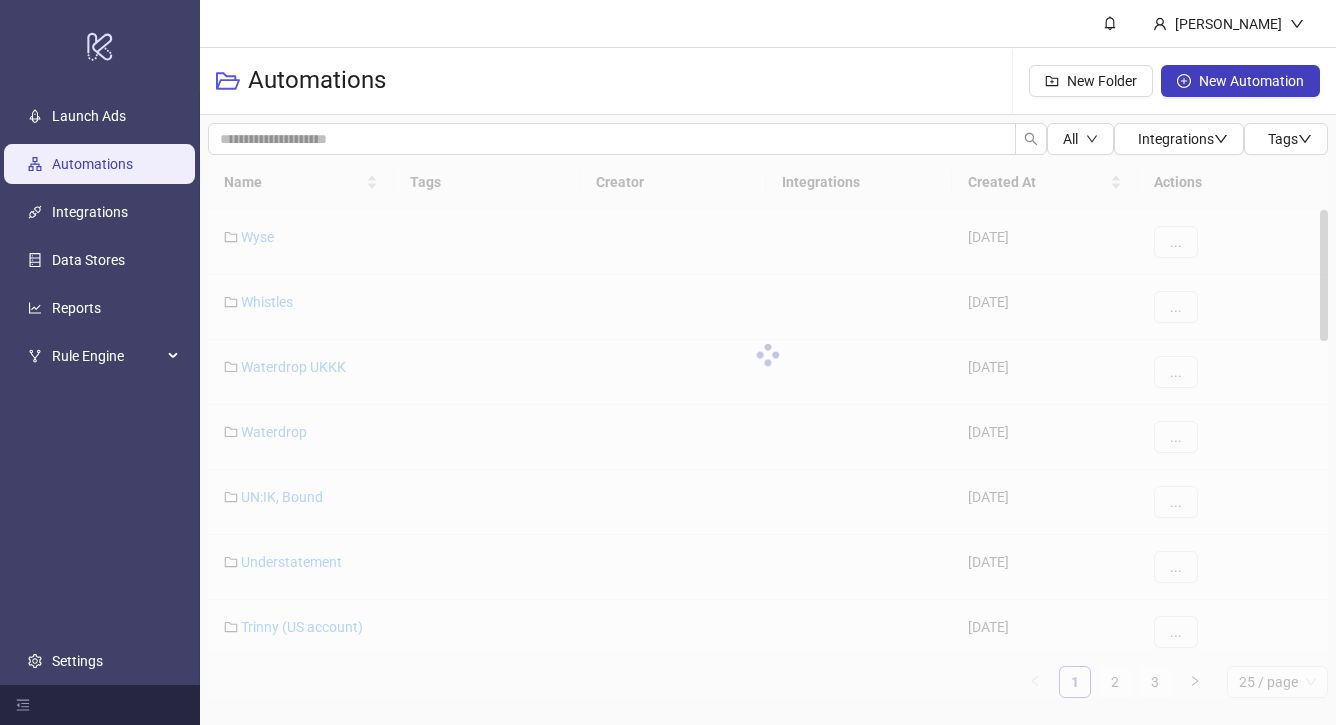 scroll, scrollTop: 0, scrollLeft: 0, axis: both 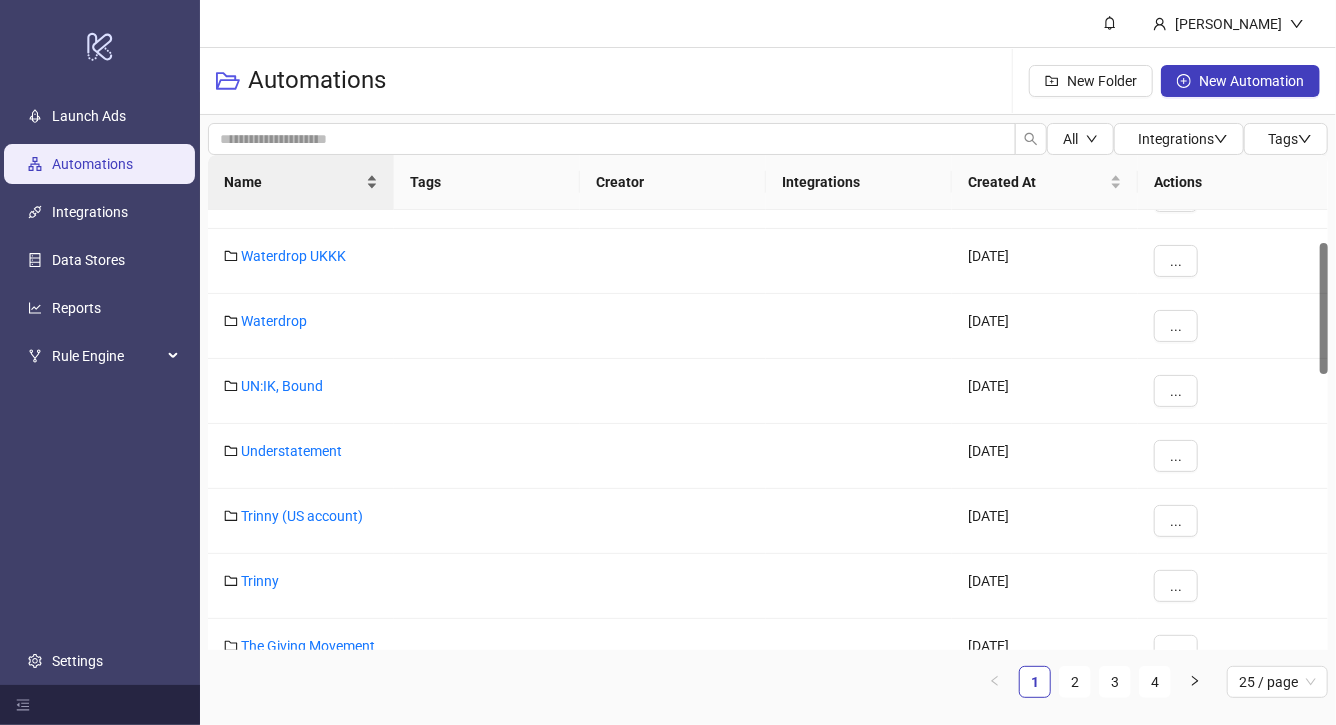 click on "Name" at bounding box center (301, 182) 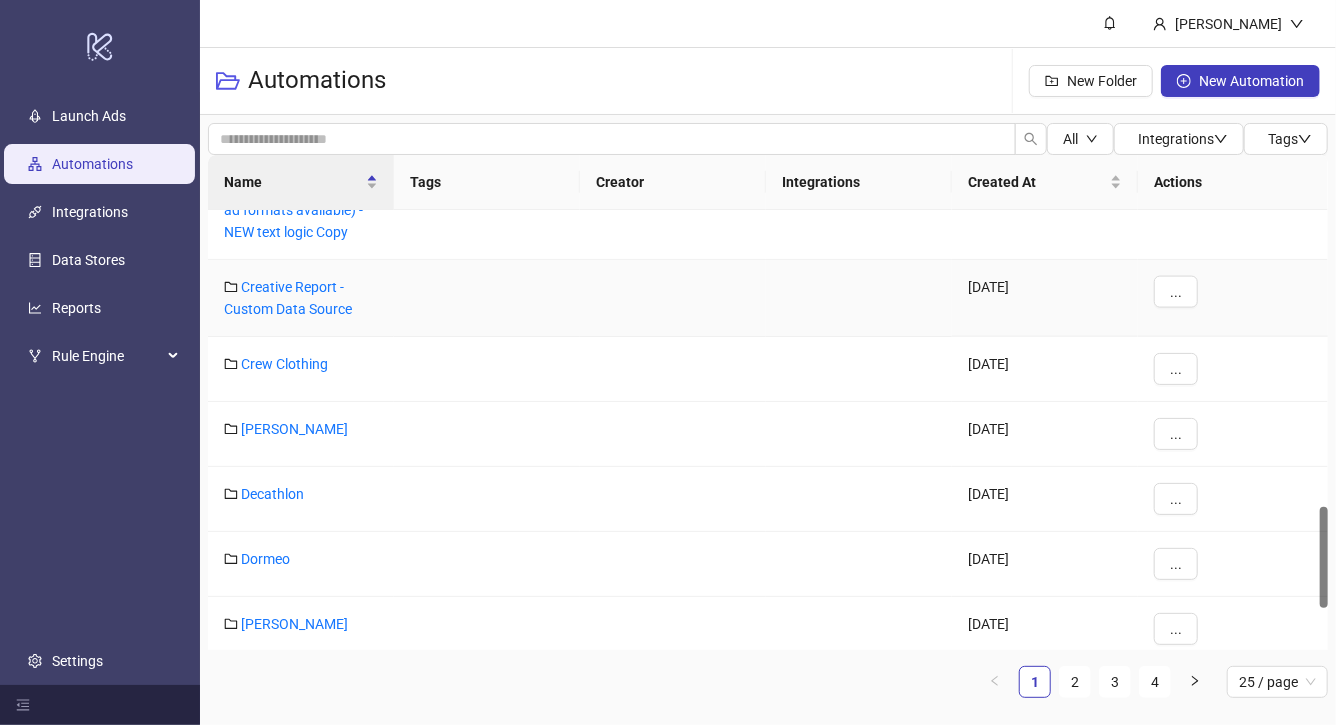 scroll, scrollTop: 1470, scrollLeft: 0, axis: vertical 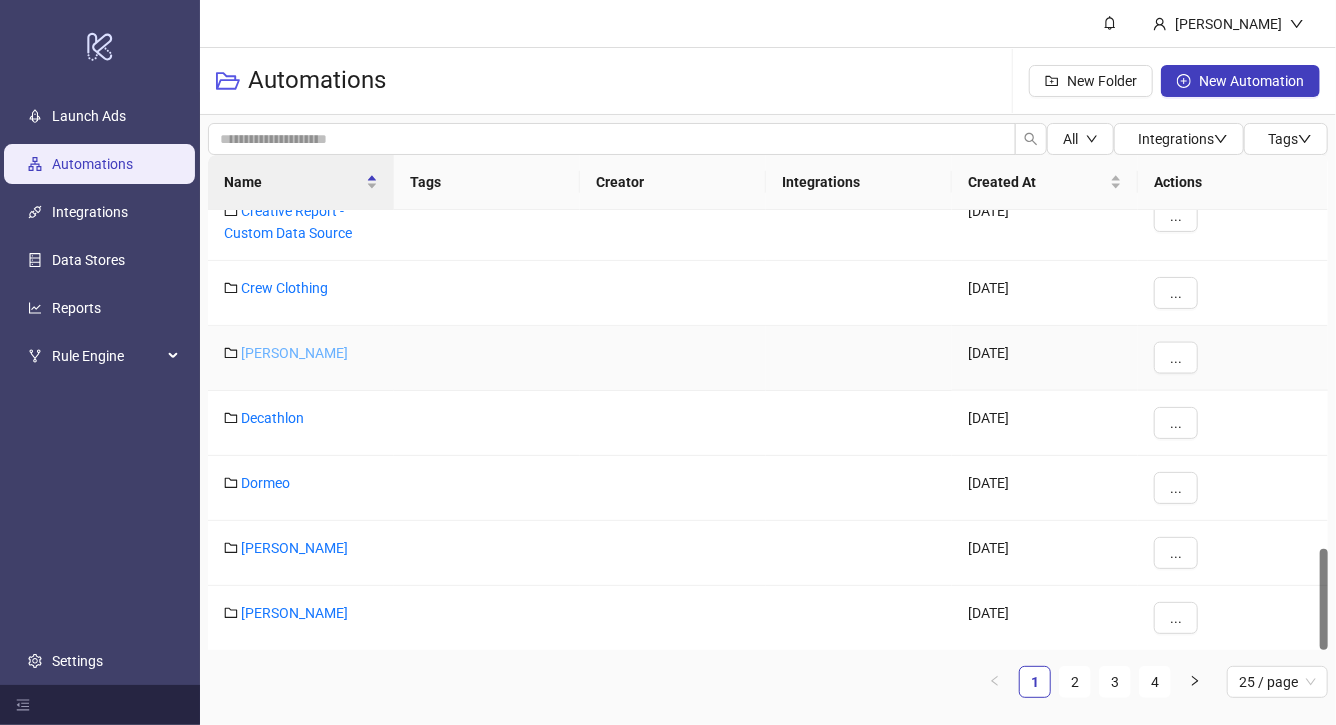 click on "[PERSON_NAME]" at bounding box center [294, 353] 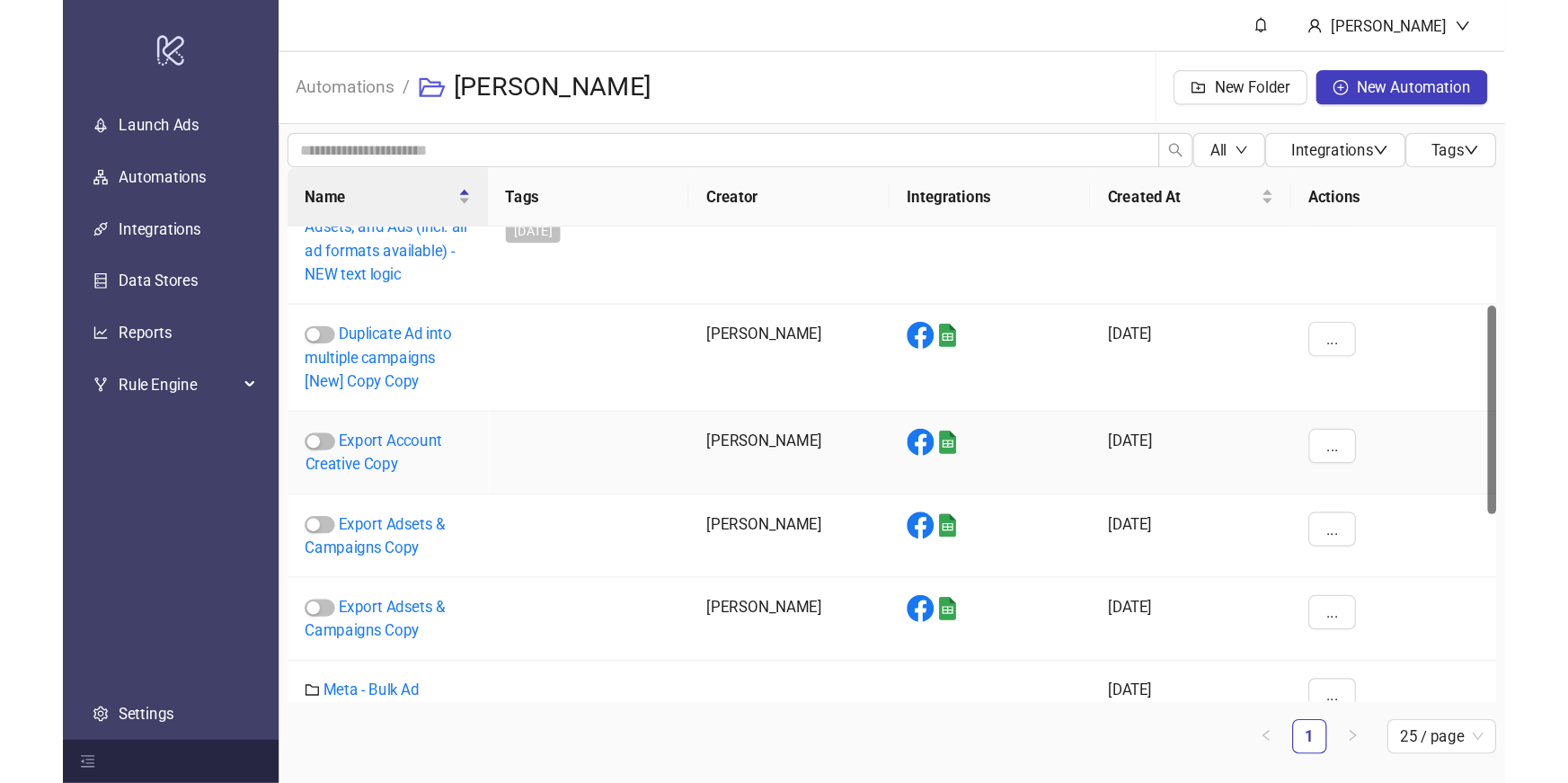scroll, scrollTop: 142, scrollLeft: 0, axis: vertical 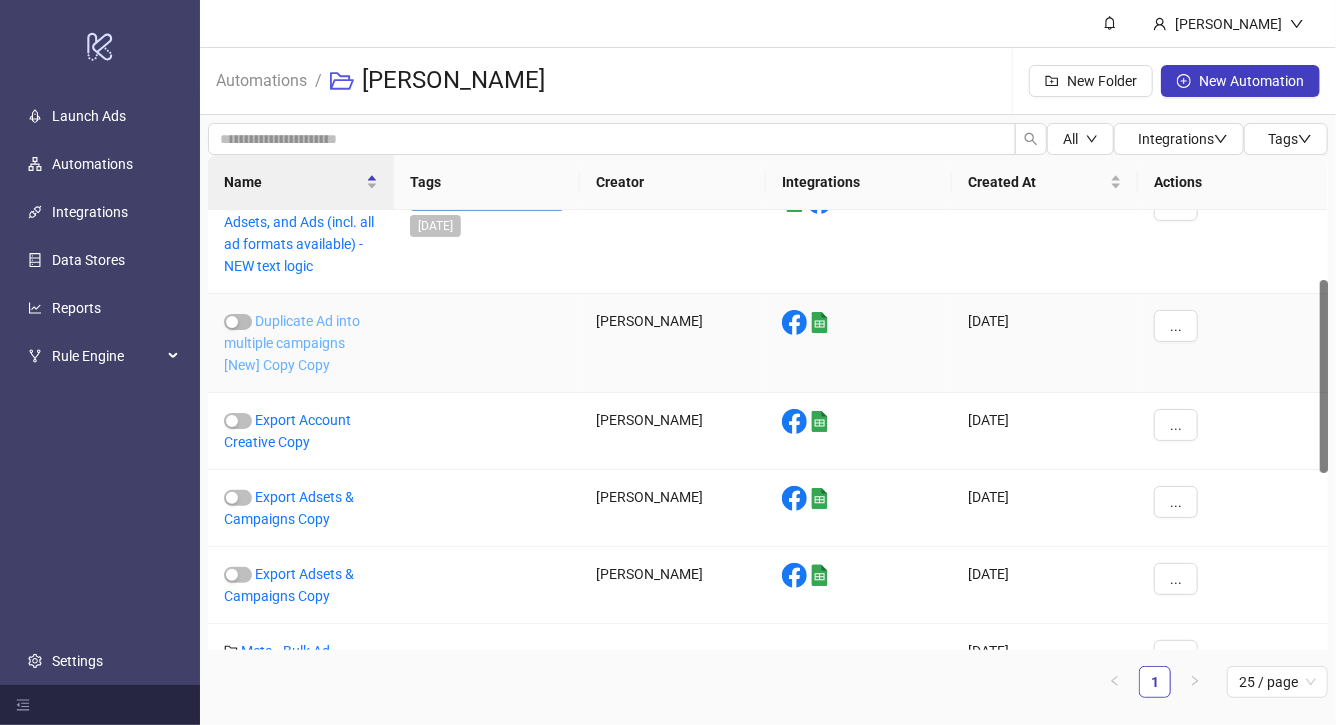 click on "Duplicate Ad into multiple campaigns [New]  Copy Copy" at bounding box center (292, 343) 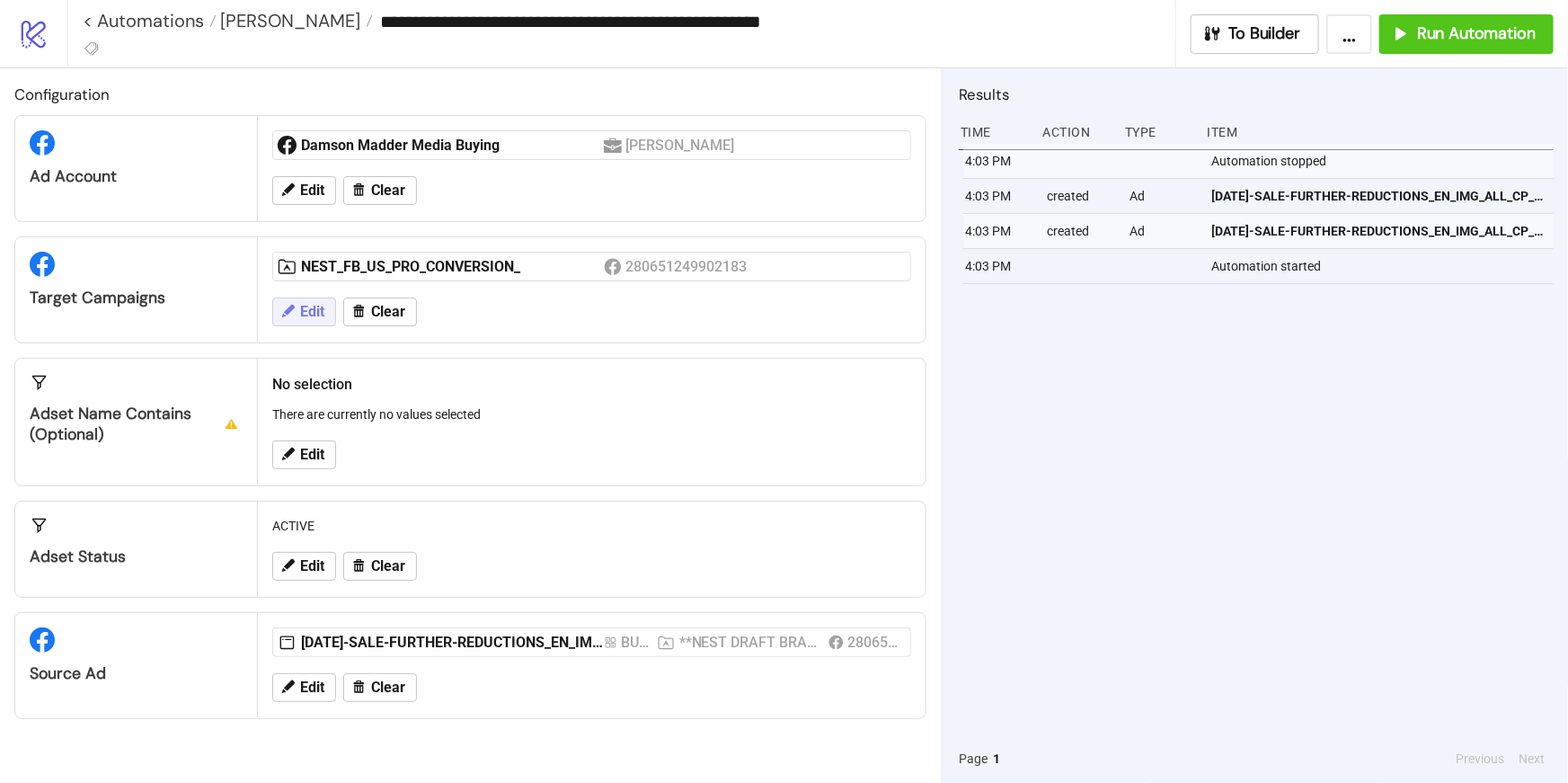 click on "Edit" at bounding box center [312, 312] 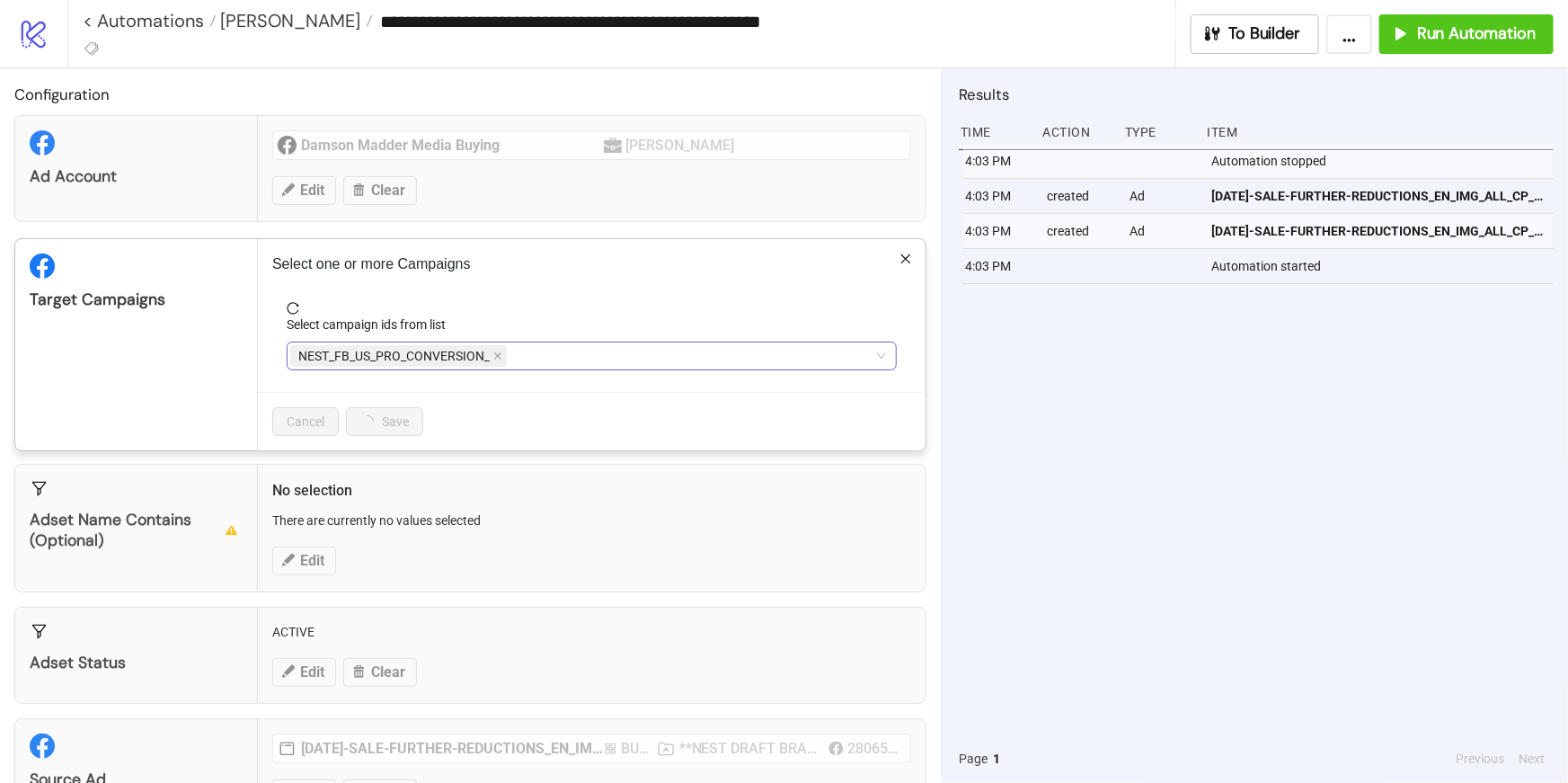 click on "NEST_FB_US_PRO_CONVERSION_" at bounding box center (394, 356) 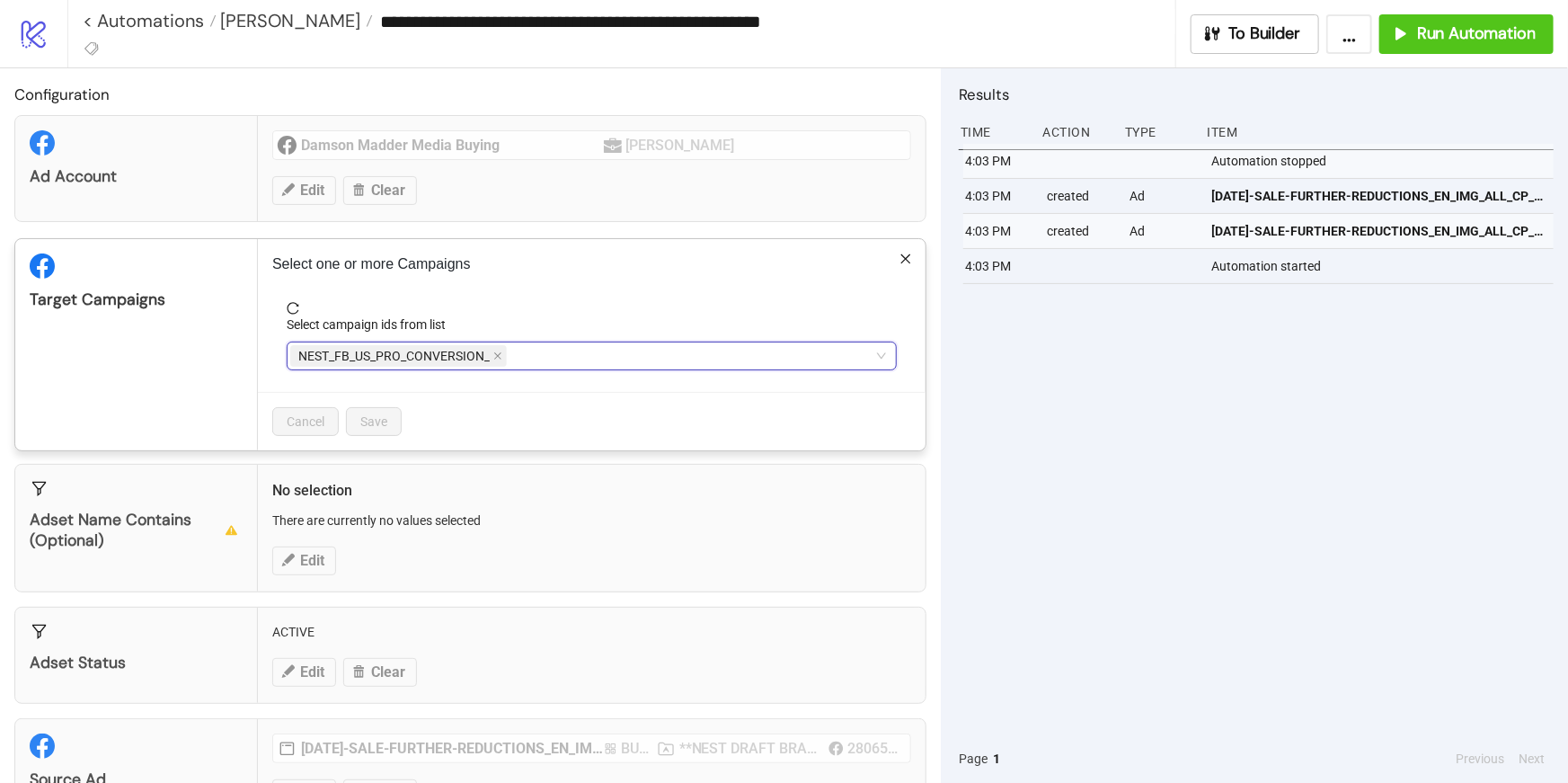 click on "NEST_FB_US_PRO_CONVERSION_" at bounding box center (398, 356) 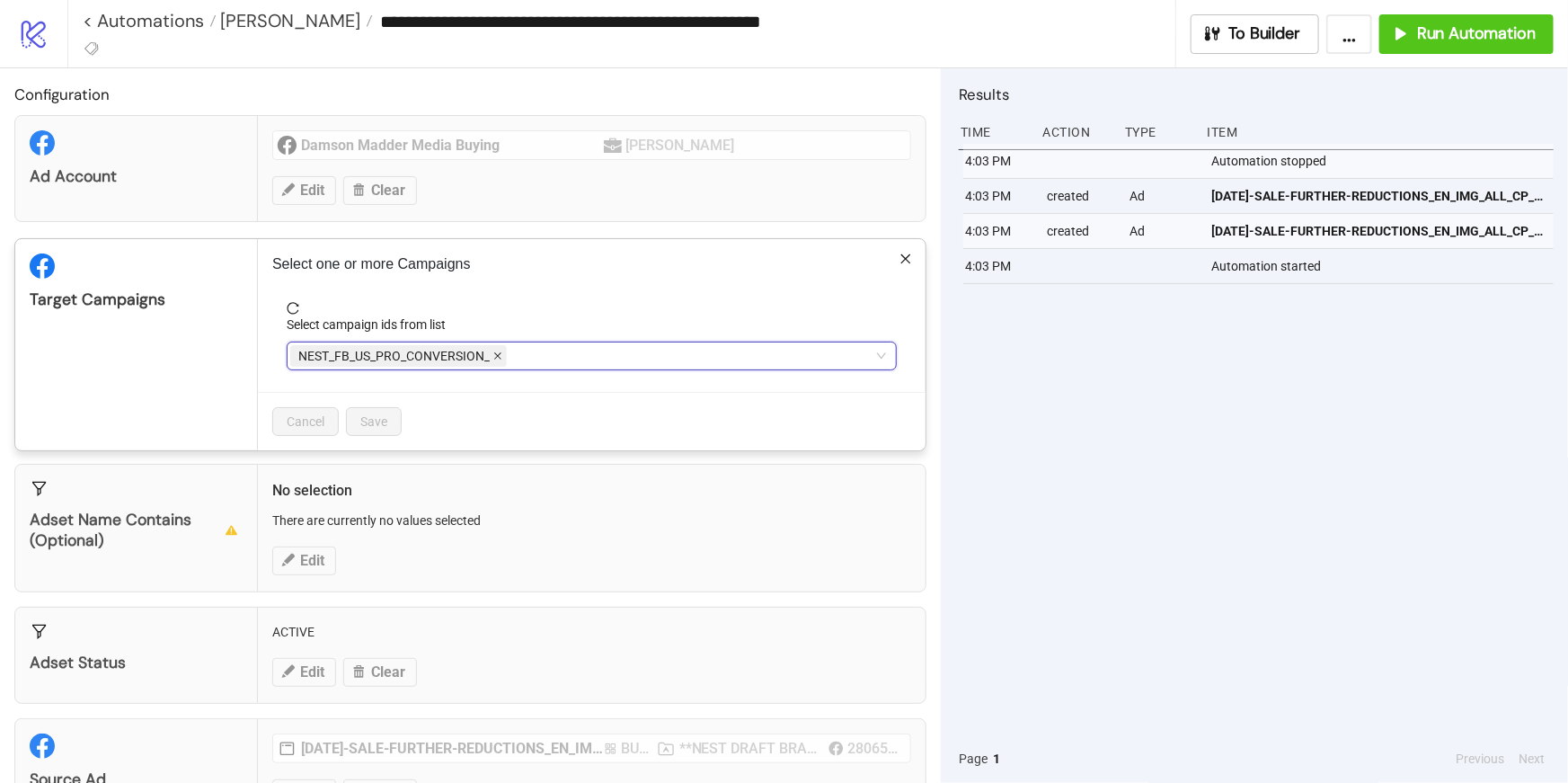 click 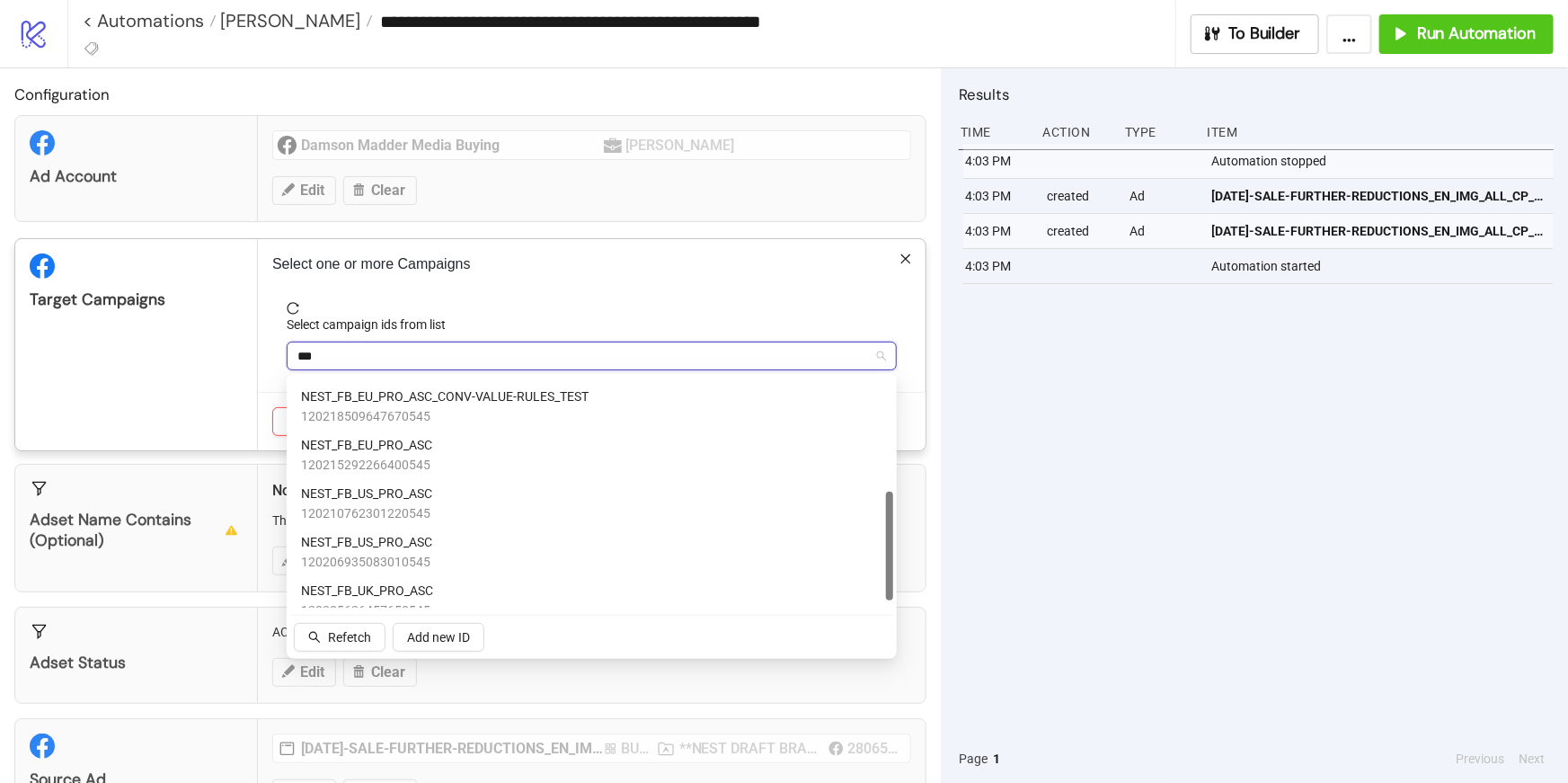 scroll, scrollTop: 254, scrollLeft: 0, axis: vertical 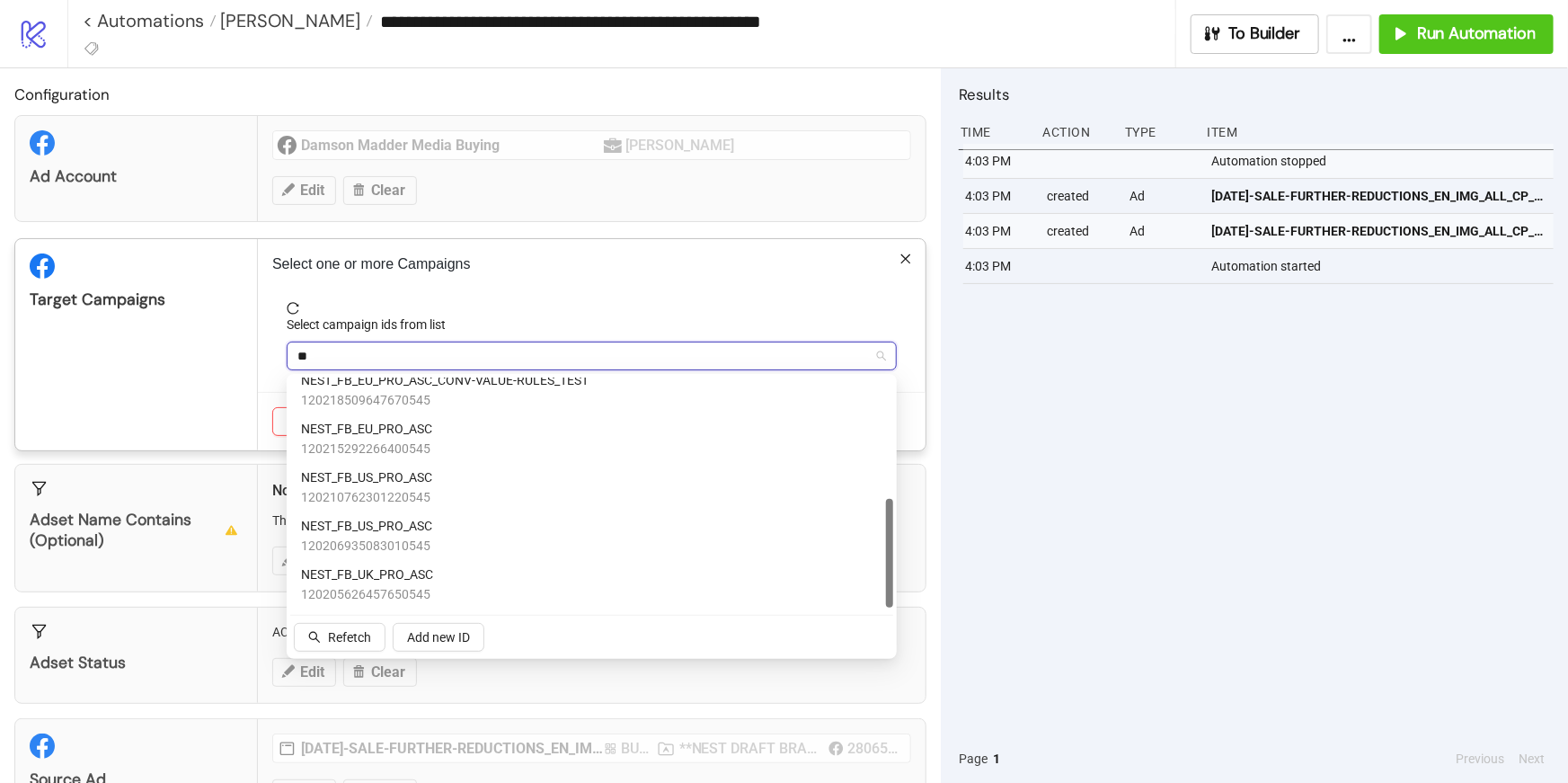 type on "*" 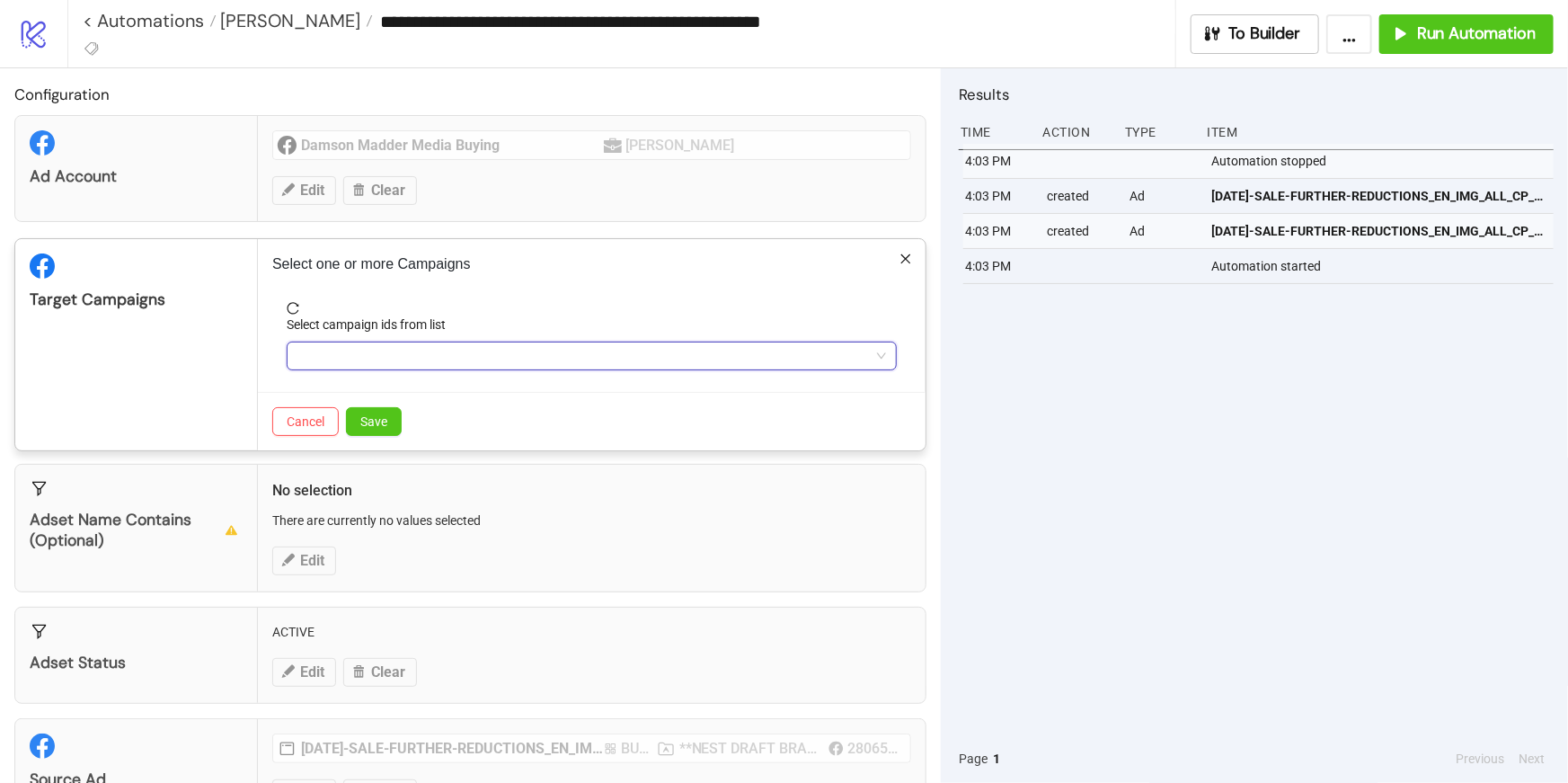 paste on "**********" 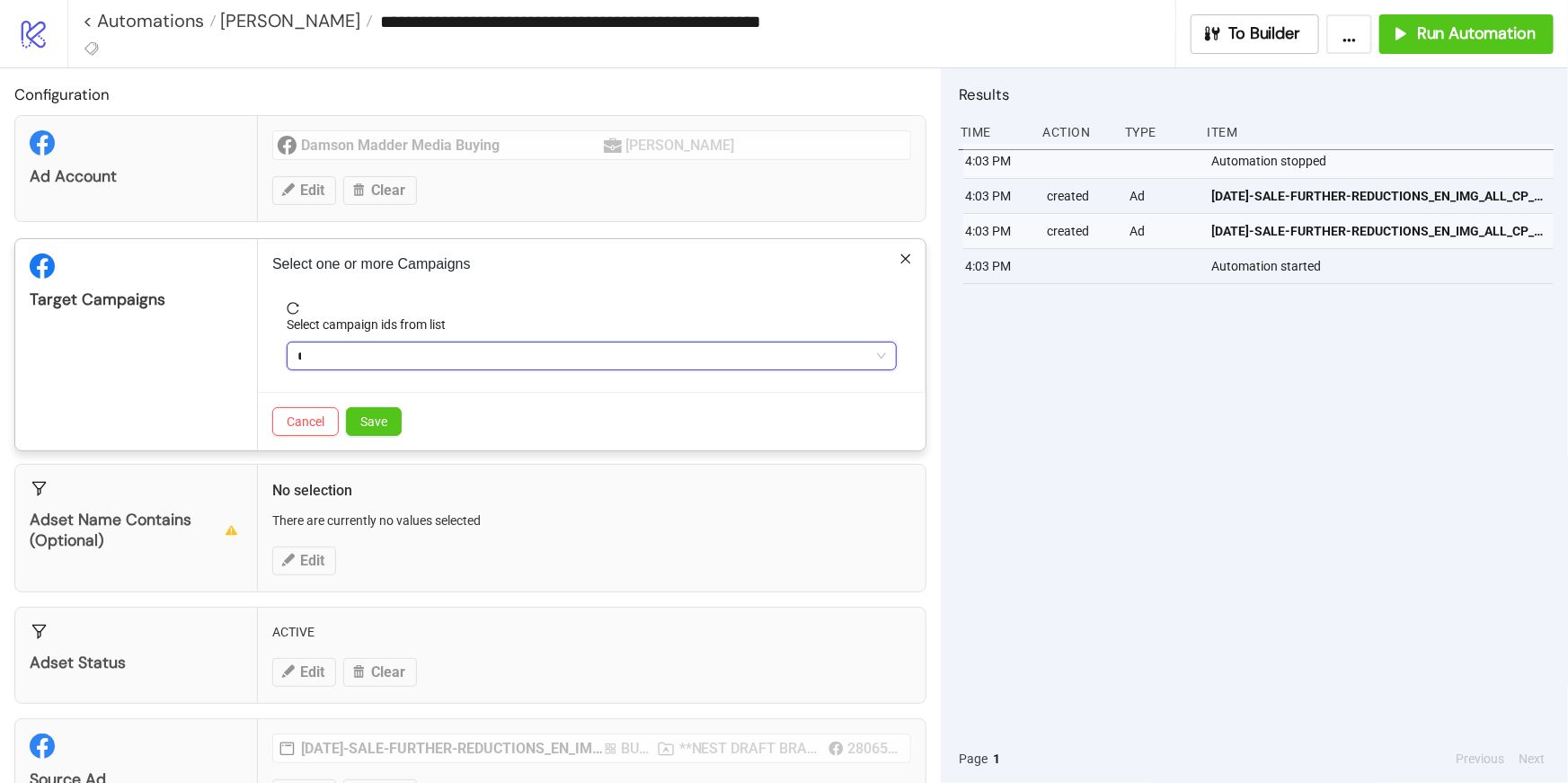 scroll, scrollTop: 0, scrollLeft: 0, axis: both 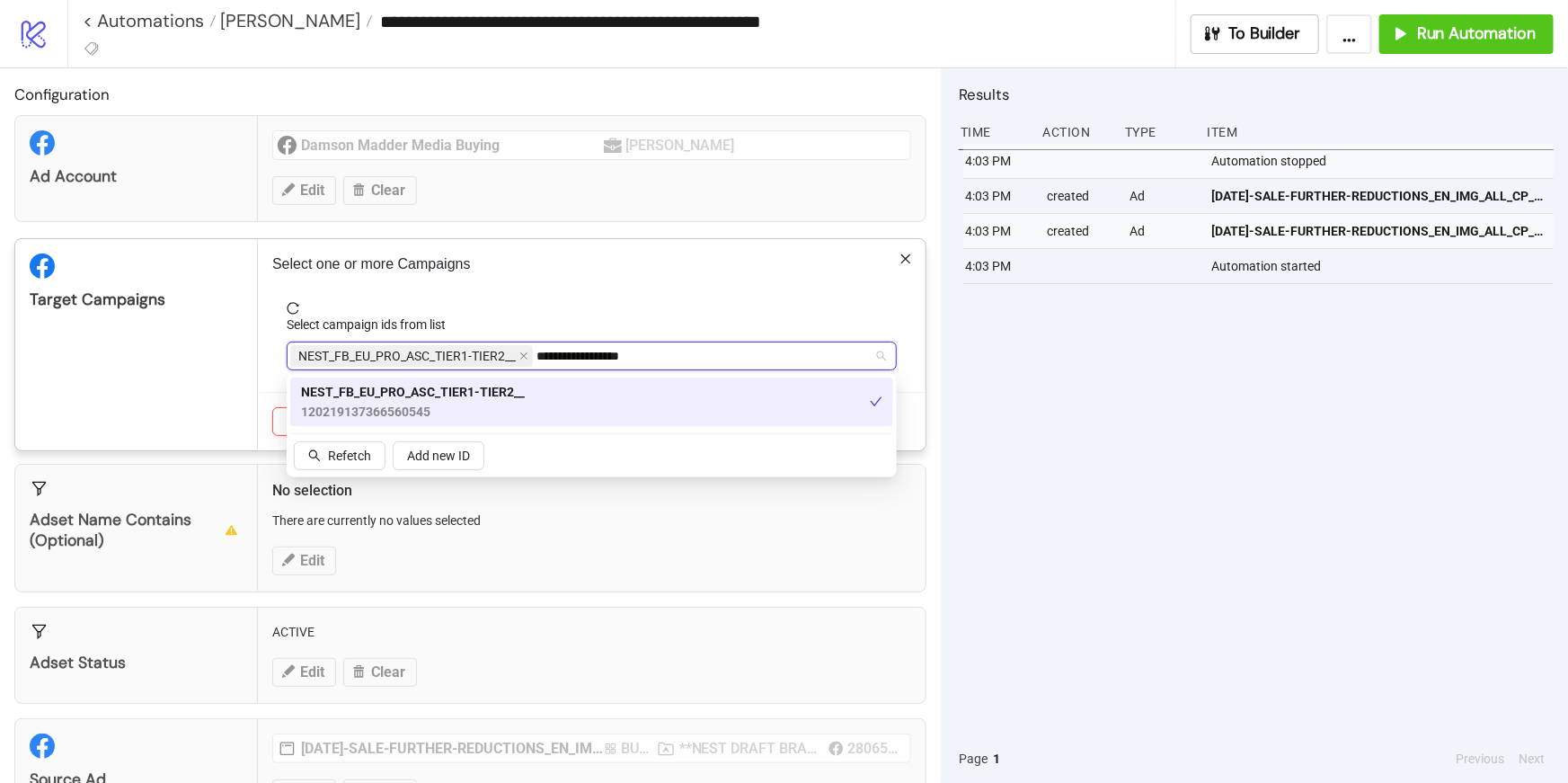 type on "**********" 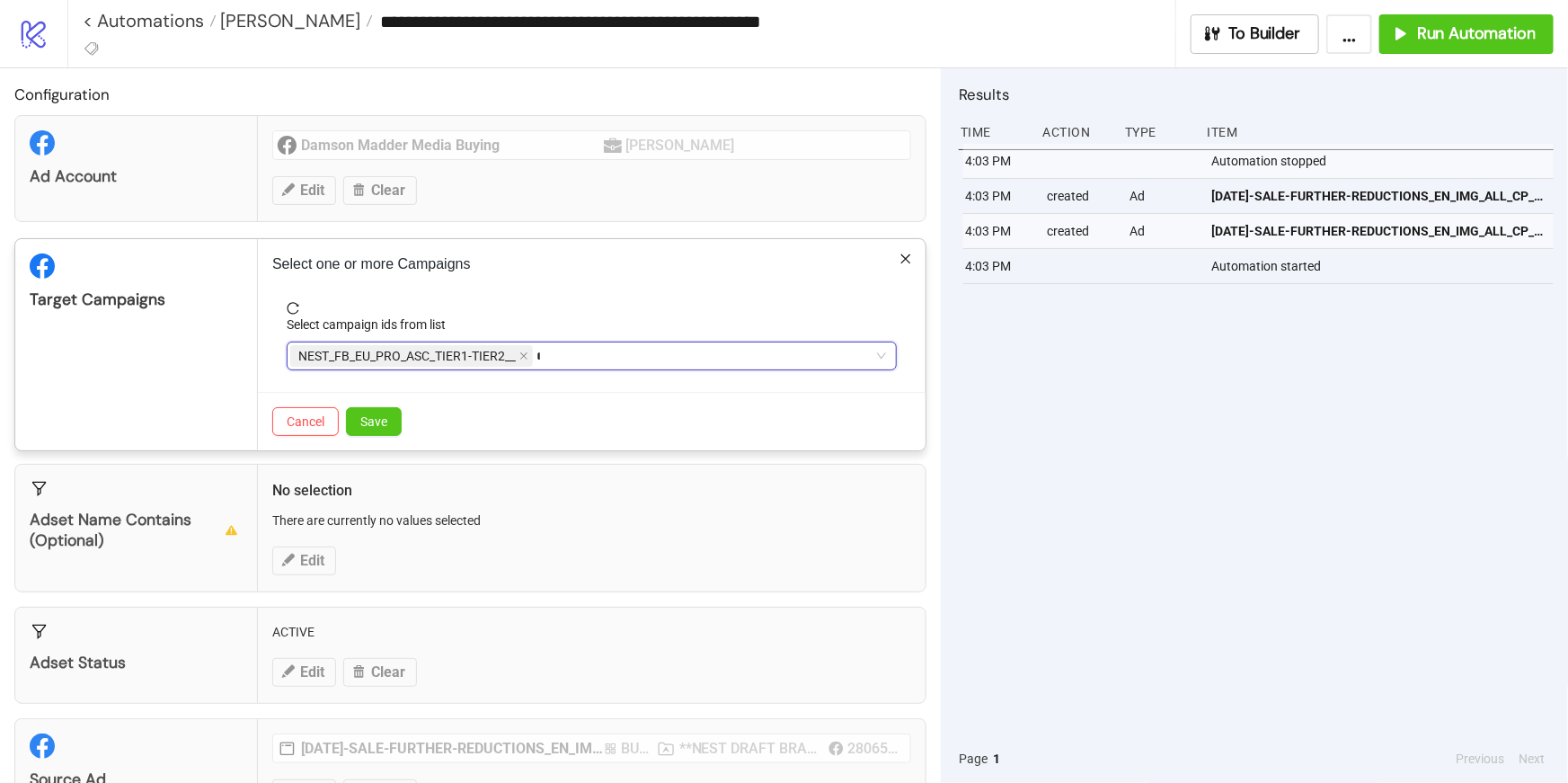 paste on "**********" 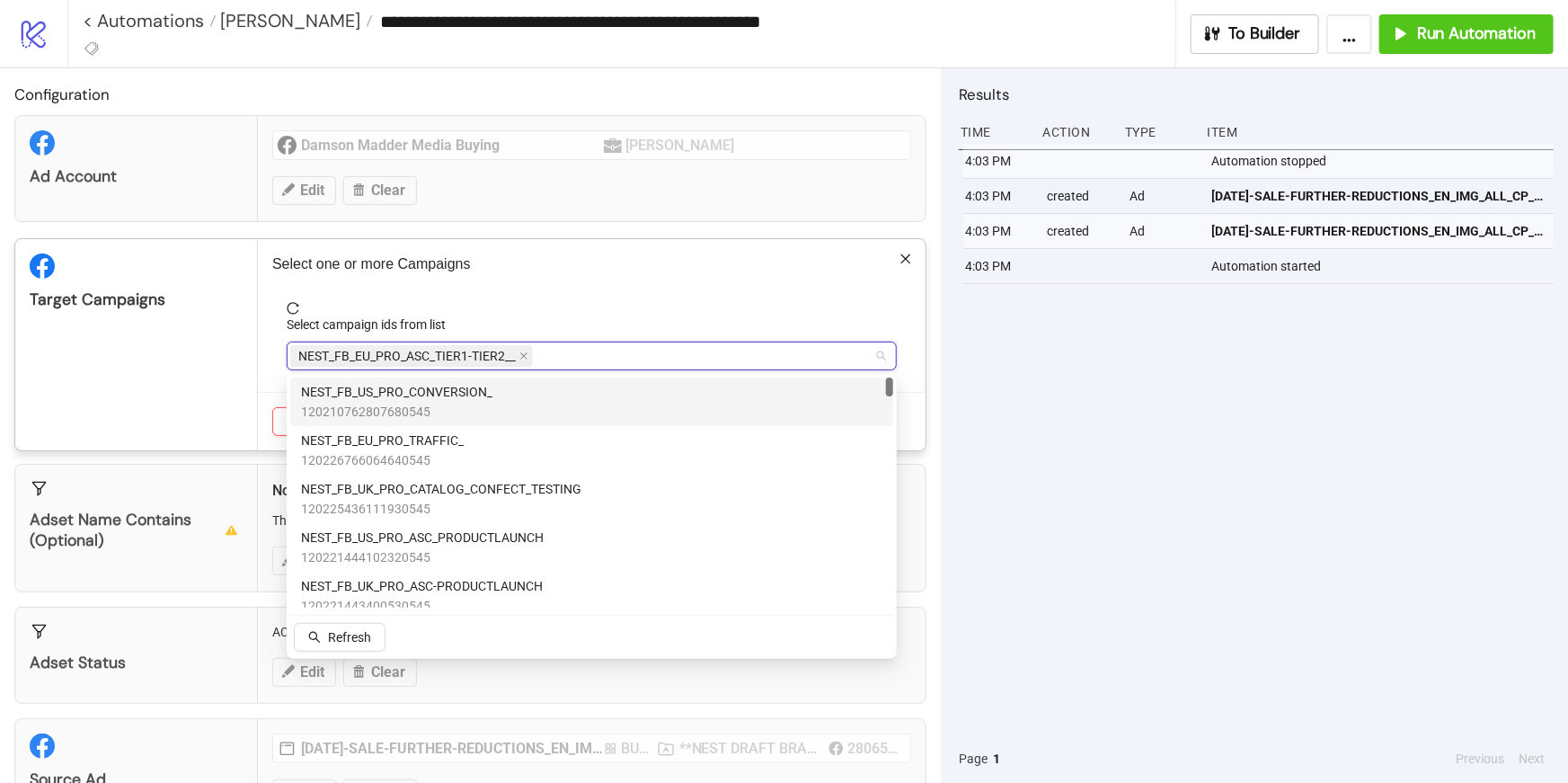 paste on "**********" 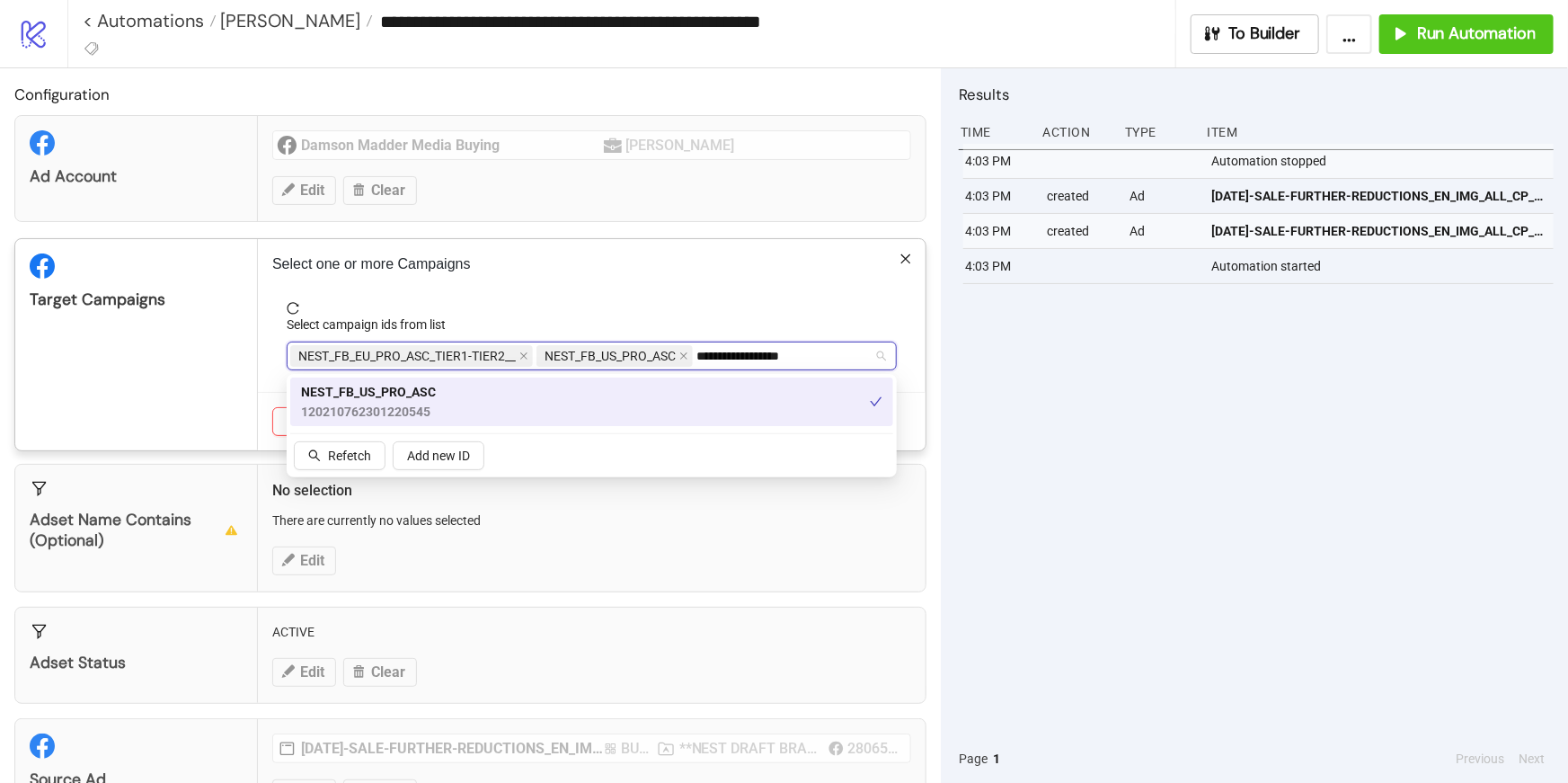 type on "**********" 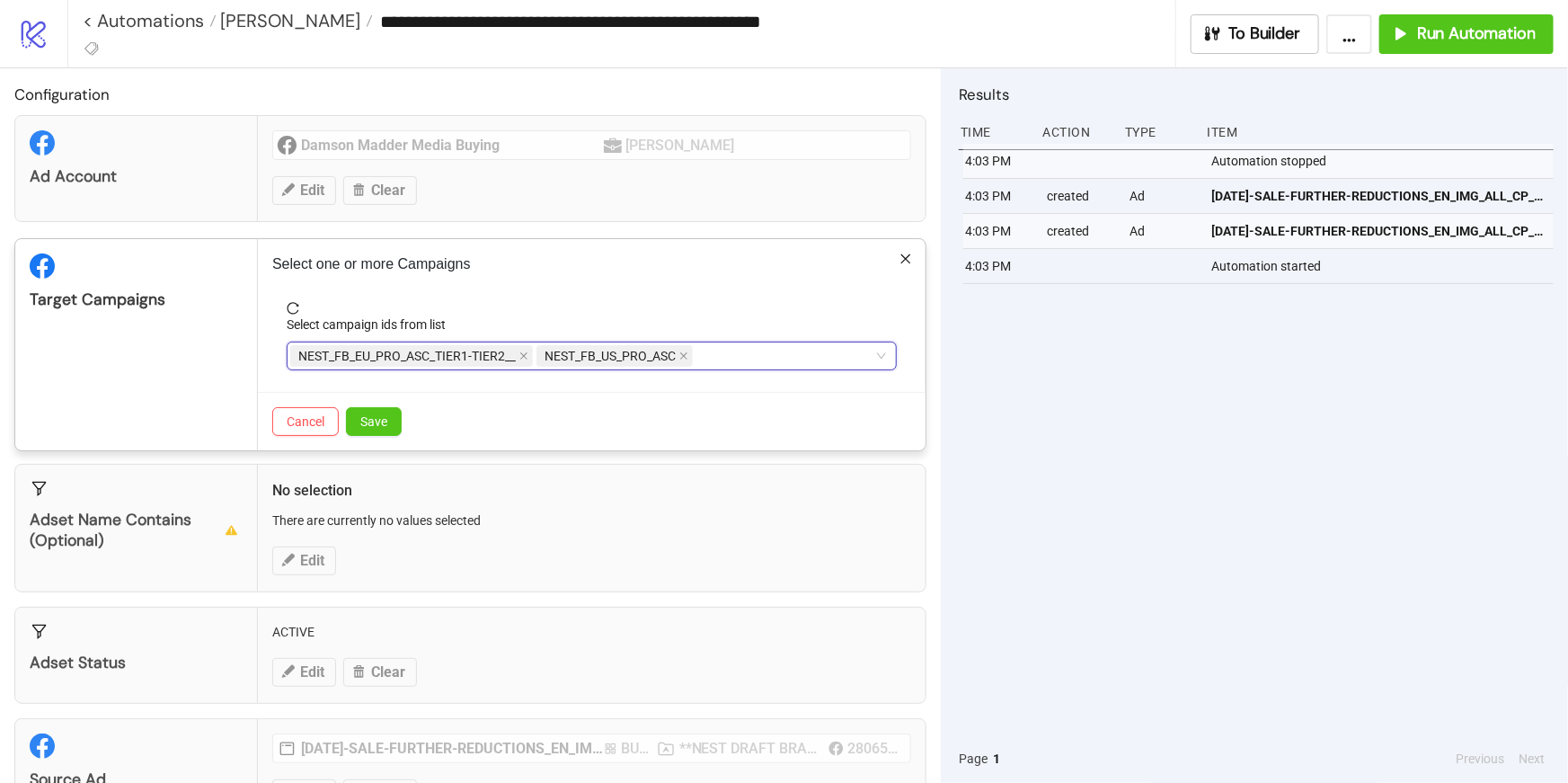 paste on "**********" 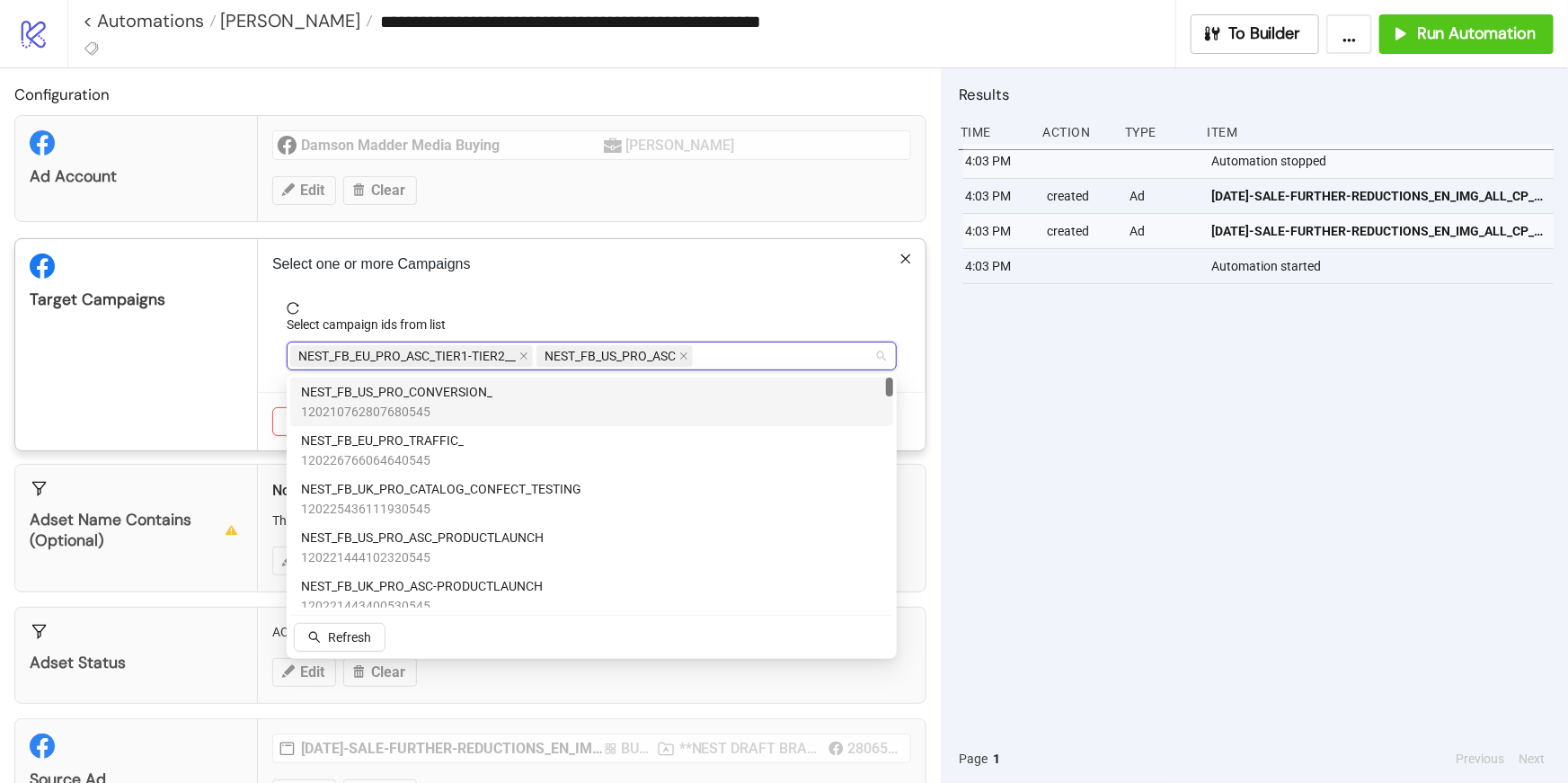 paste on "**********" 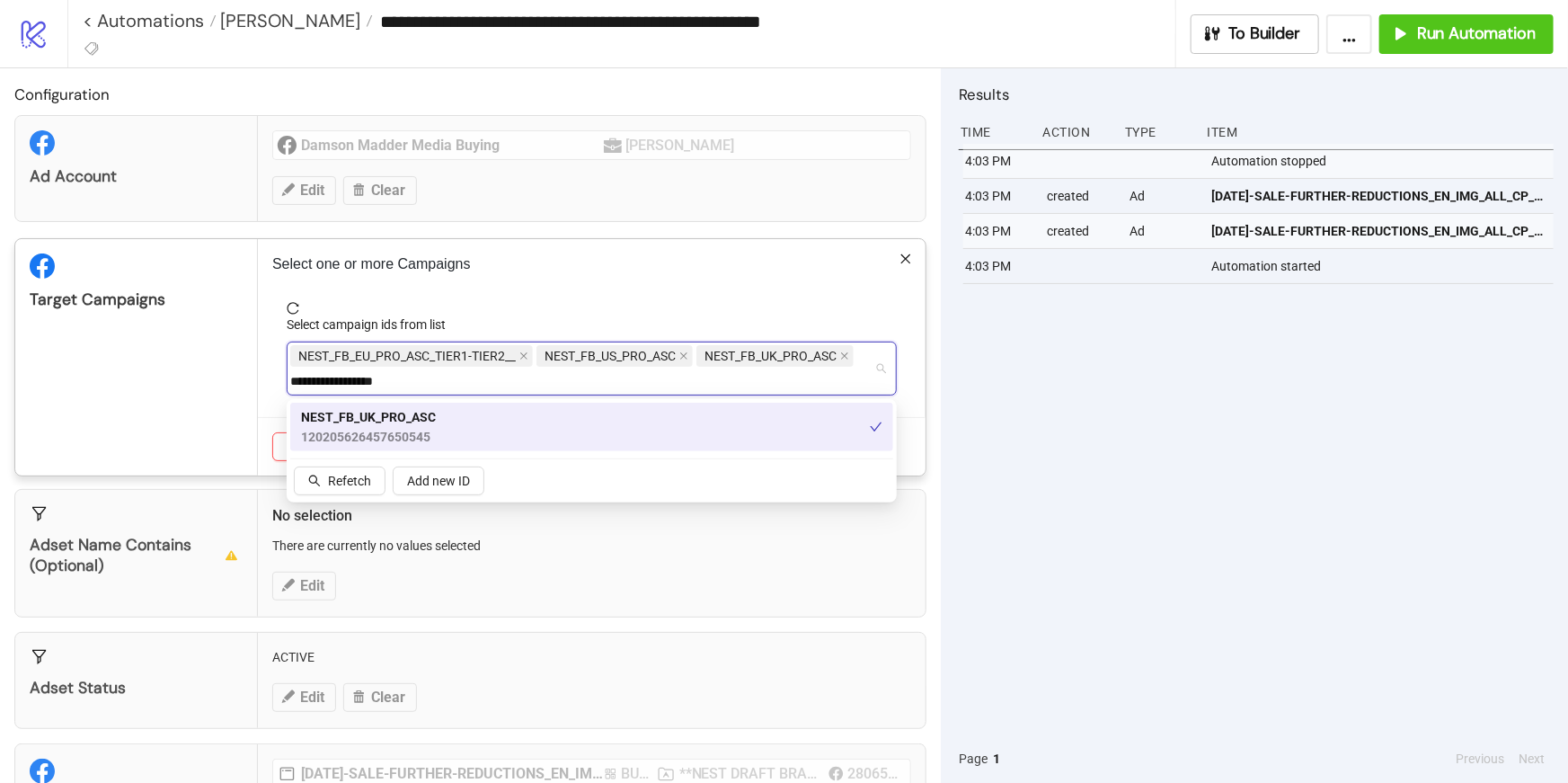 click on "NEST_FB_UK_PRO_ASC 120205626457650545" at bounding box center (585, 427) 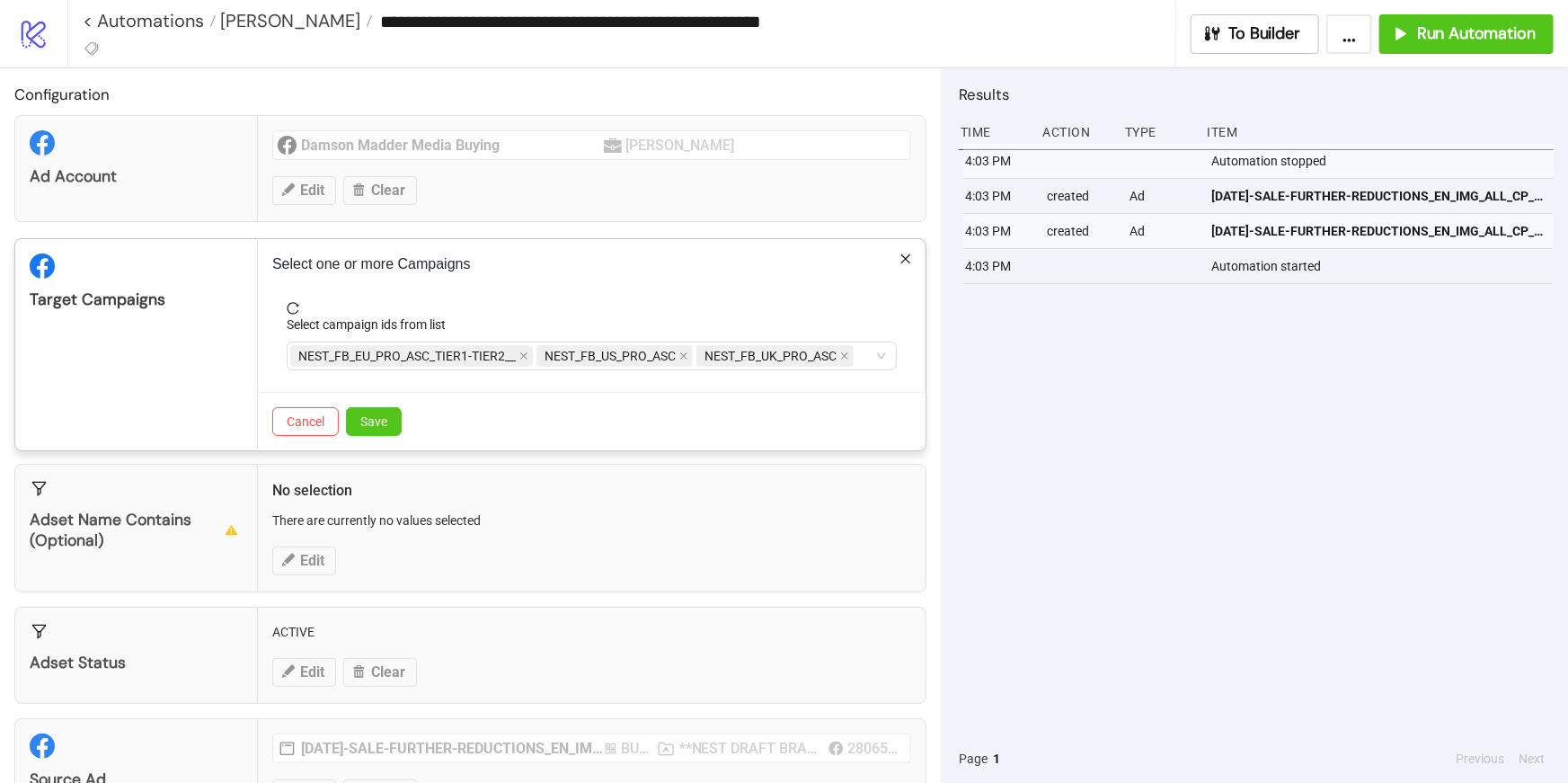 click at bounding box center (591, 308) 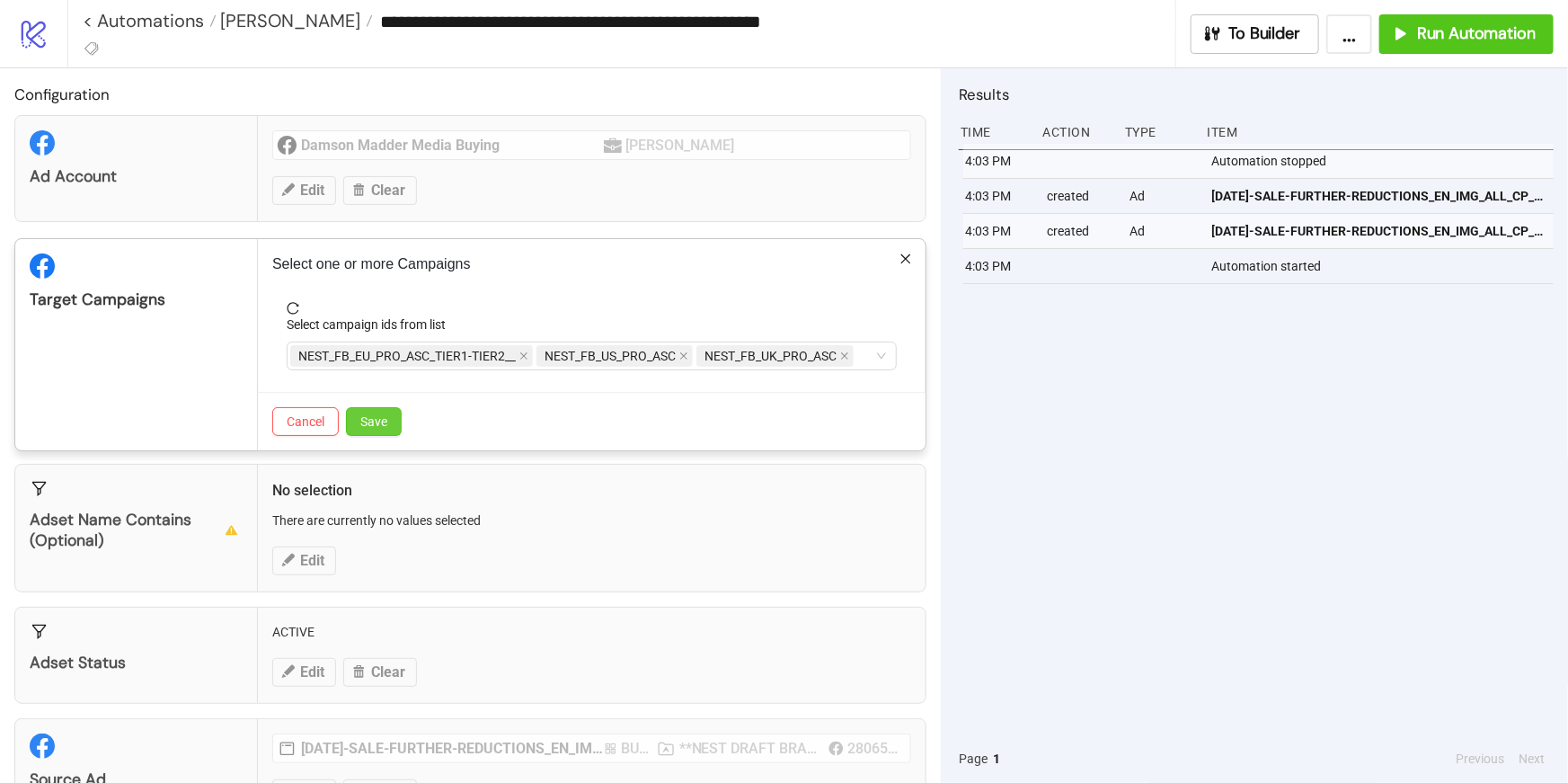 click on "Save" at bounding box center [374, 422] 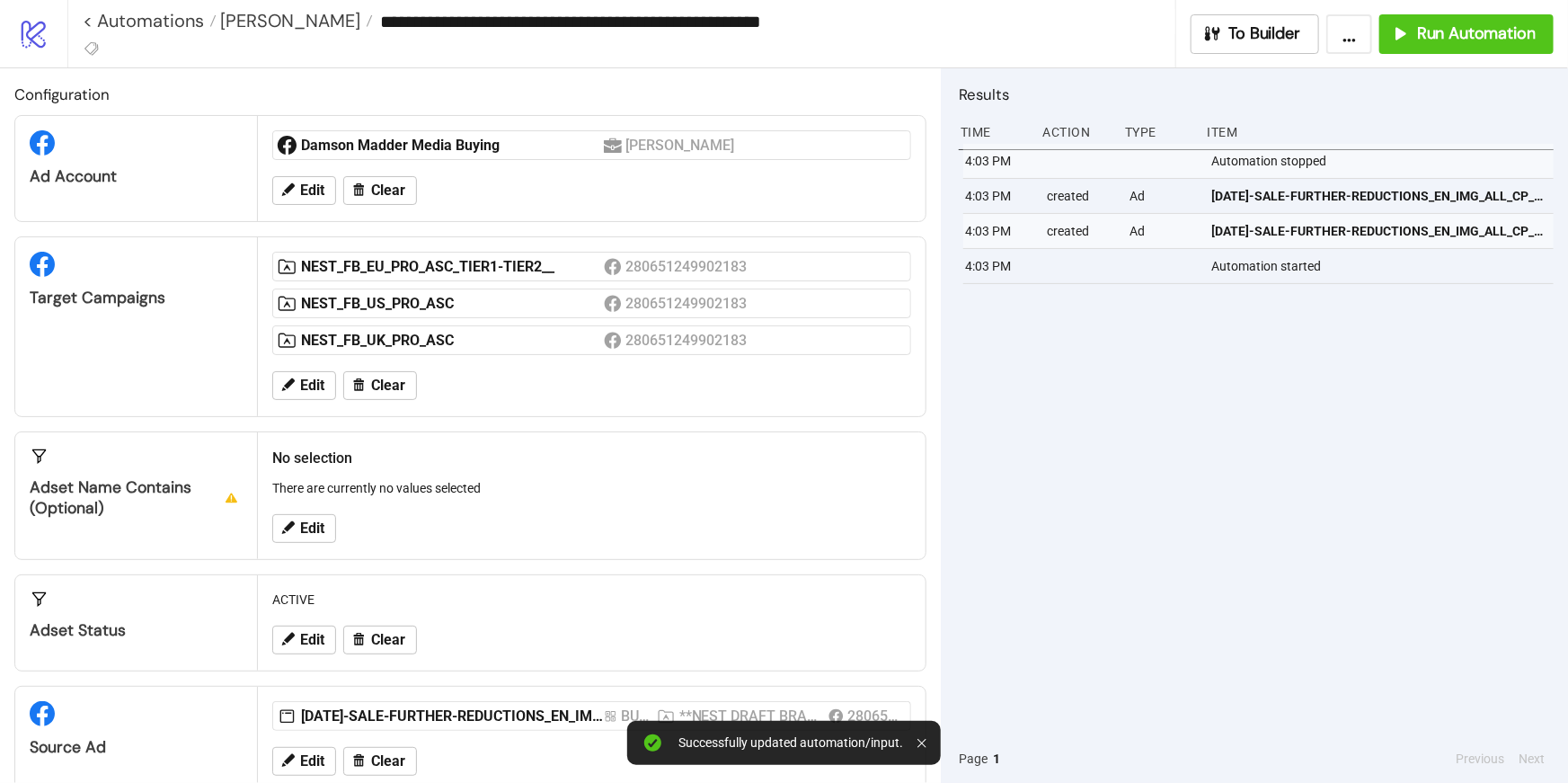 scroll, scrollTop: 36, scrollLeft: 0, axis: vertical 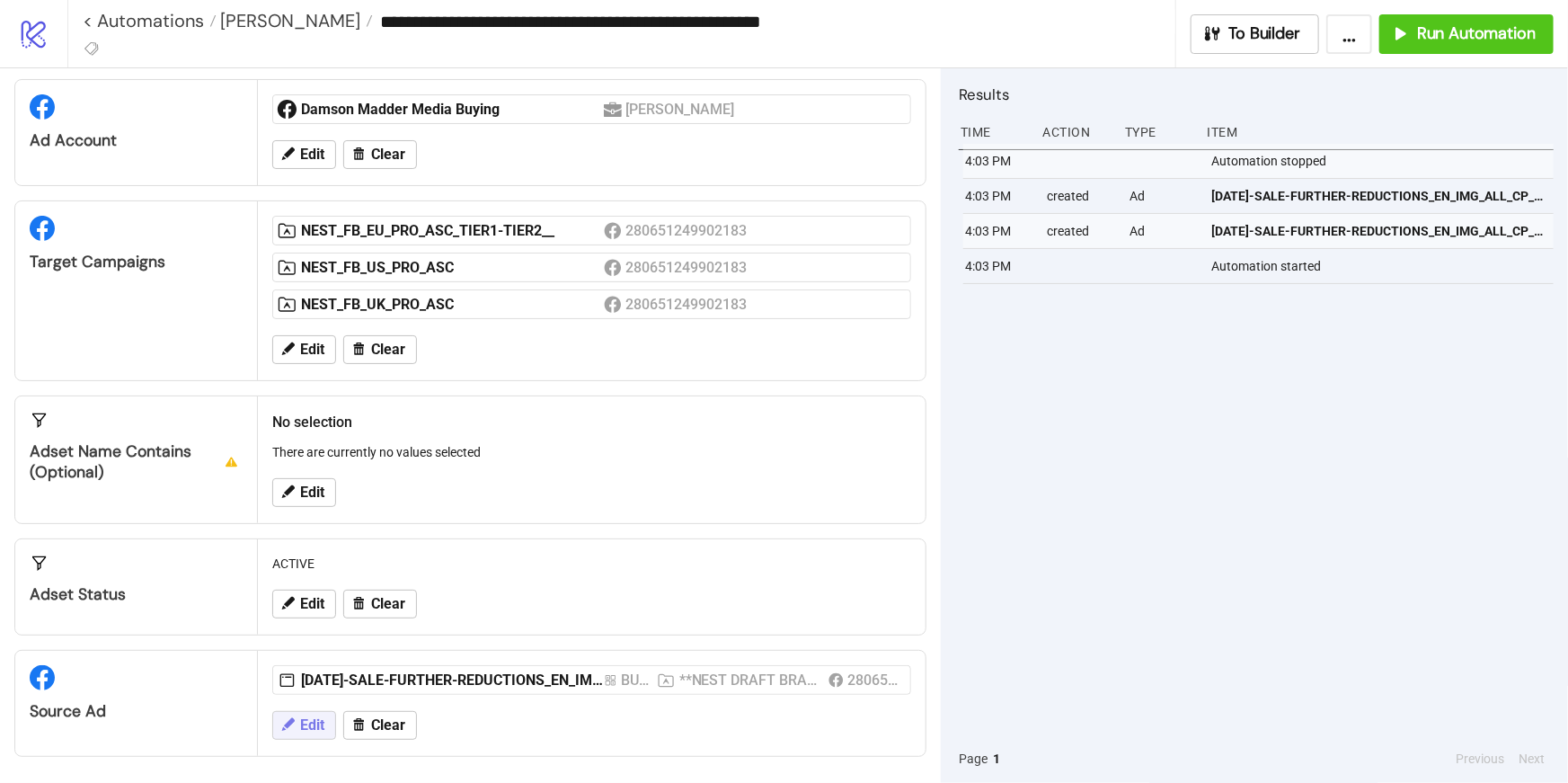 click on "Edit" at bounding box center [304, 725] 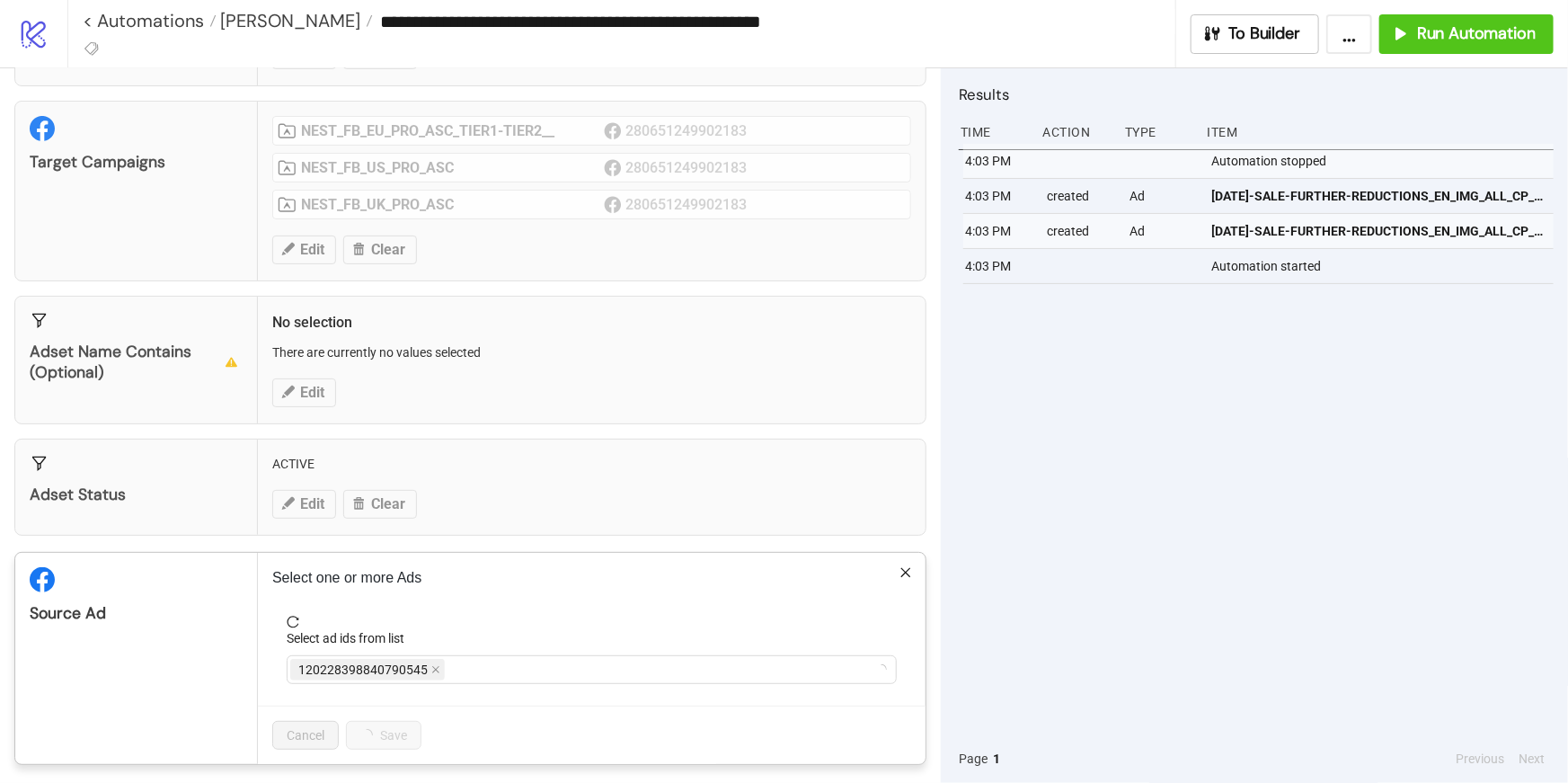scroll, scrollTop: 142, scrollLeft: 0, axis: vertical 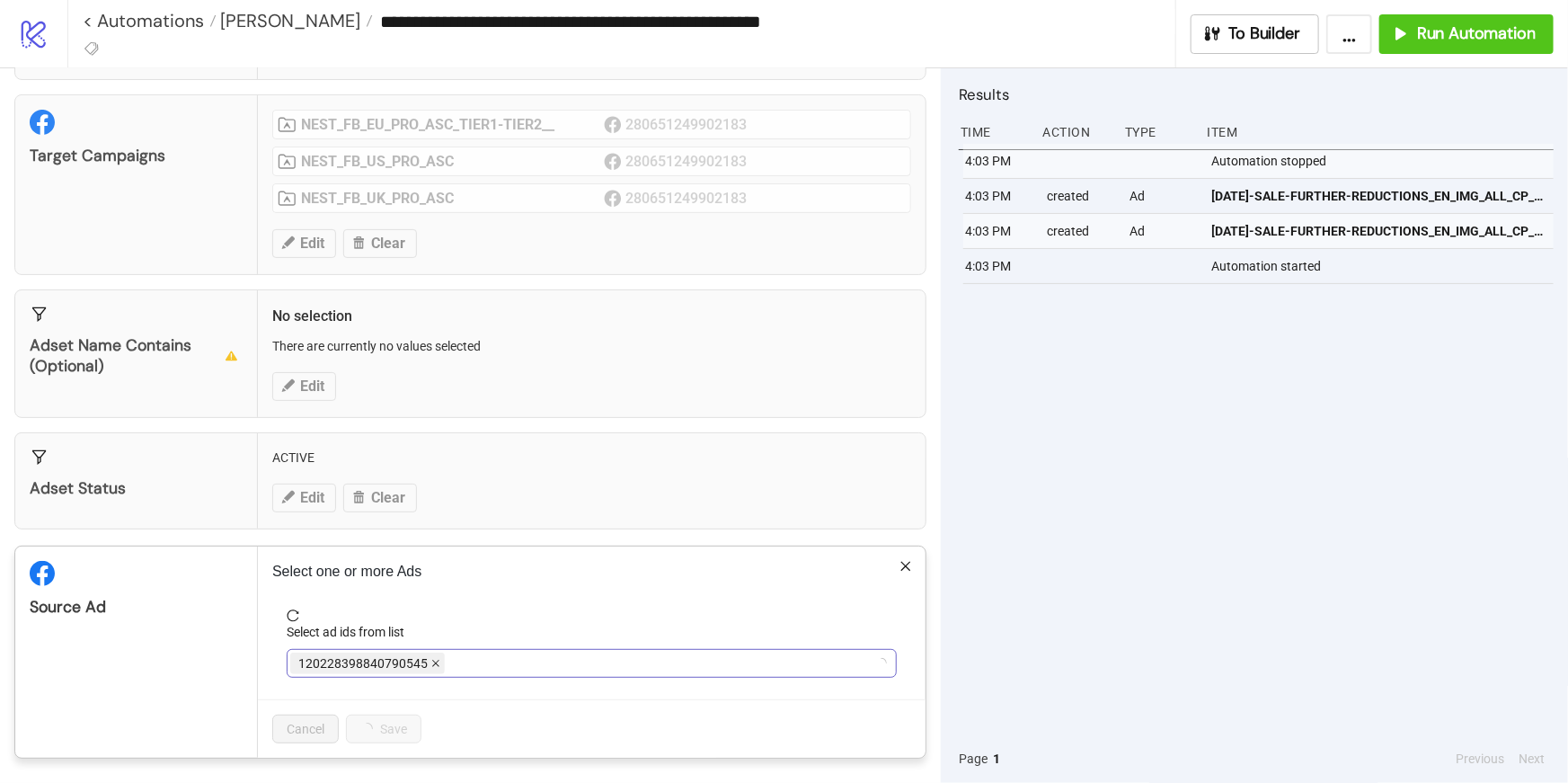 click 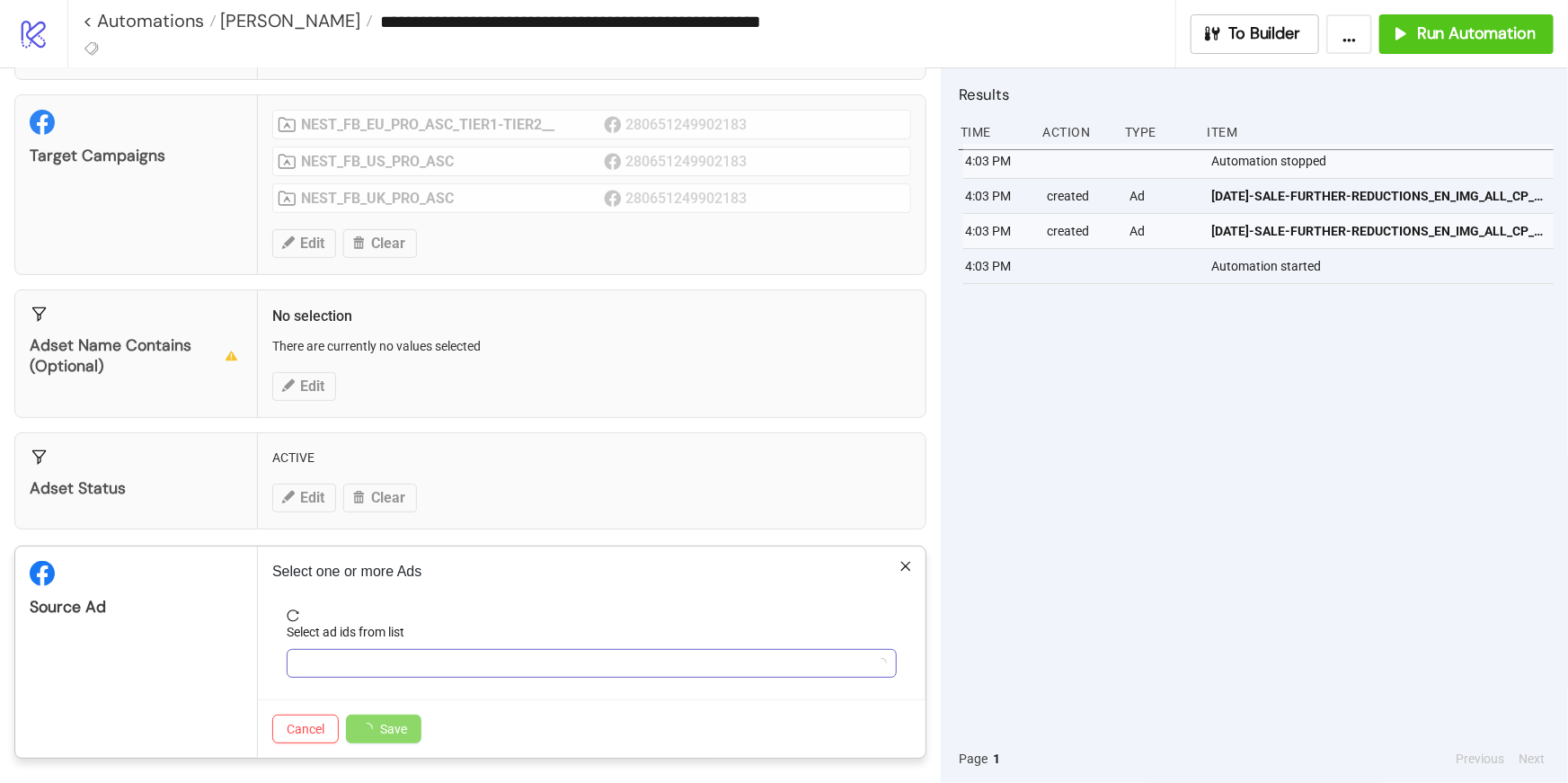 click at bounding box center [582, 663] 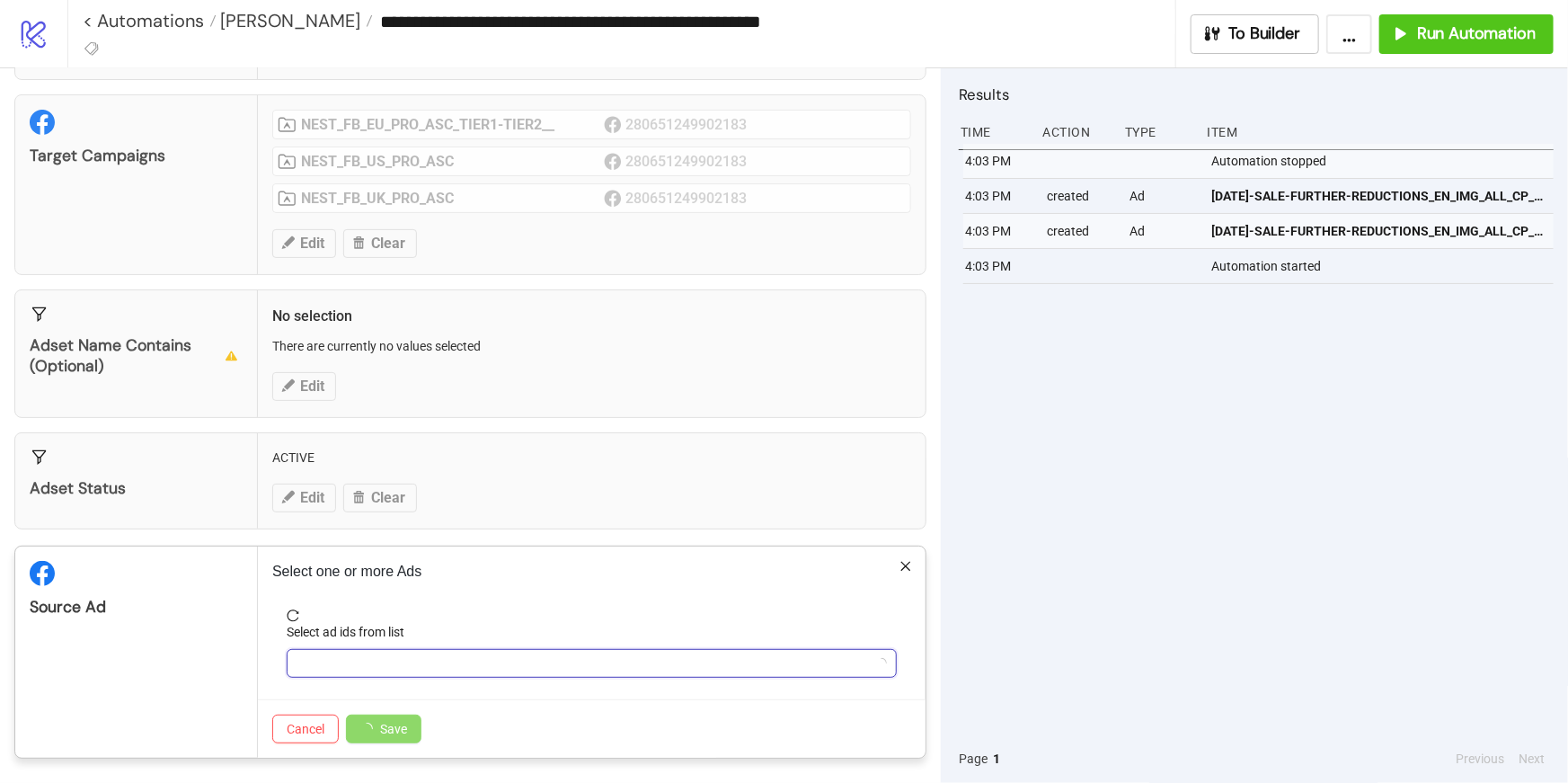paste on "**********" 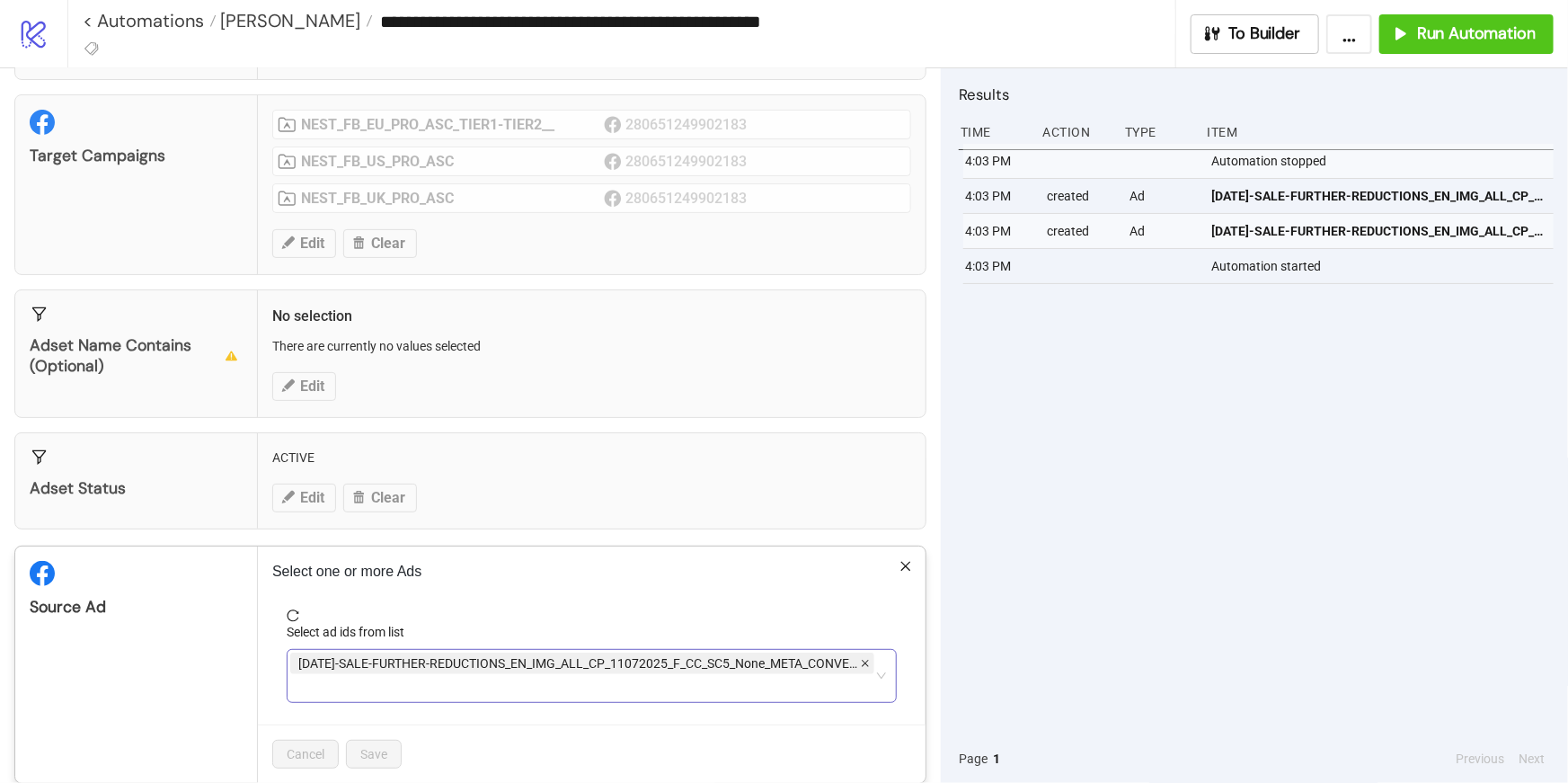 click 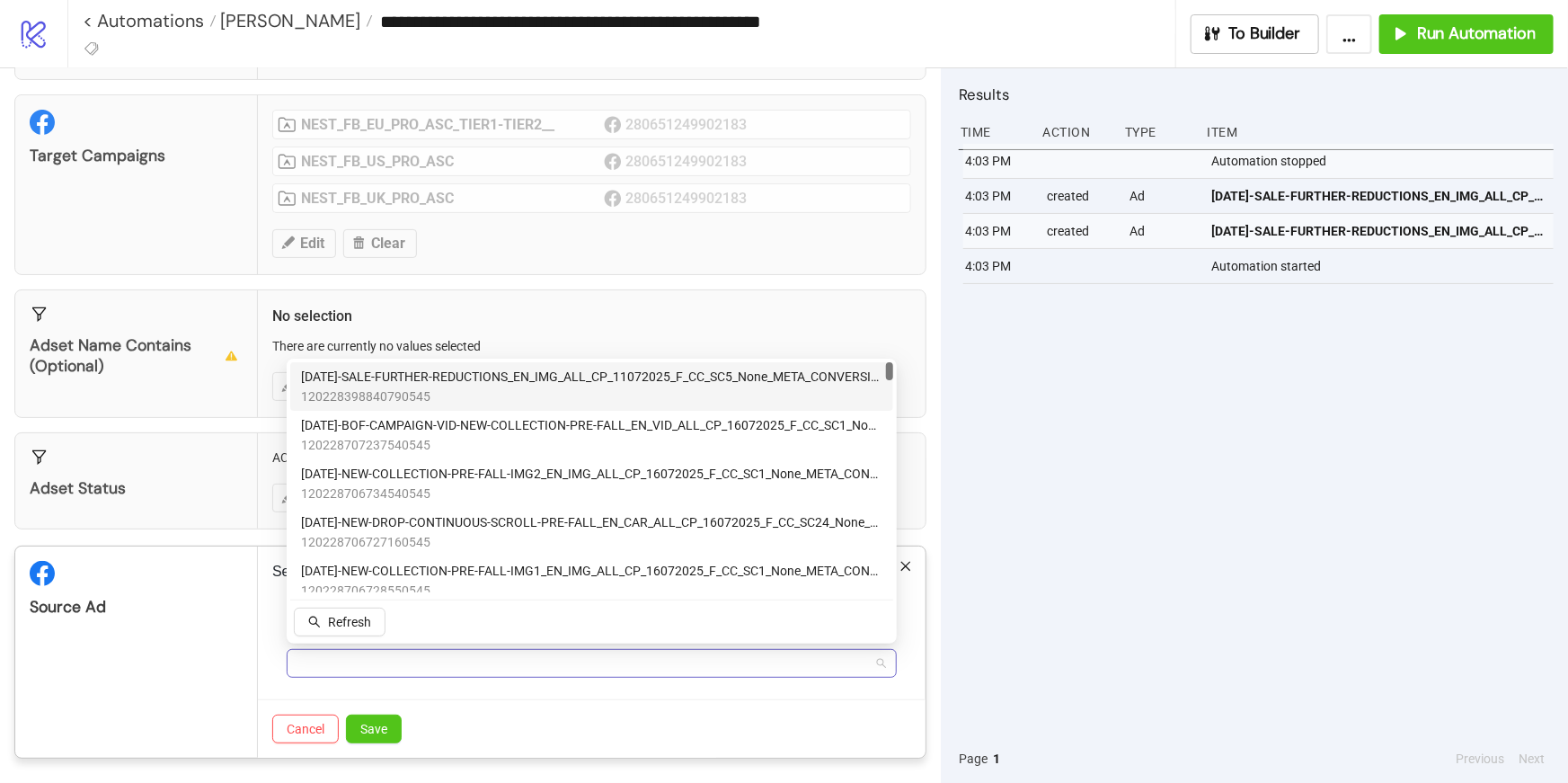 click at bounding box center (582, 663) 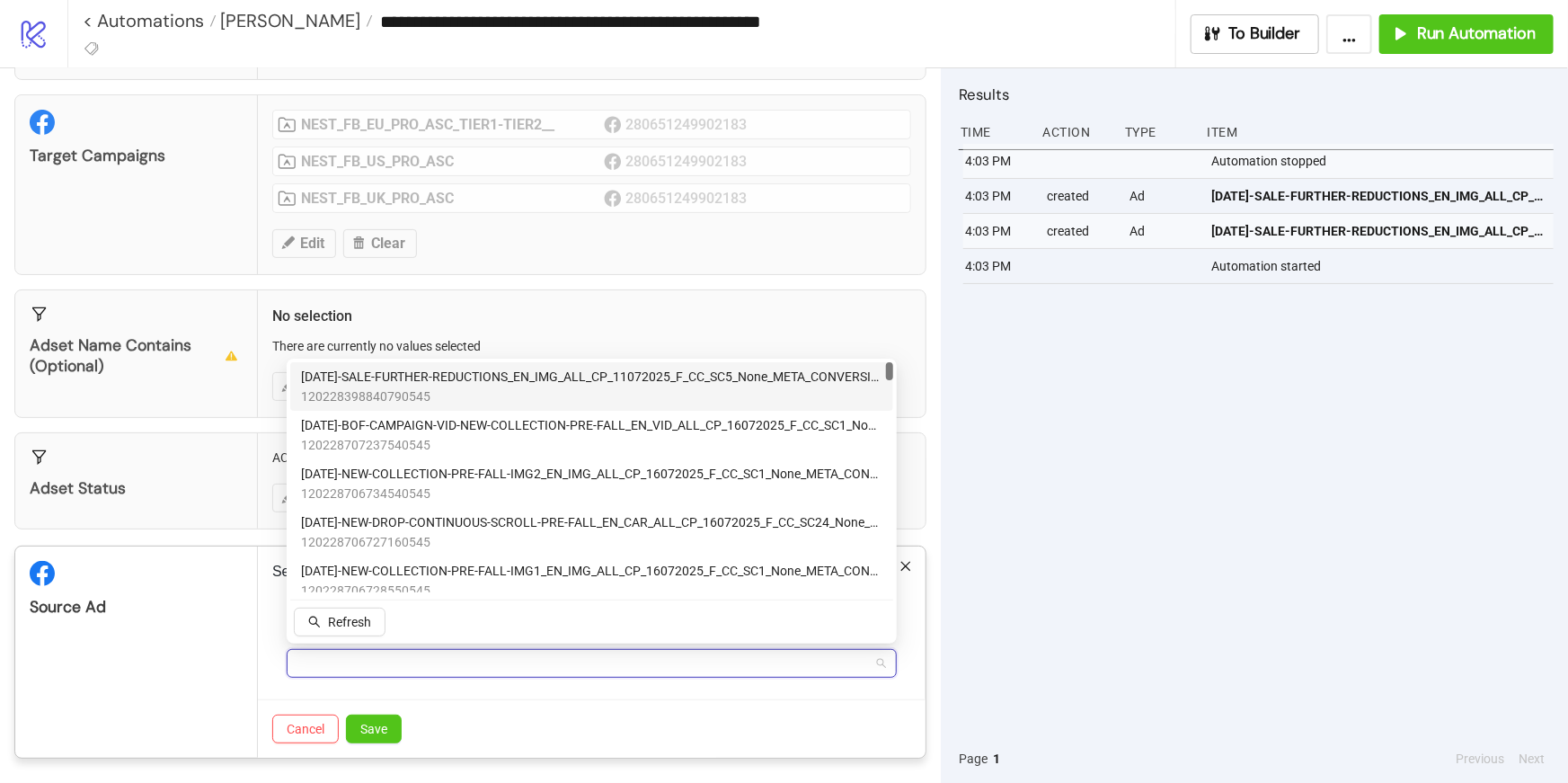 paste on "**********" 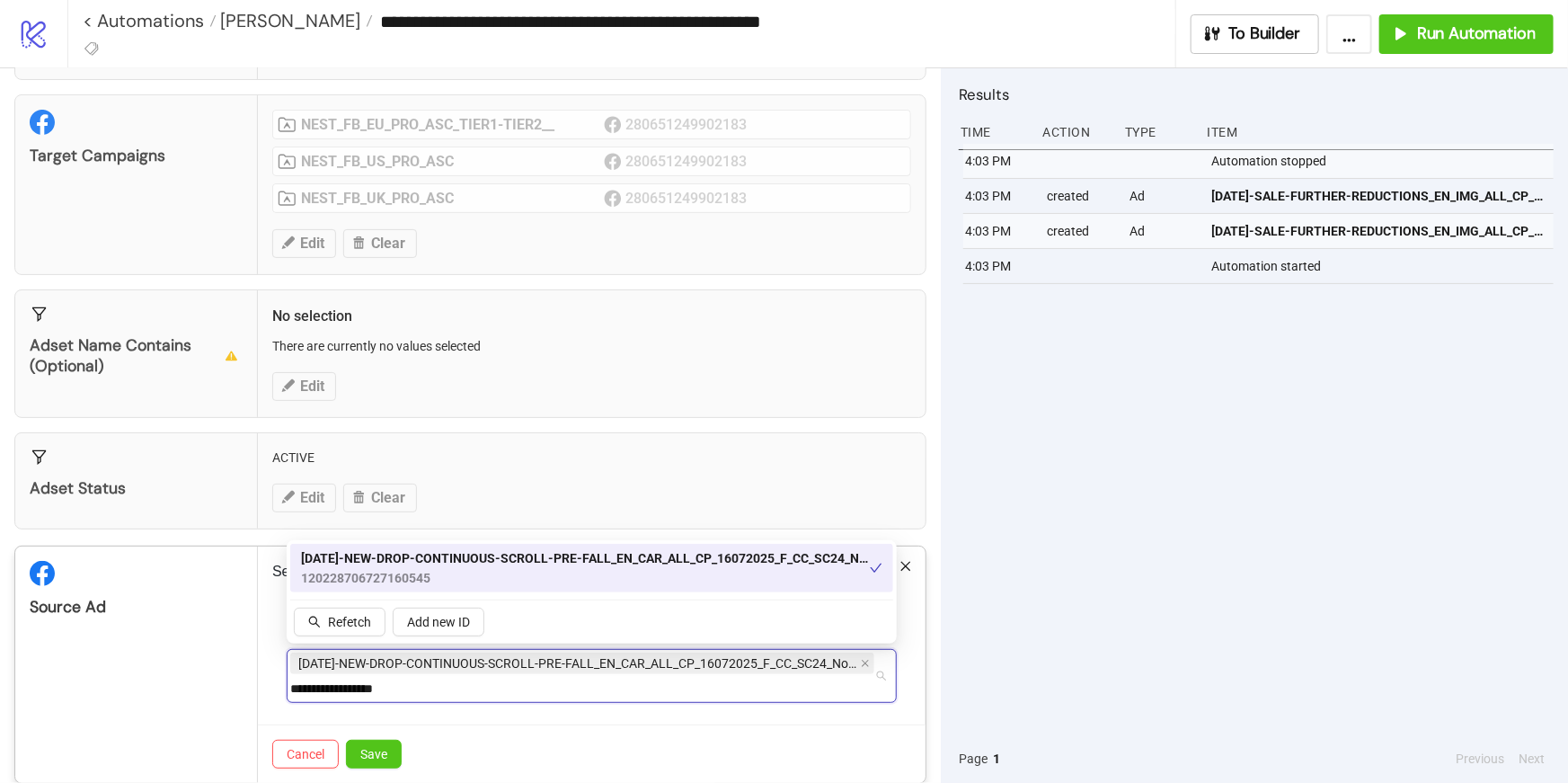 type on "**********" 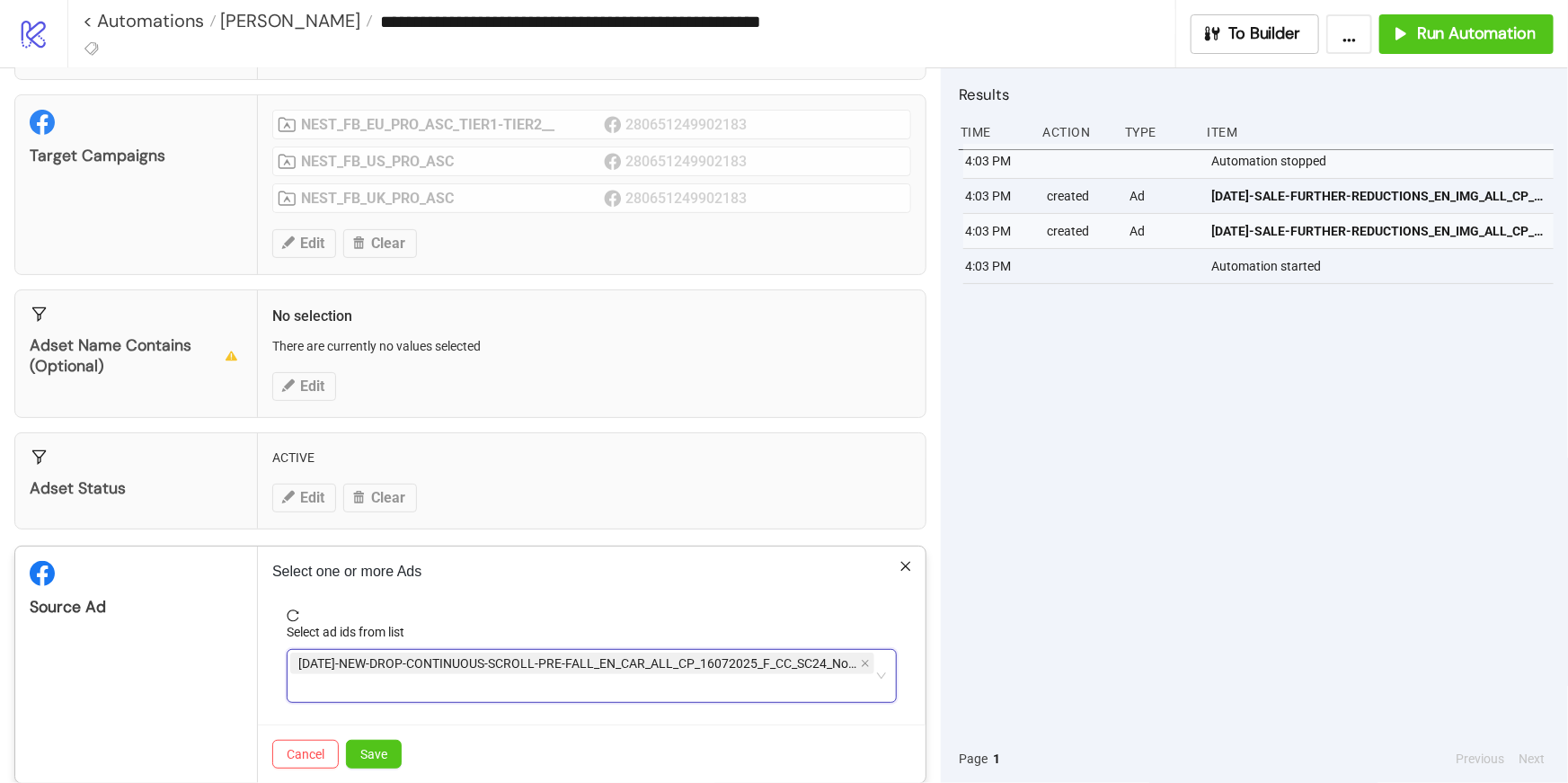 type on "**********" 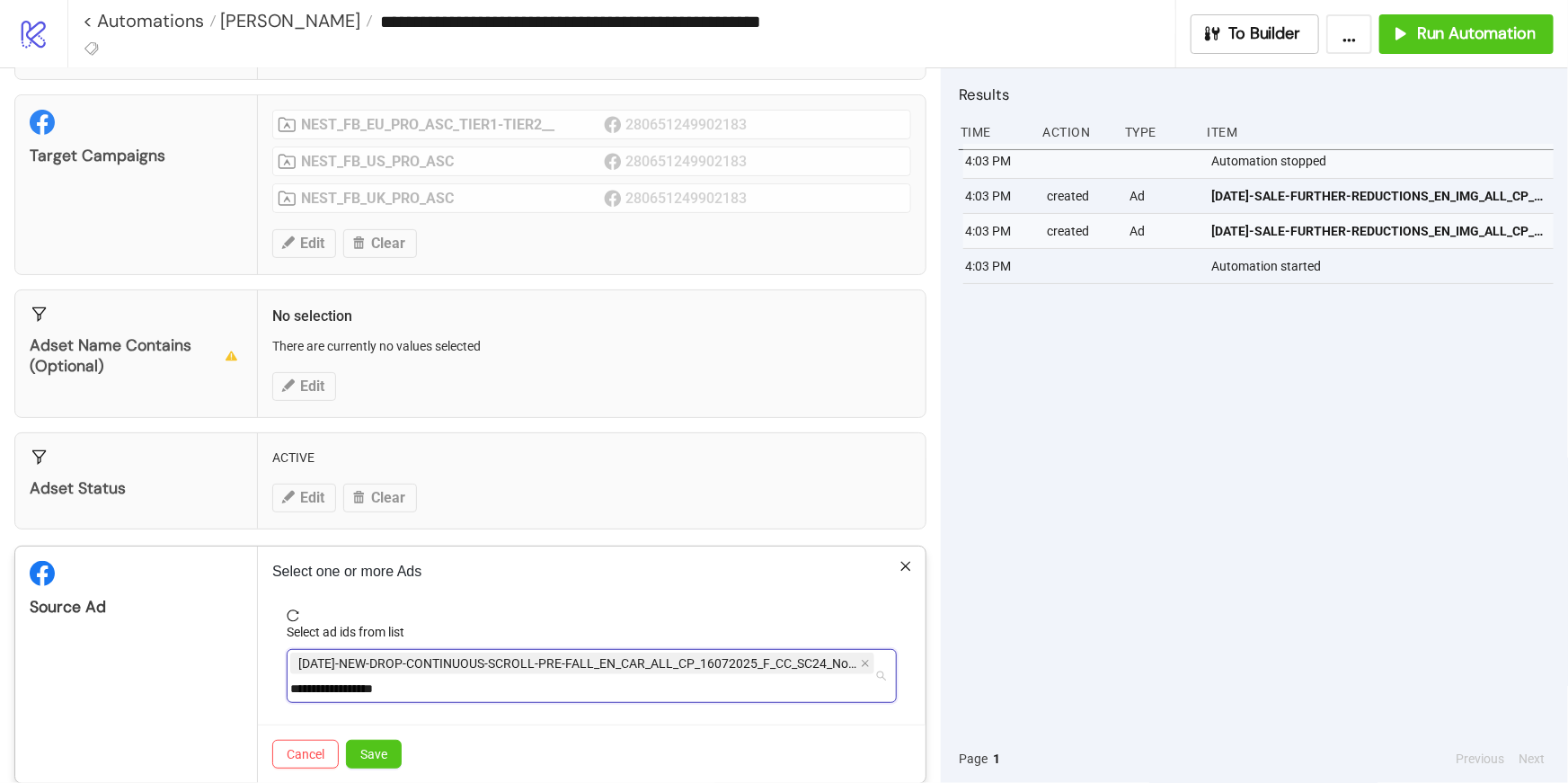 click on "**********" at bounding box center [582, 676] 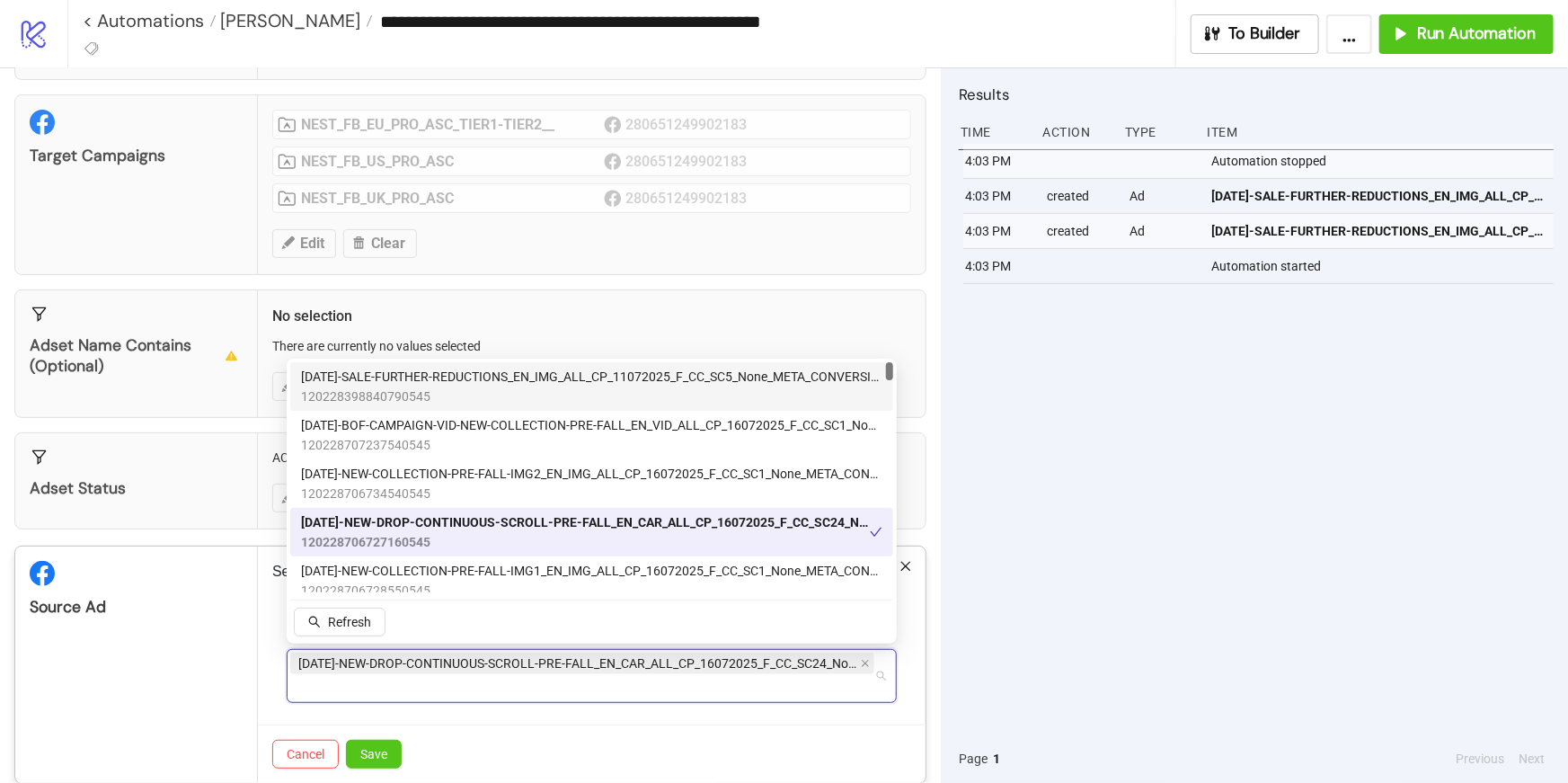 paste on "**********" 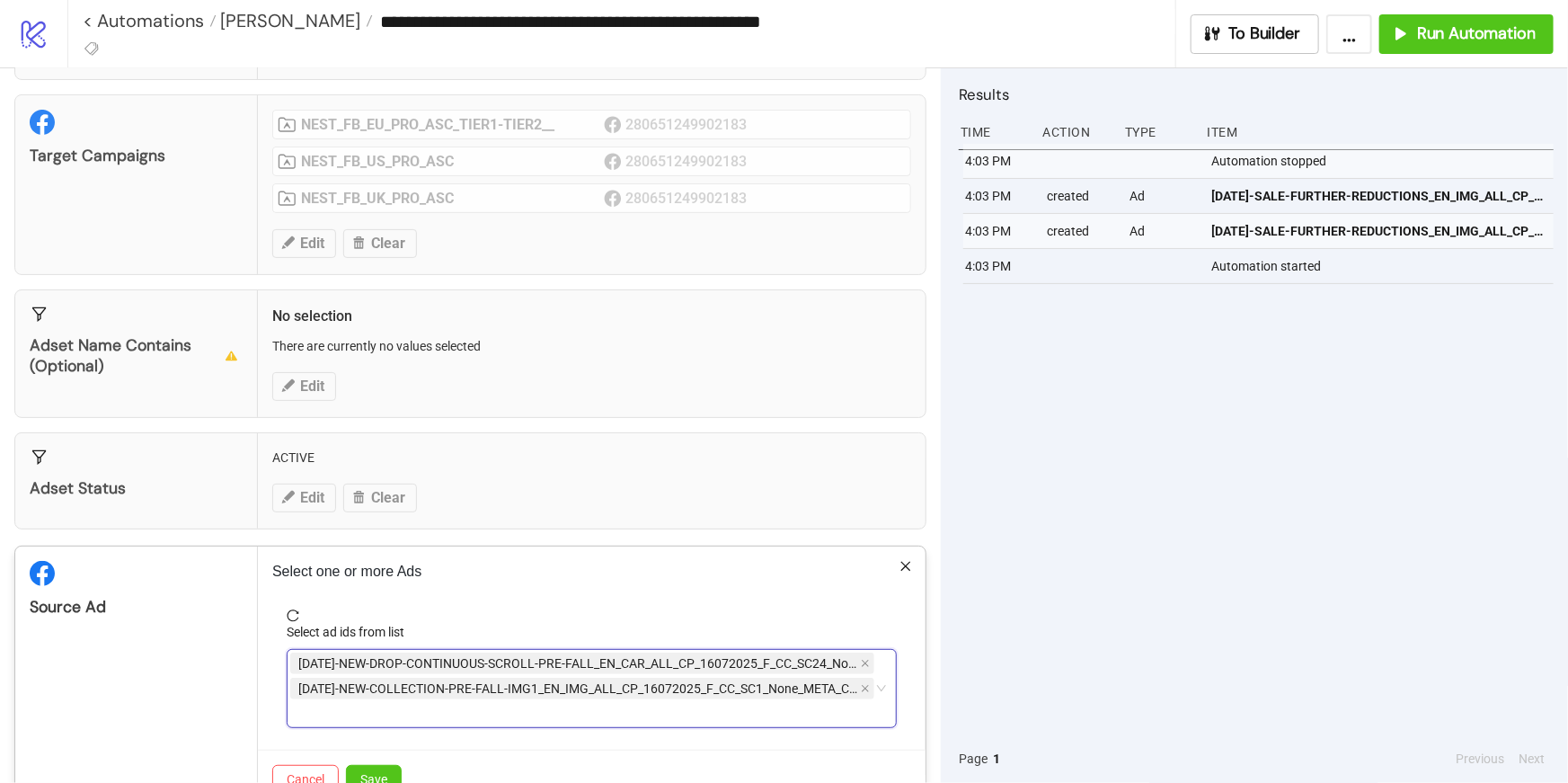 paste on "**********" 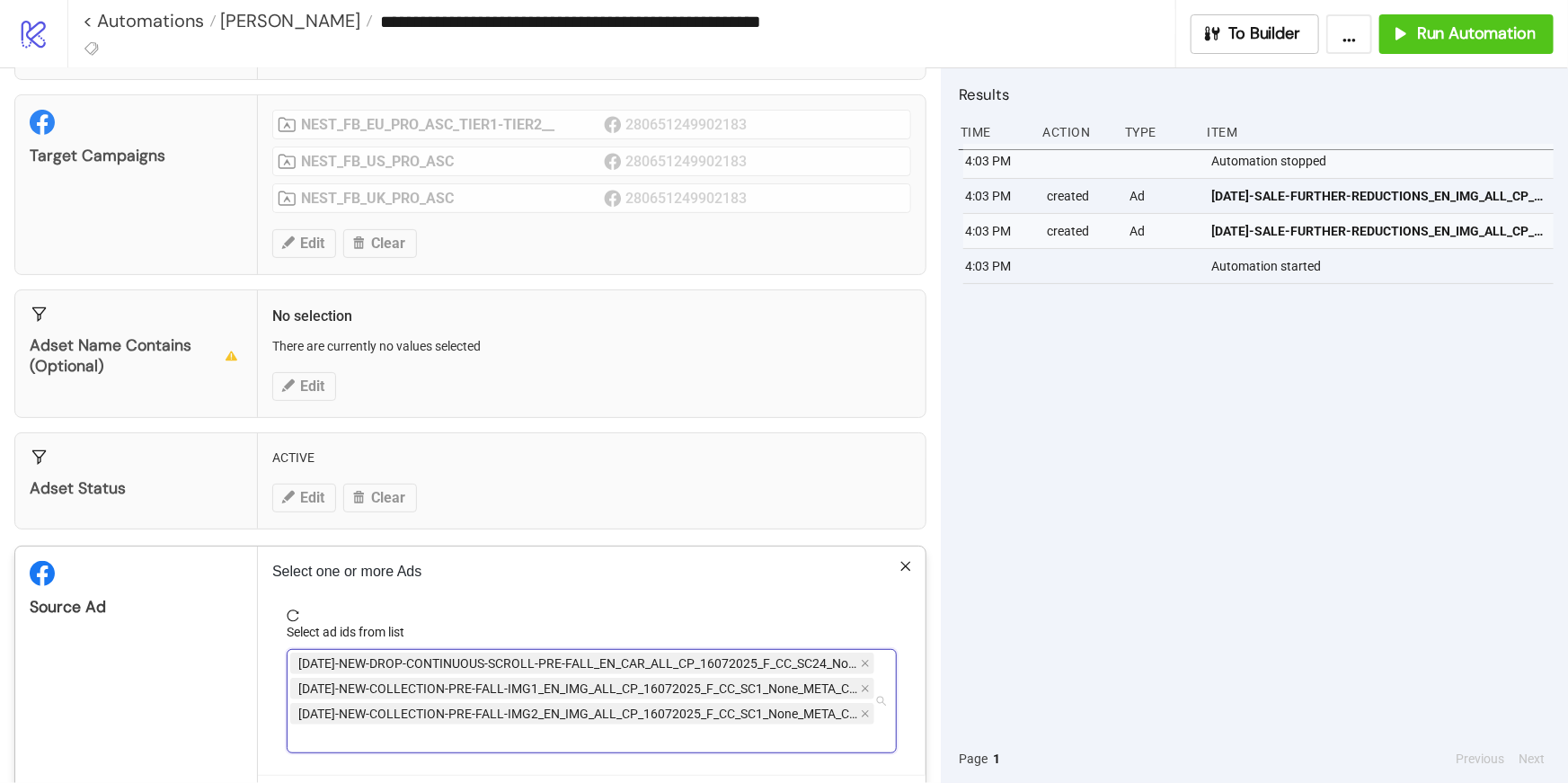 paste on "**********" 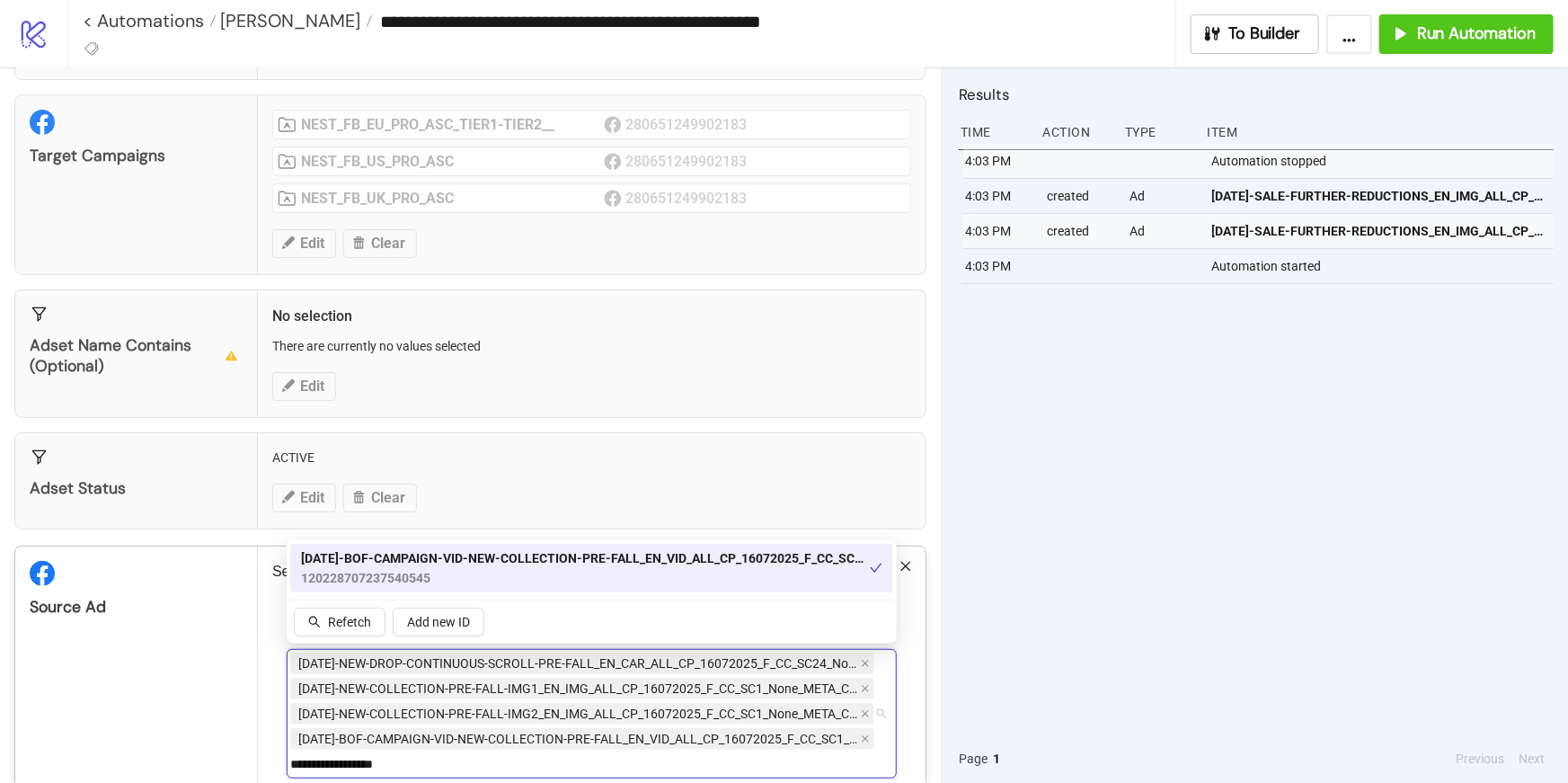 type 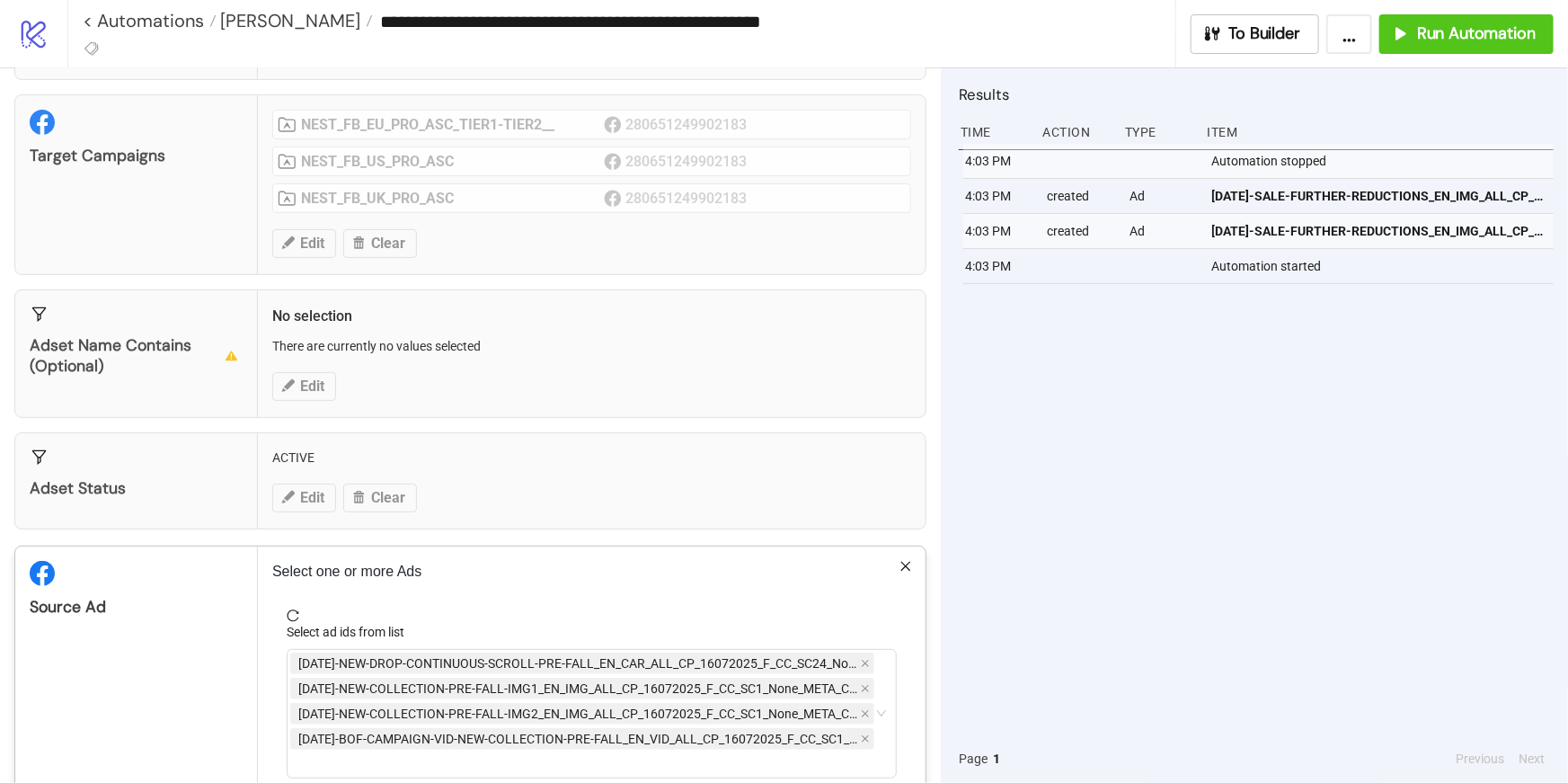scroll, scrollTop: 243, scrollLeft: 0, axis: vertical 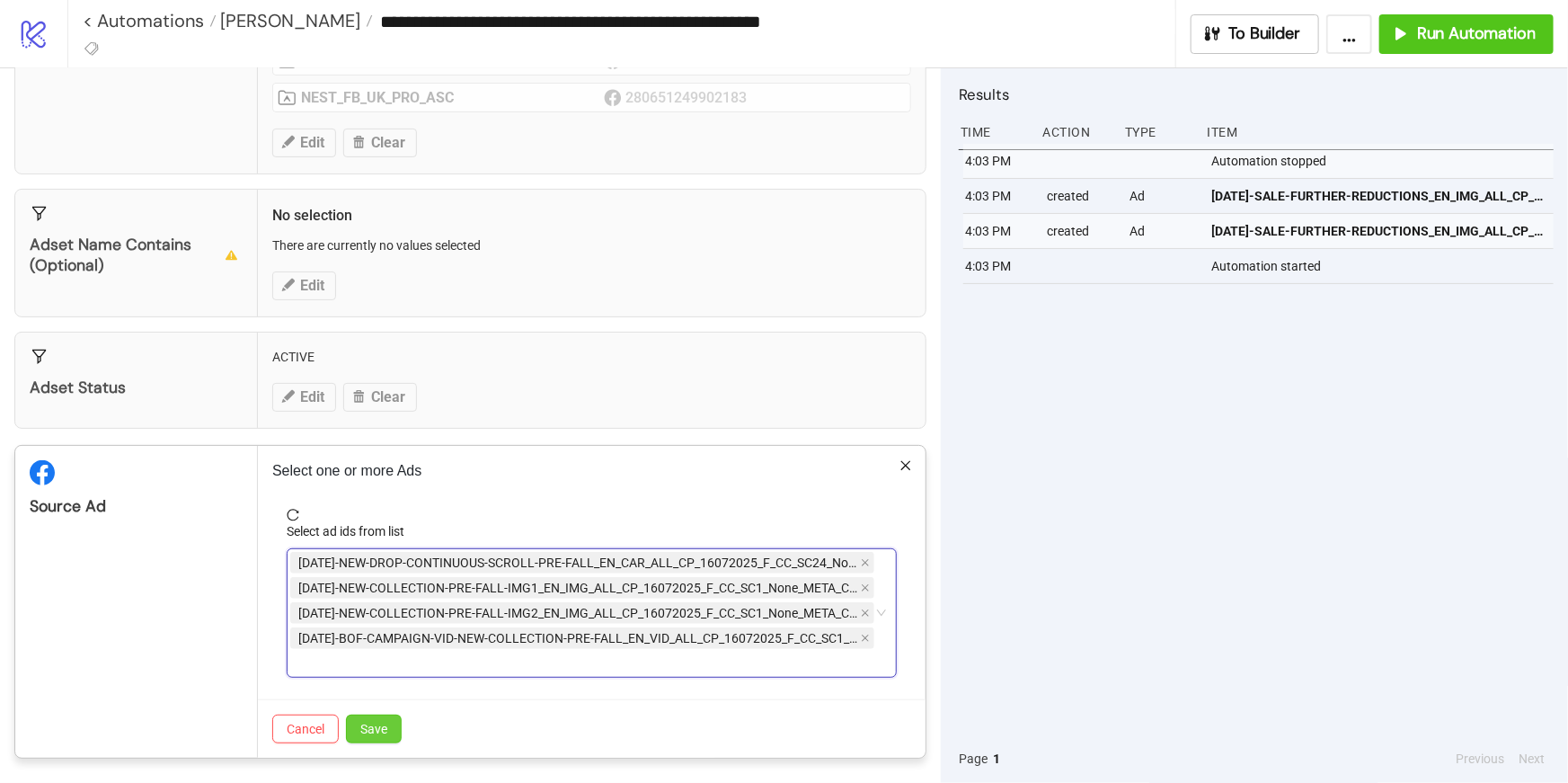 click on "Save" at bounding box center [374, 729] 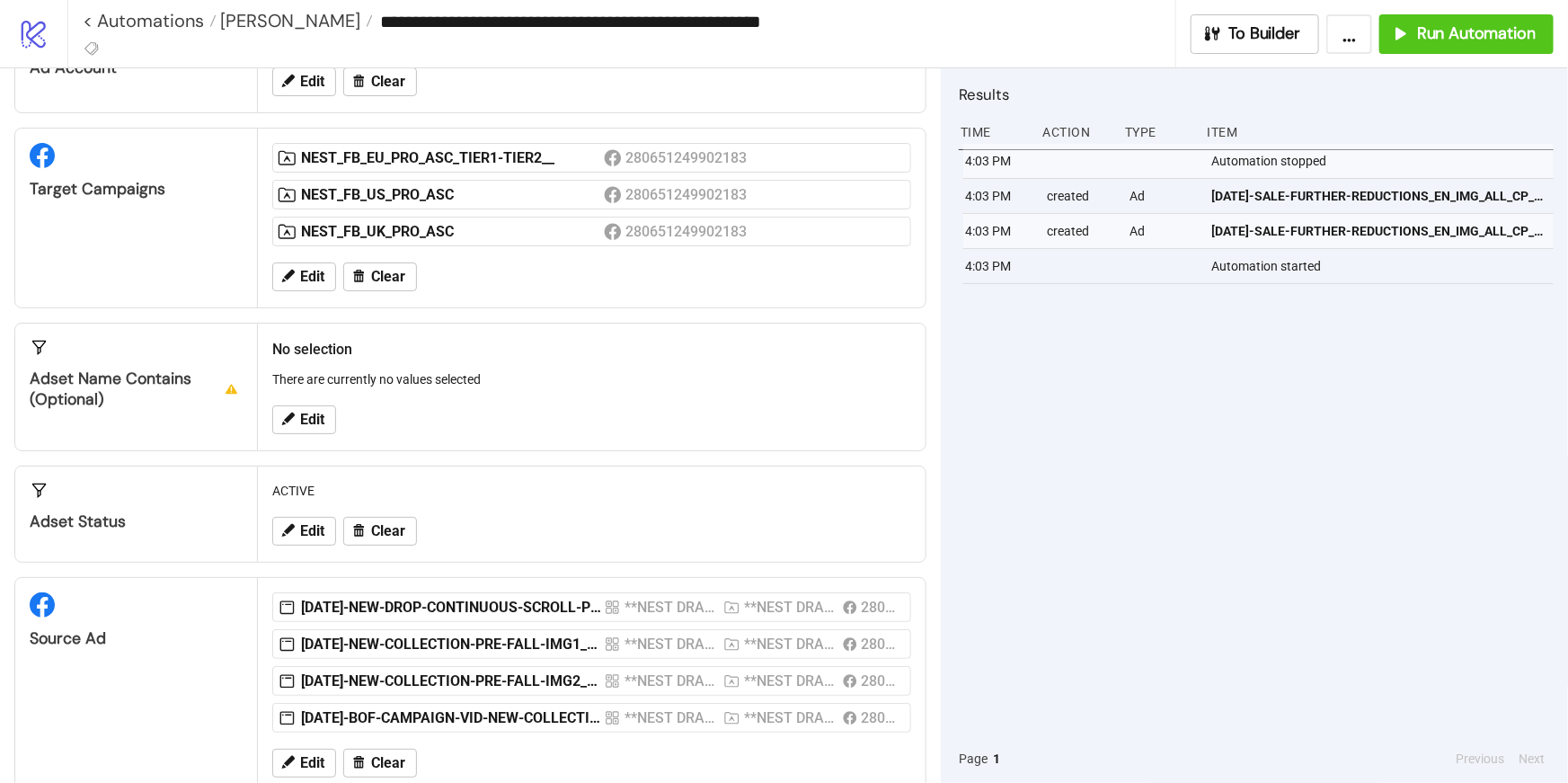 scroll, scrollTop: 146, scrollLeft: 0, axis: vertical 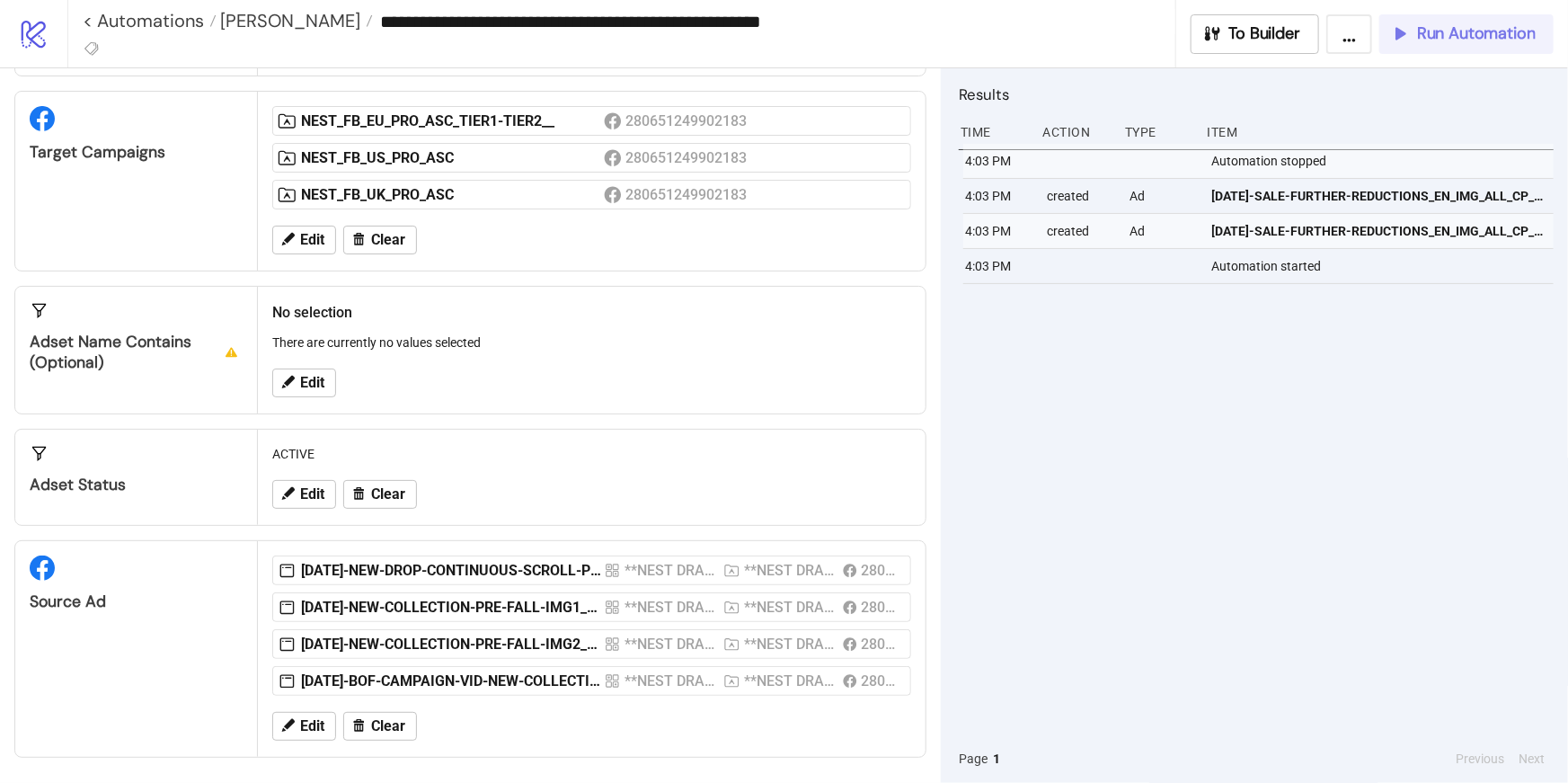 click on "Run Automation" at bounding box center (1476, 33) 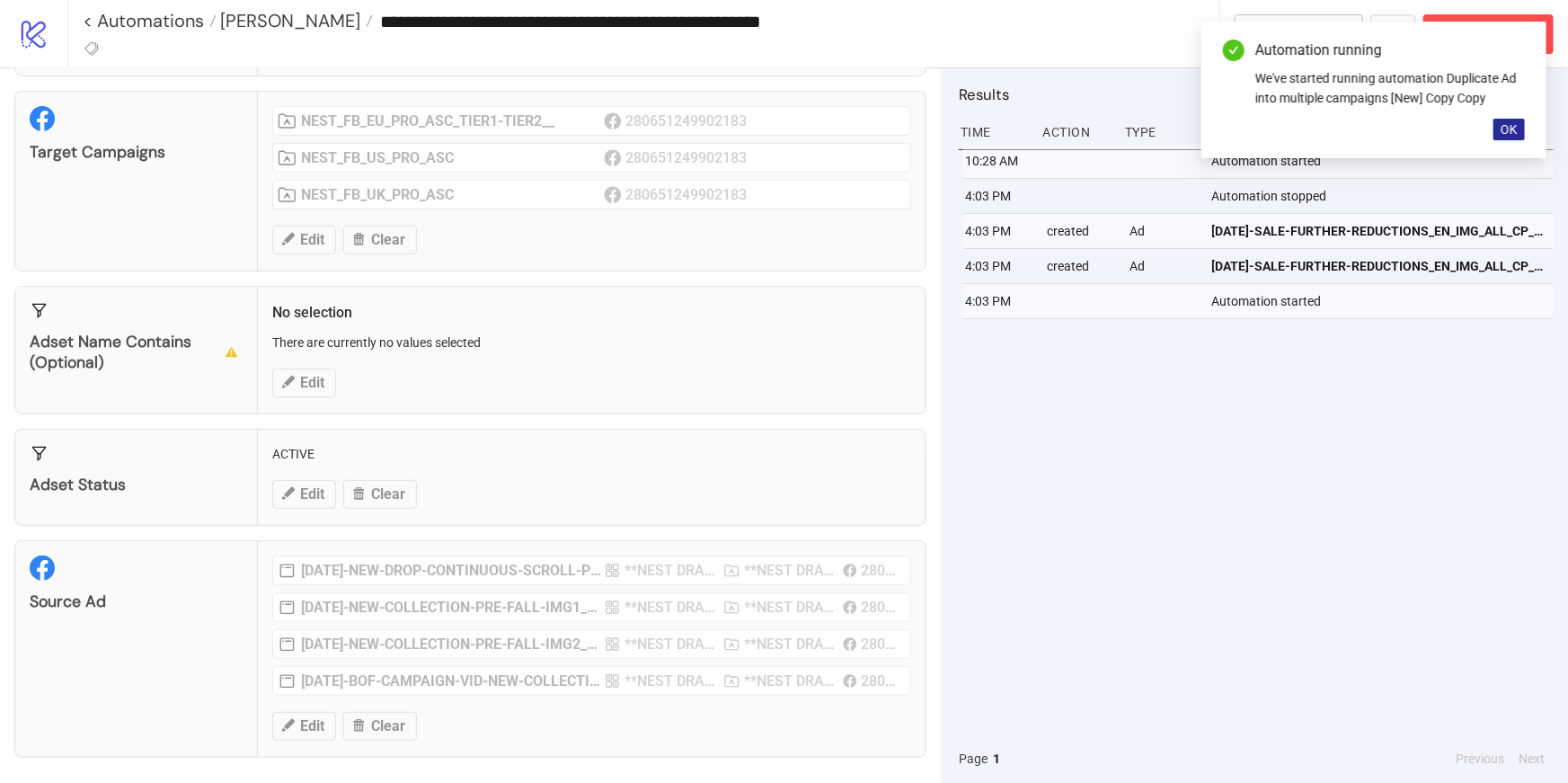 click on "OK" at bounding box center (1509, 129) 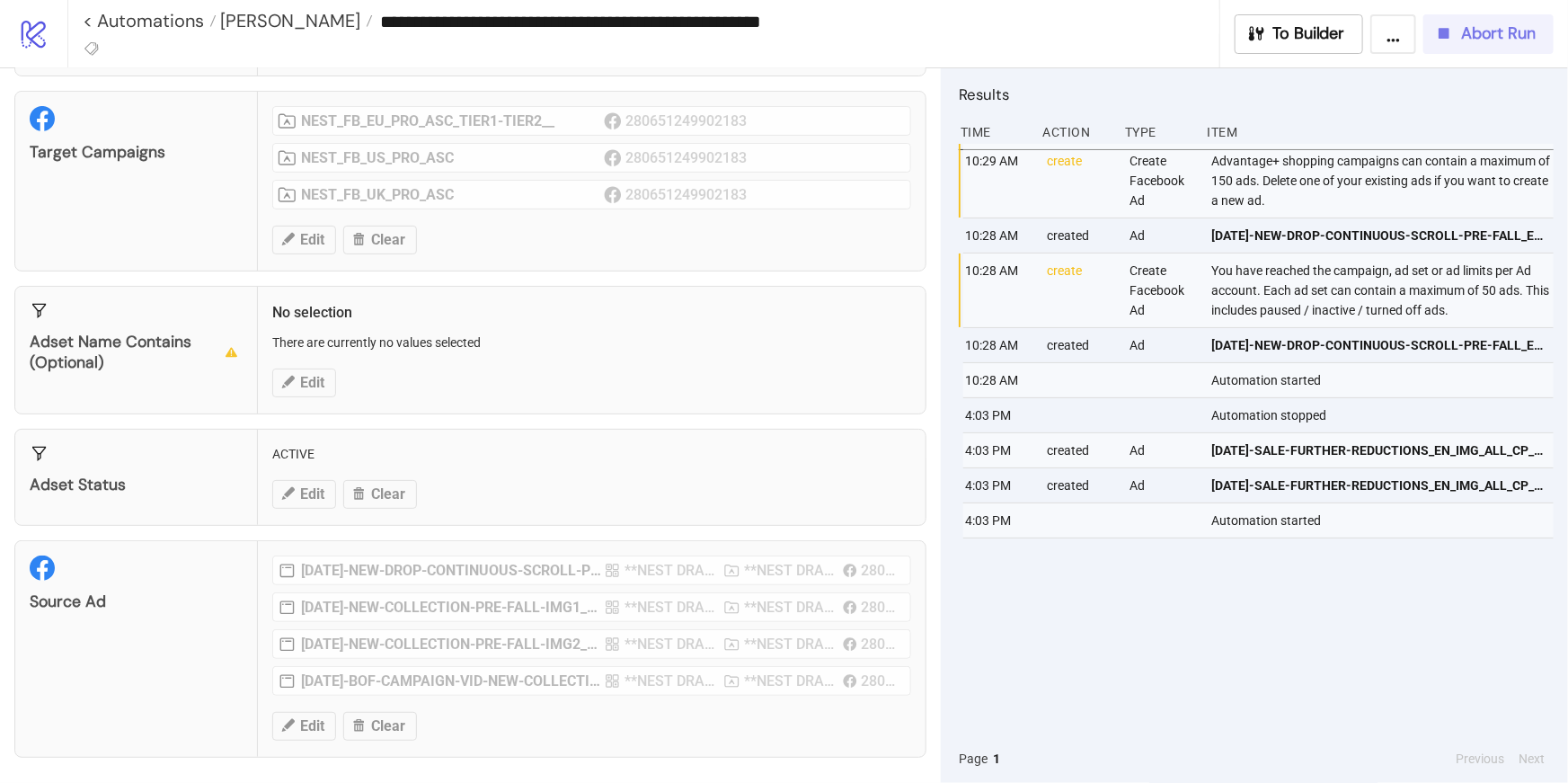 click on "Abort Run" at bounding box center [1484, 33] 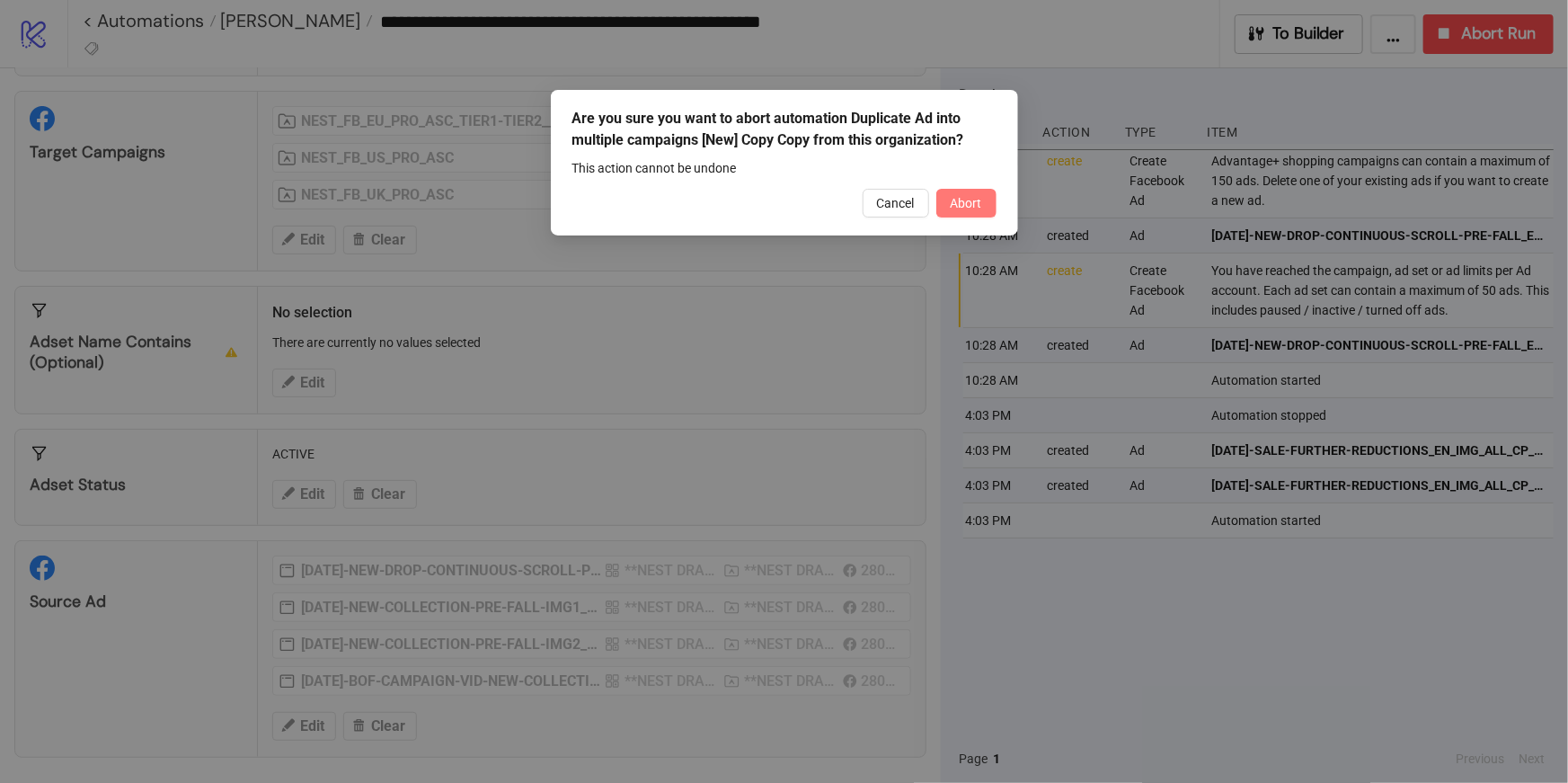 click on "Abort" at bounding box center [966, 203] 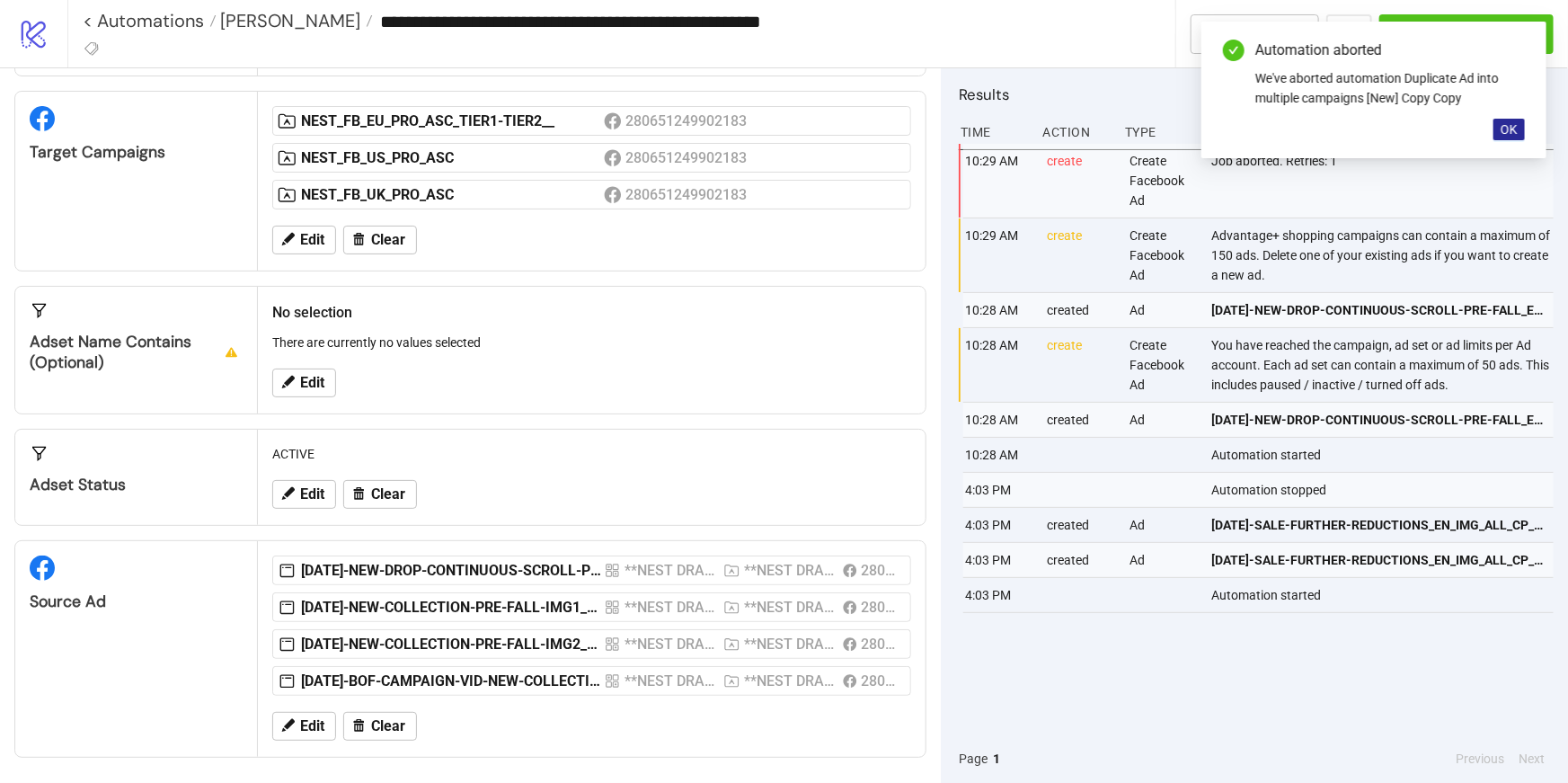 click on "OK" at bounding box center (1509, 129) 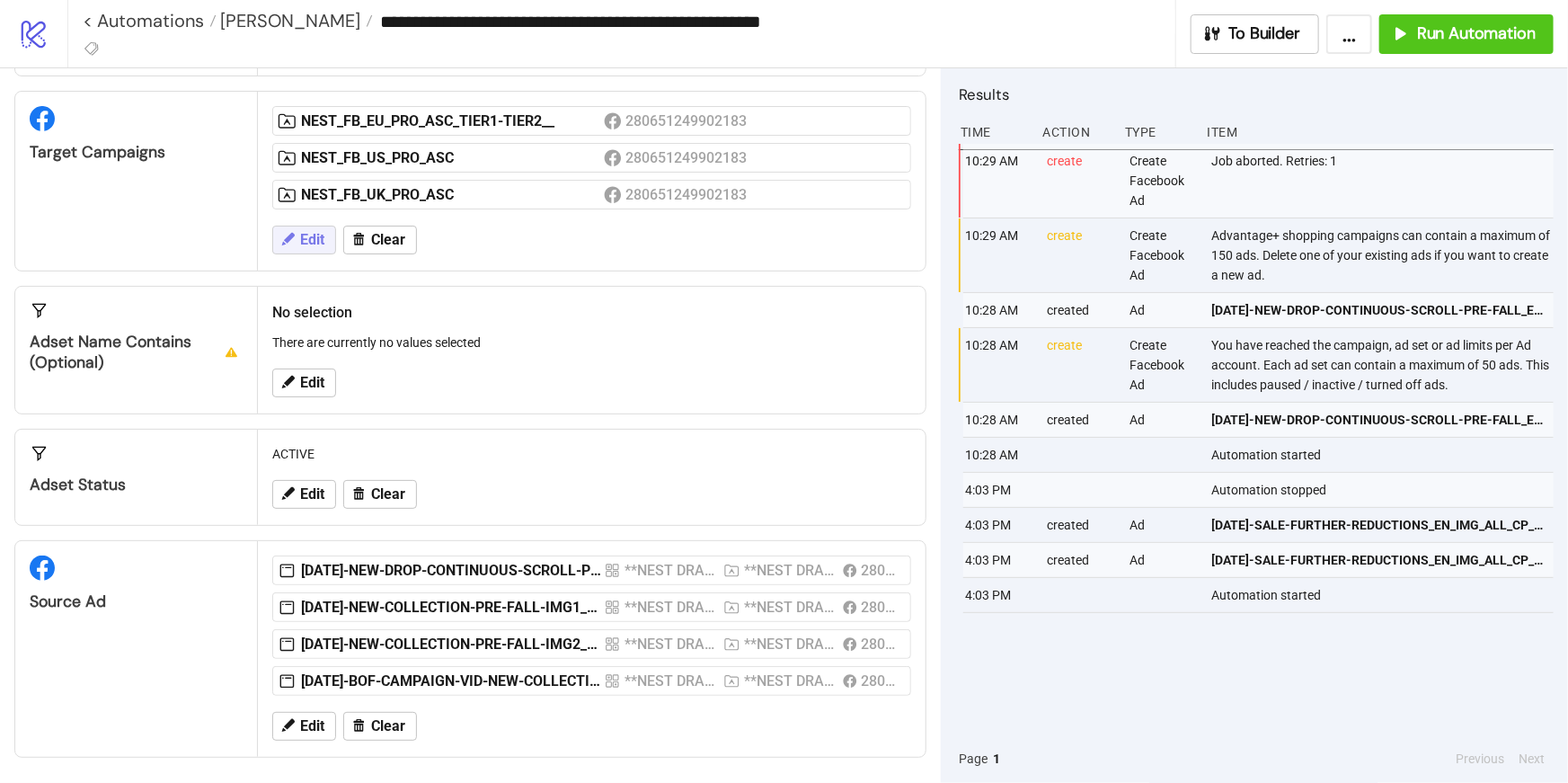 click on "Edit" at bounding box center [312, 240] 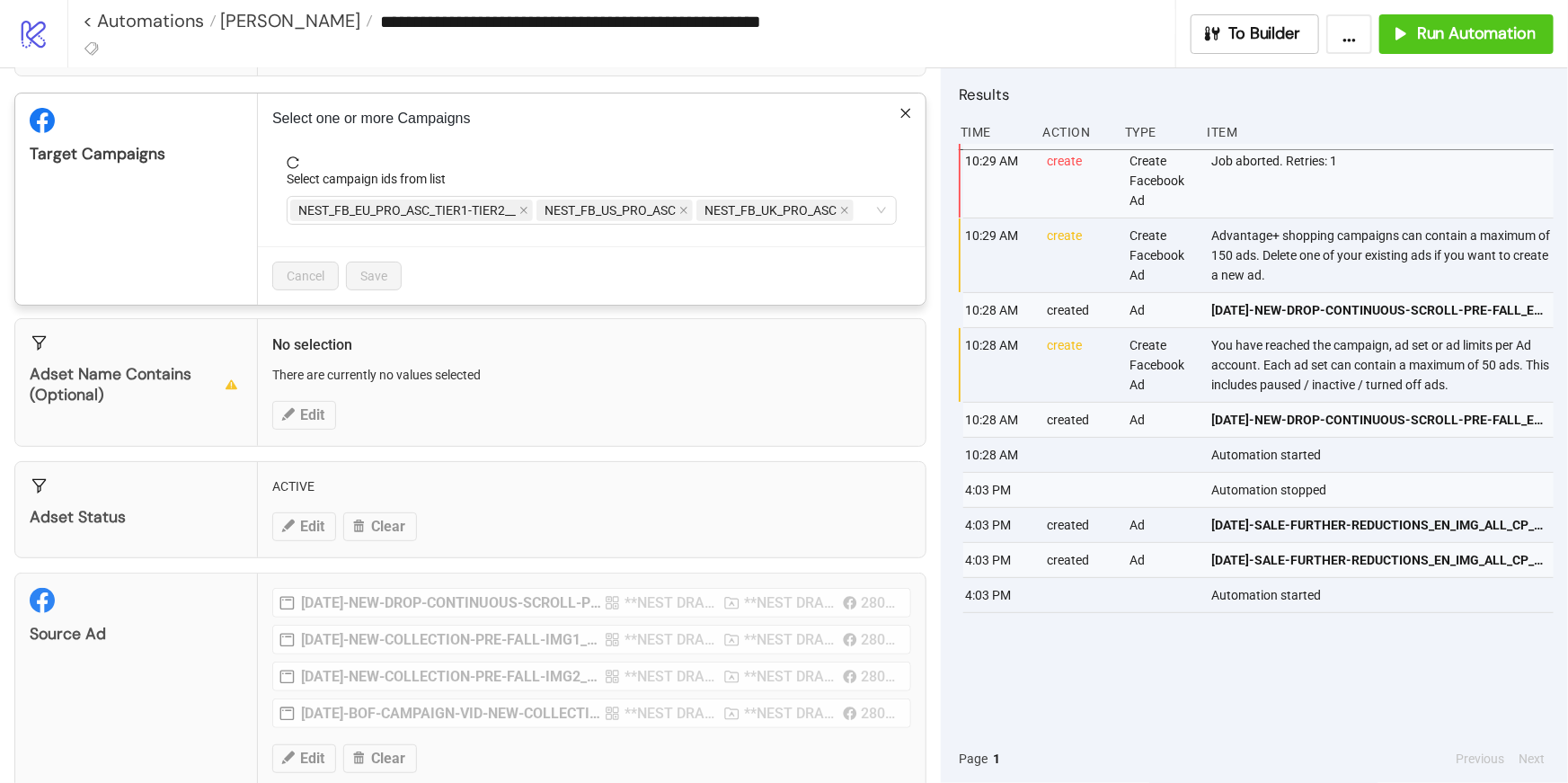 click 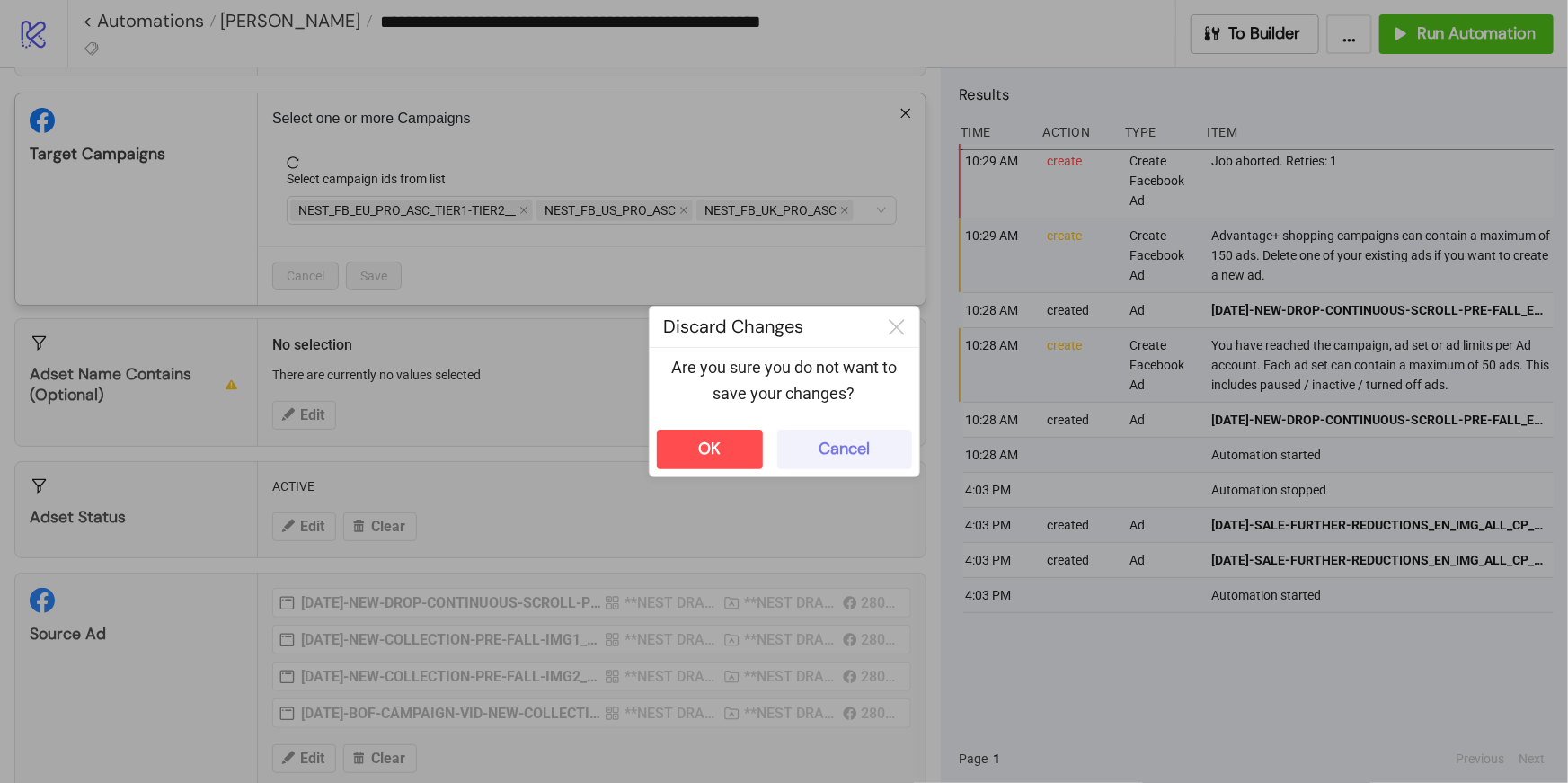 click on "Cancel" at bounding box center (845, 449) 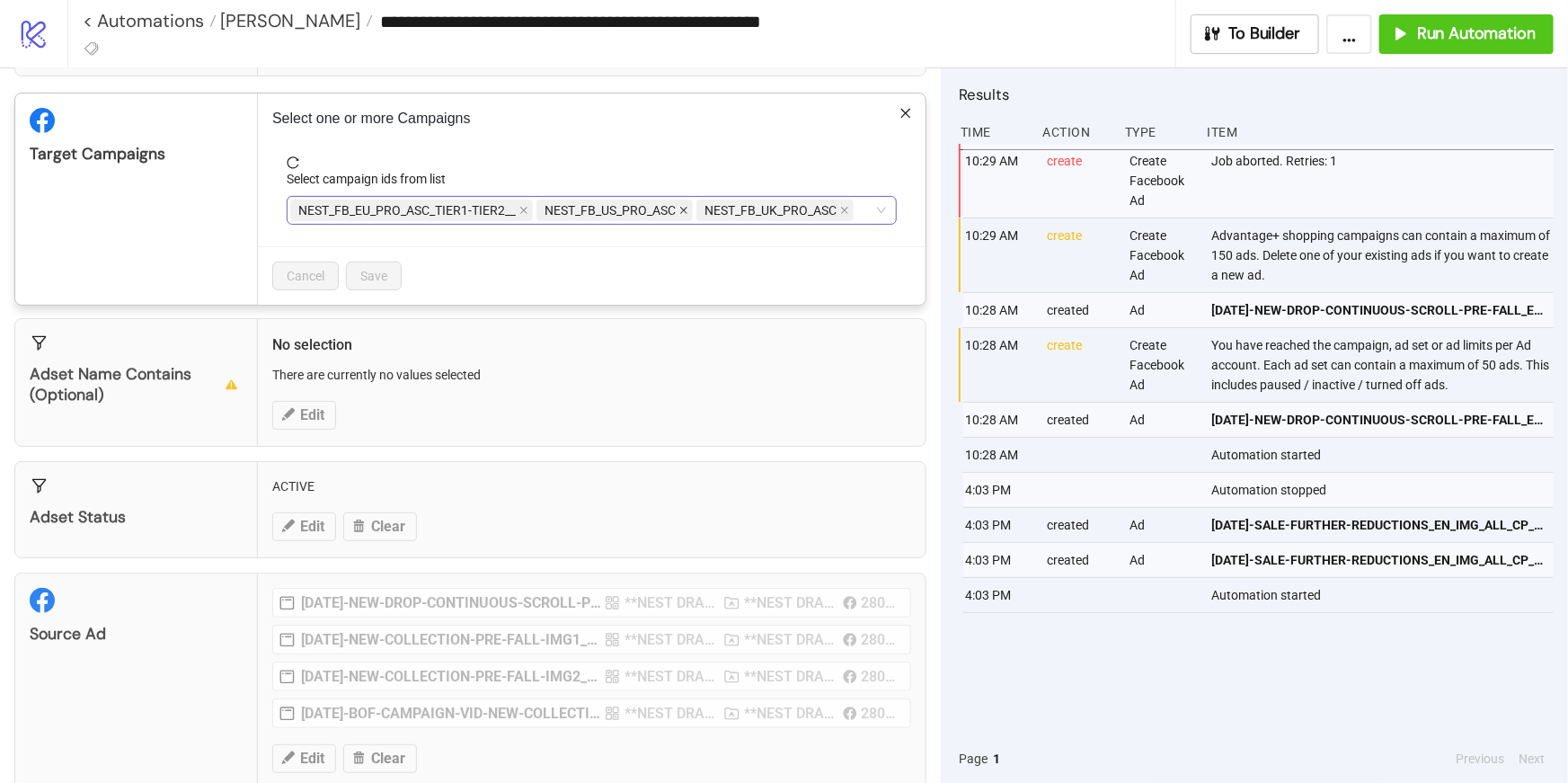click 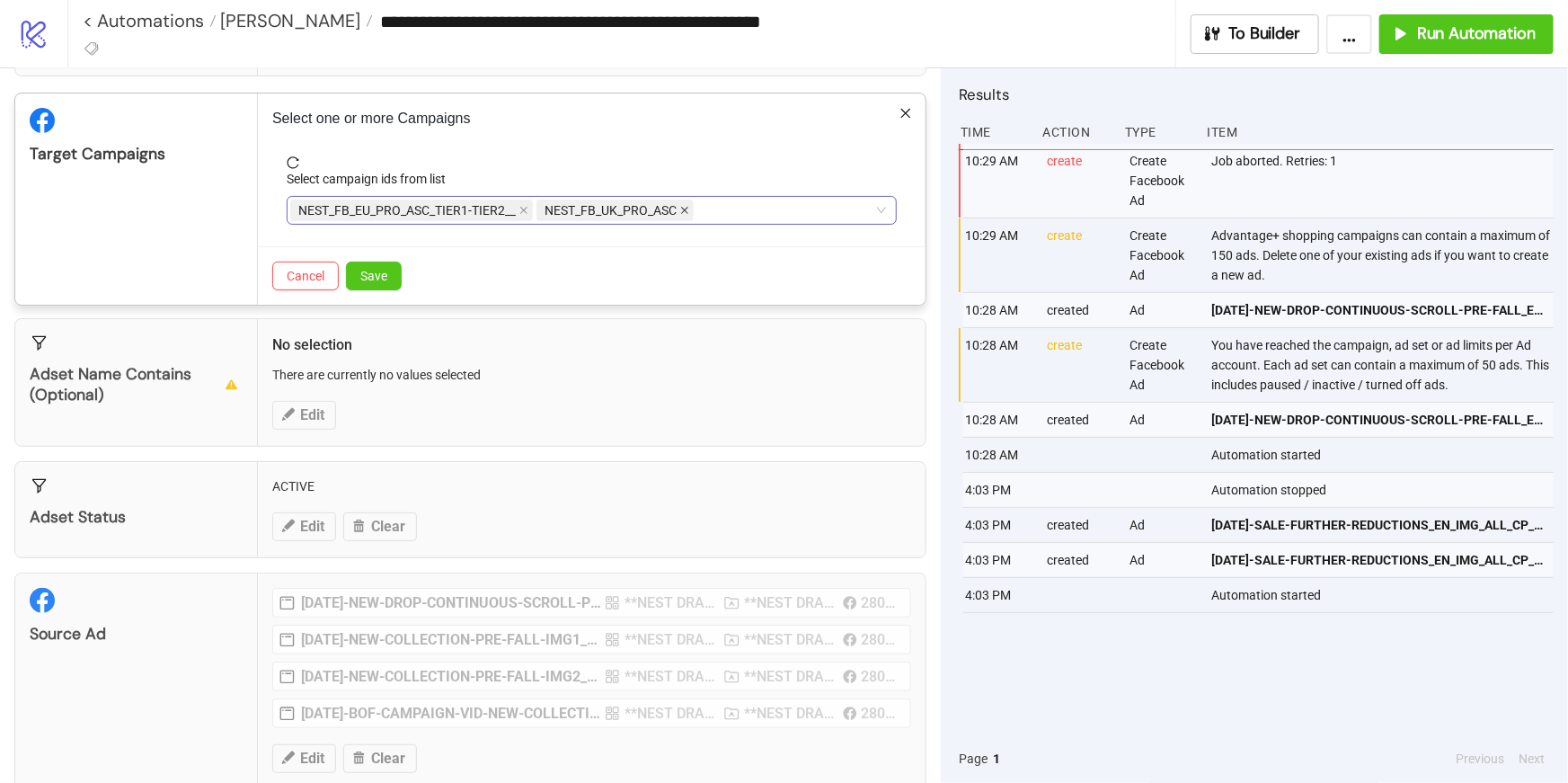 click 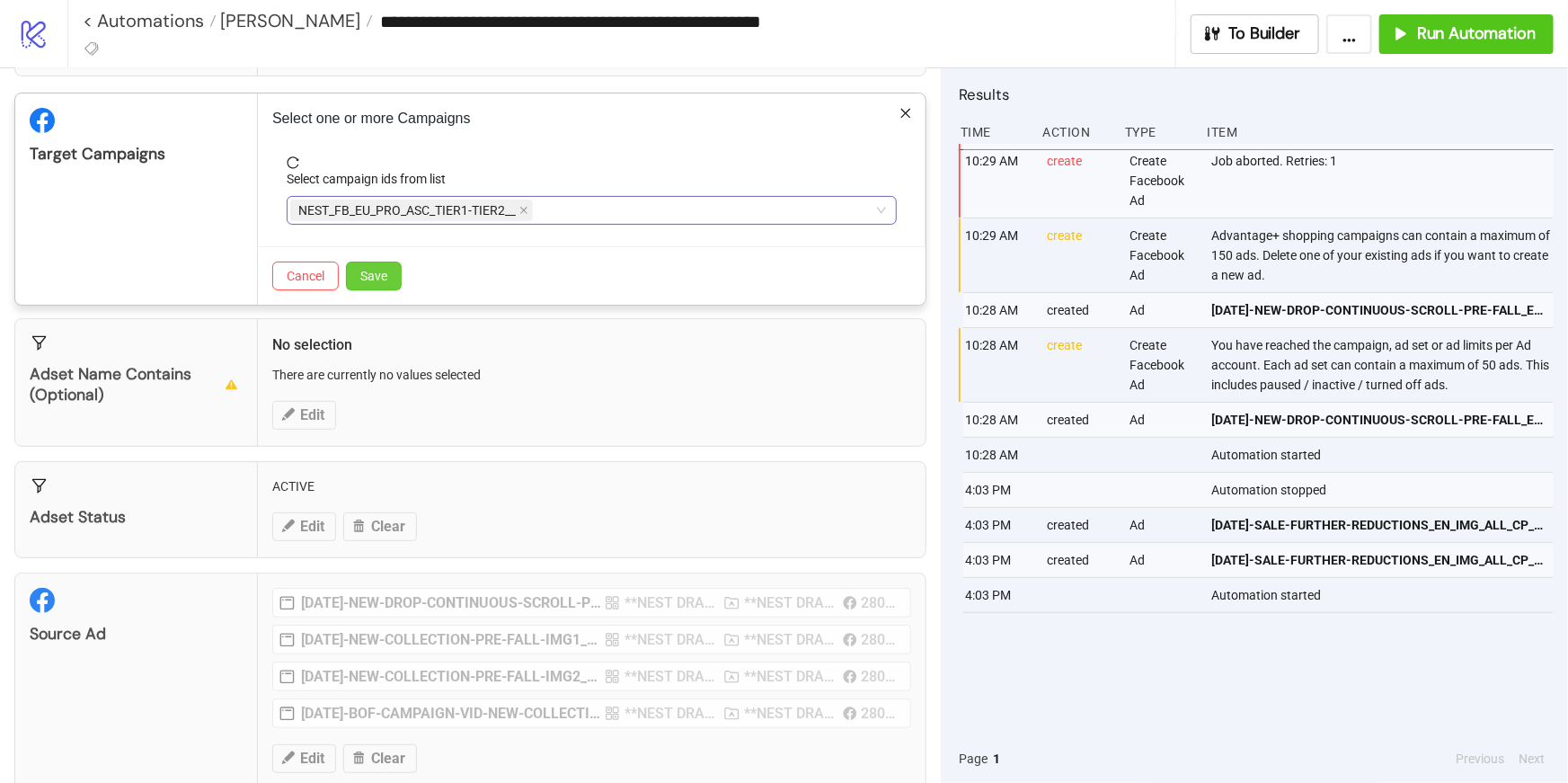 click on "Save" at bounding box center [374, 276] 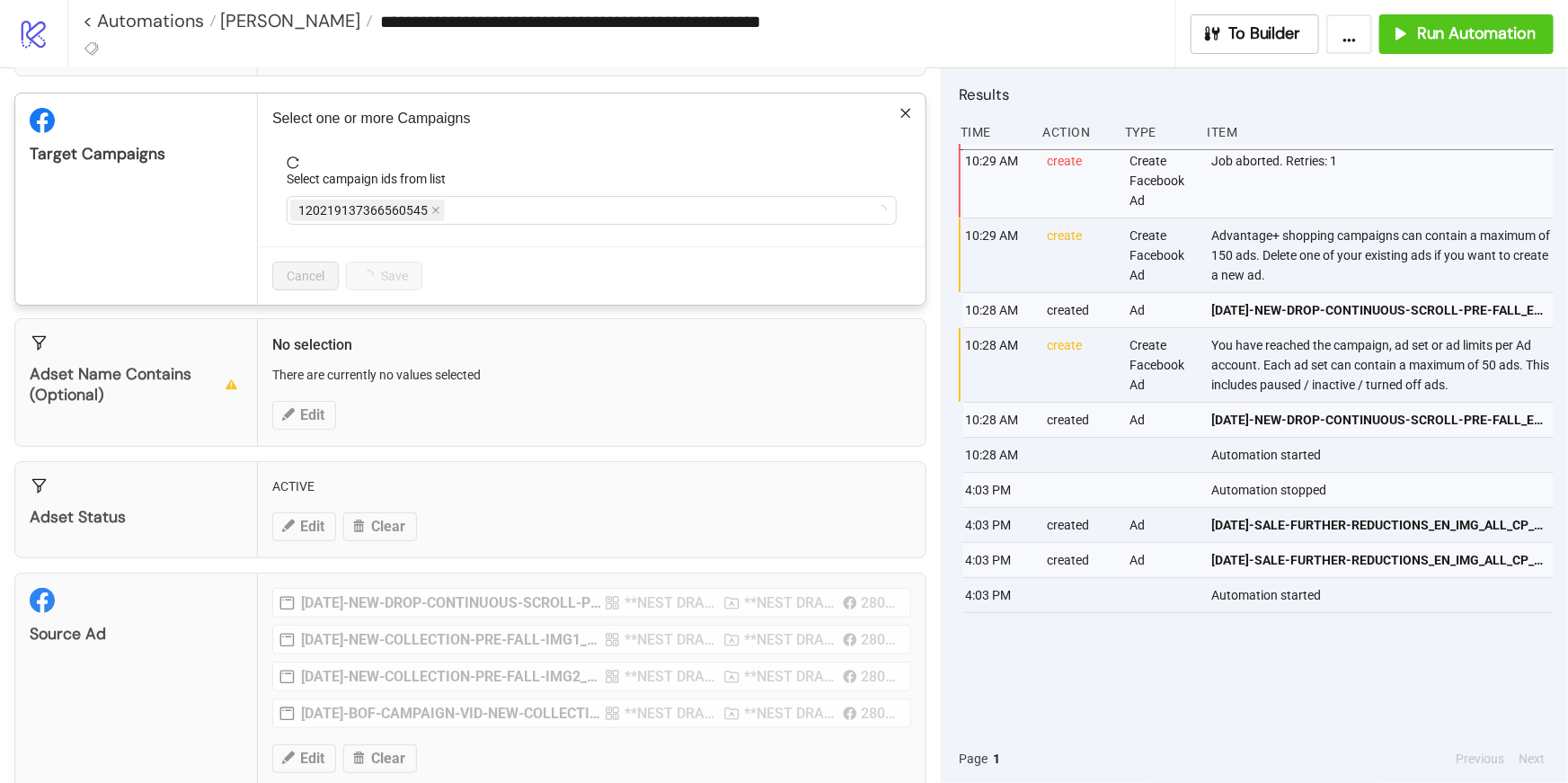 scroll, scrollTop: 72, scrollLeft: 0, axis: vertical 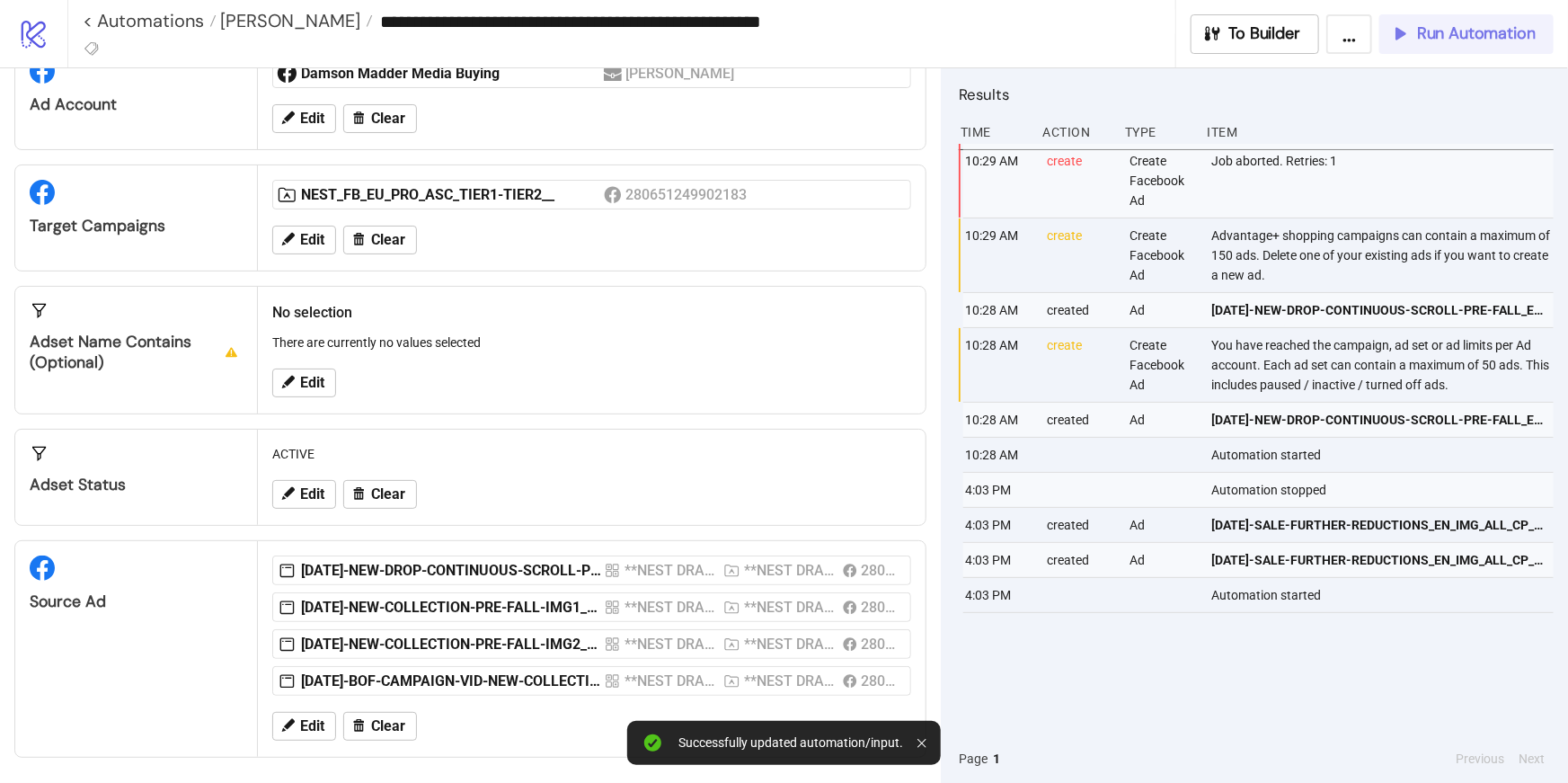 click on "Run Automation" at bounding box center (1476, 33) 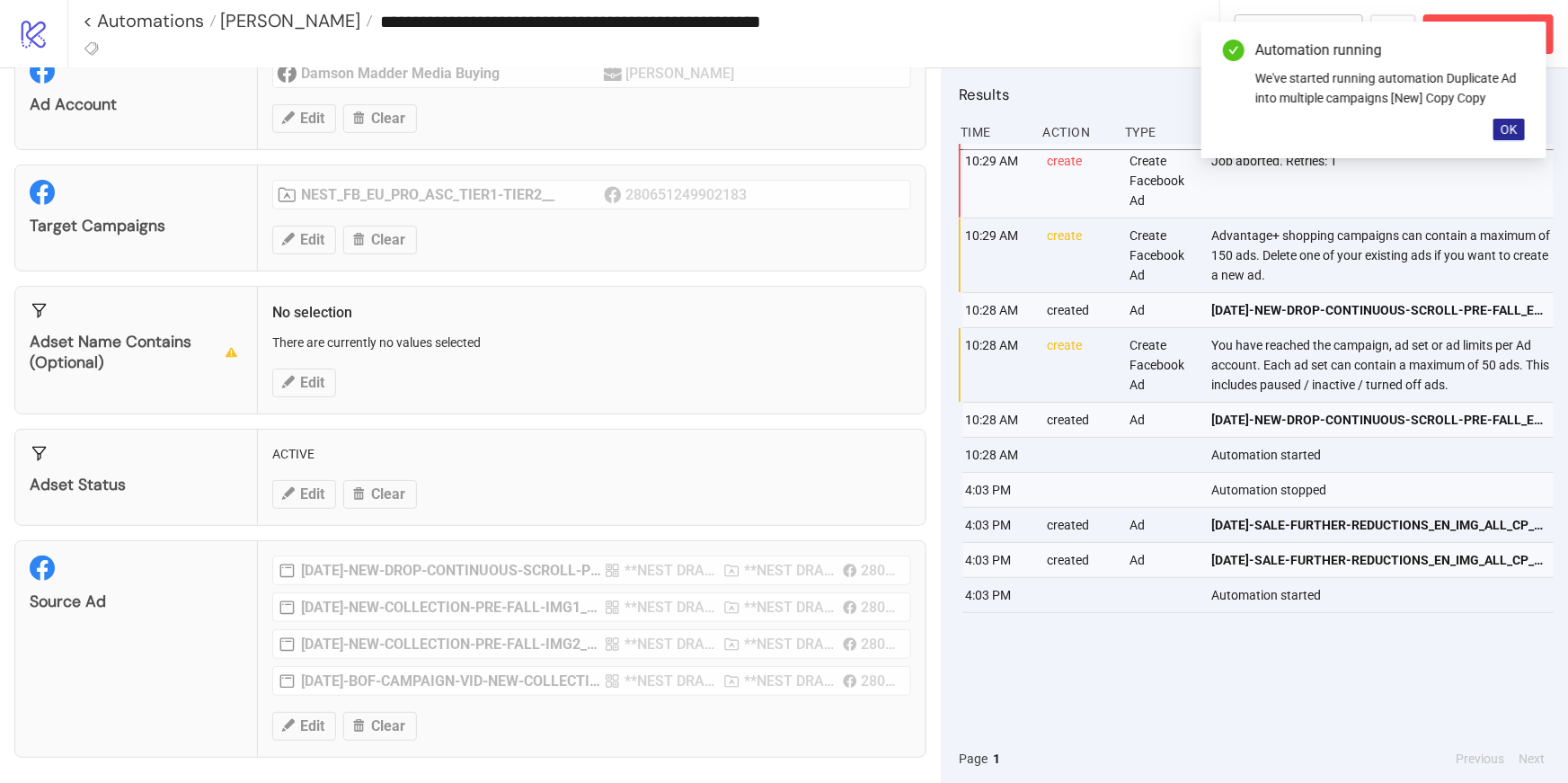 click on "OK" at bounding box center (1509, 129) 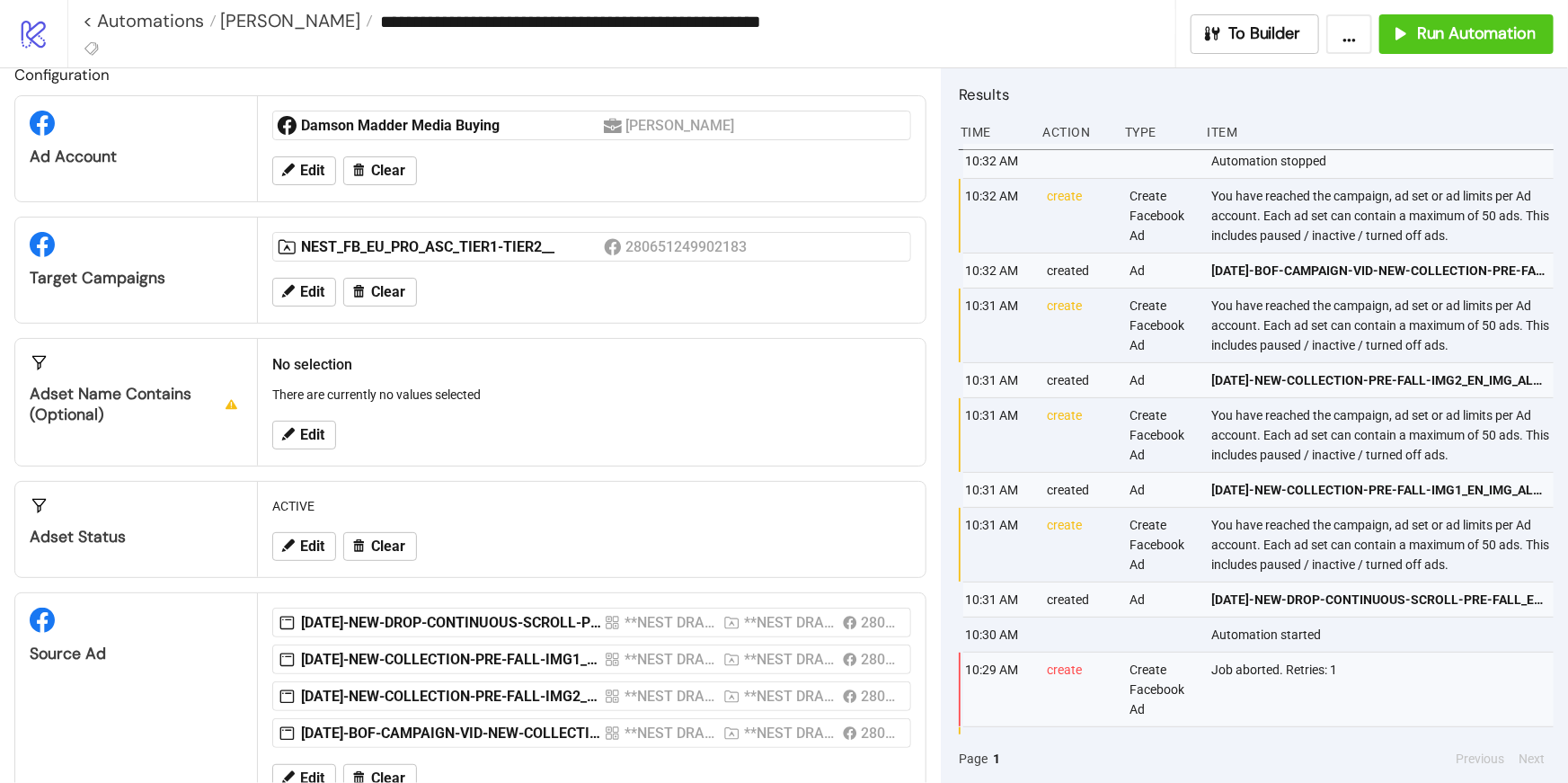 scroll, scrollTop: 0, scrollLeft: 0, axis: both 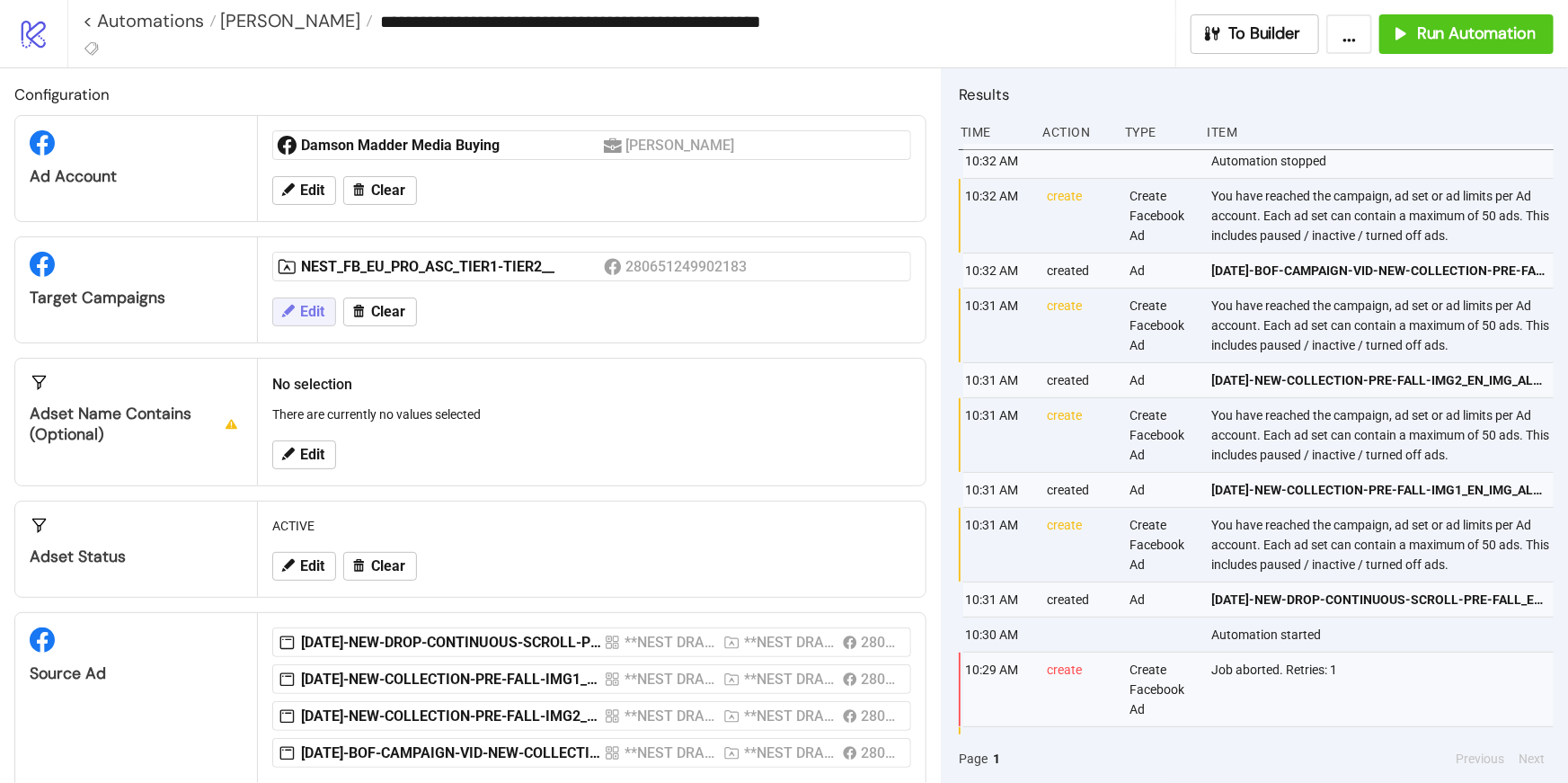 click on "Edit" at bounding box center [312, 312] 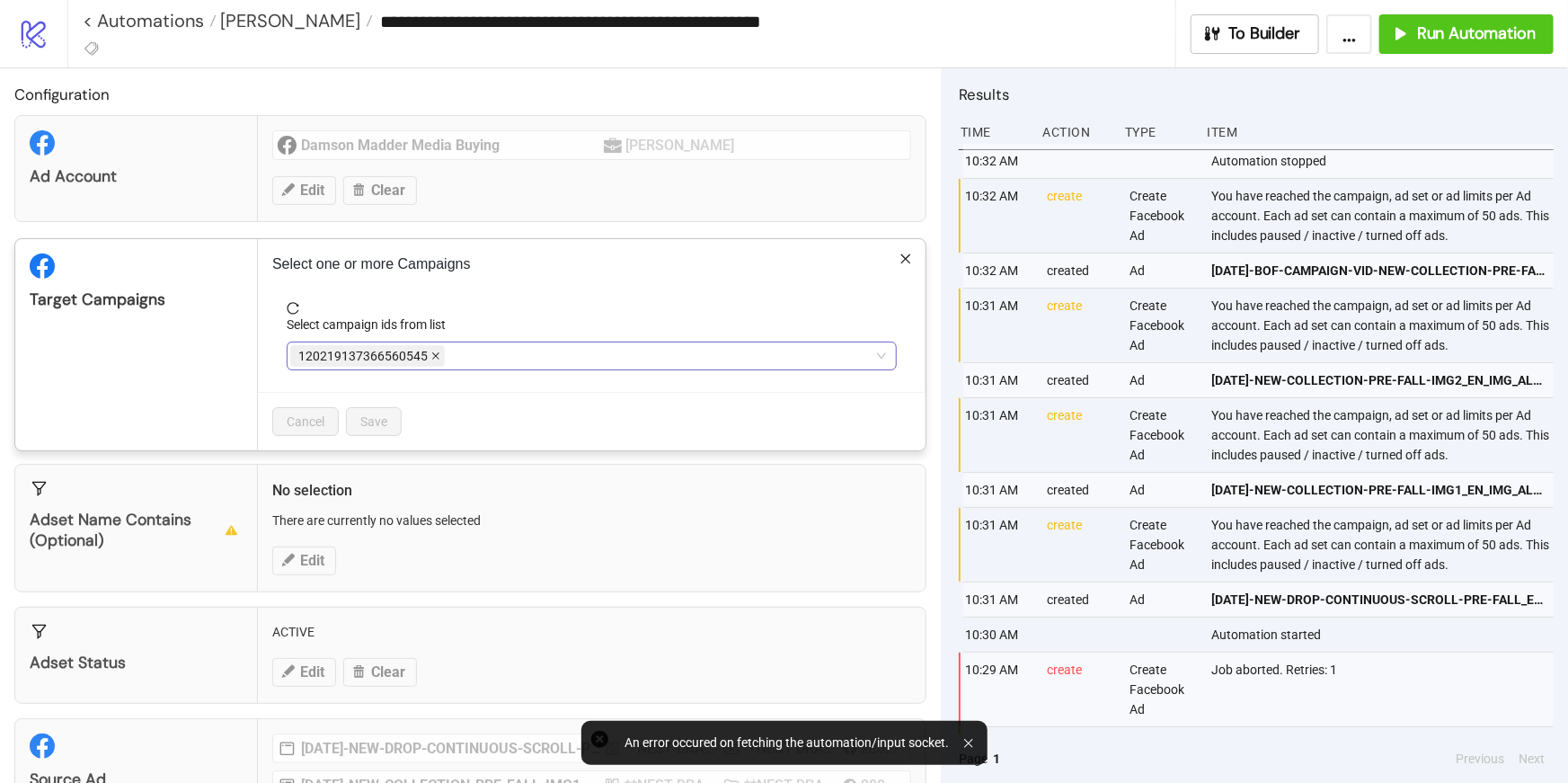 click 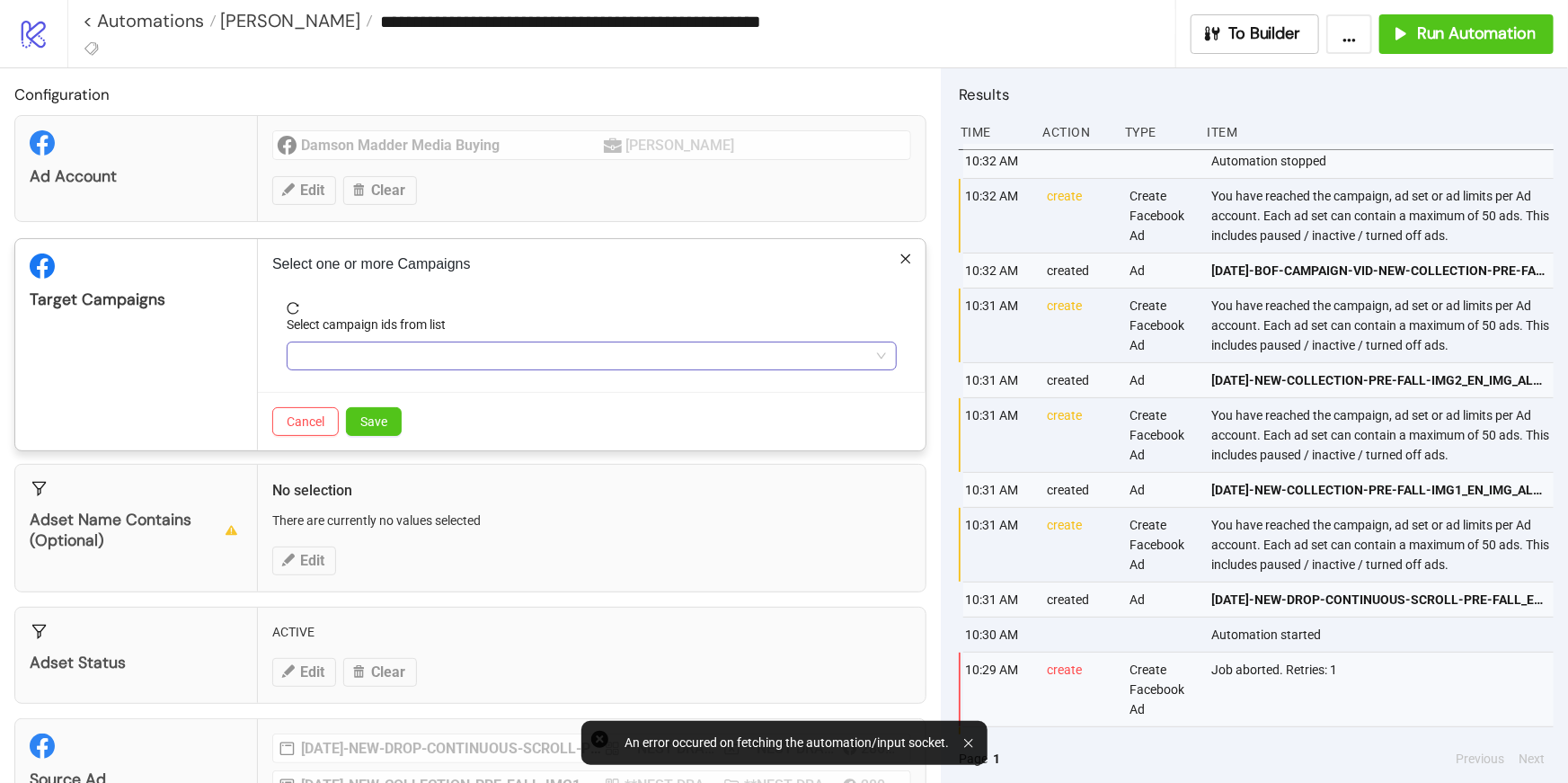 click at bounding box center (582, 356) 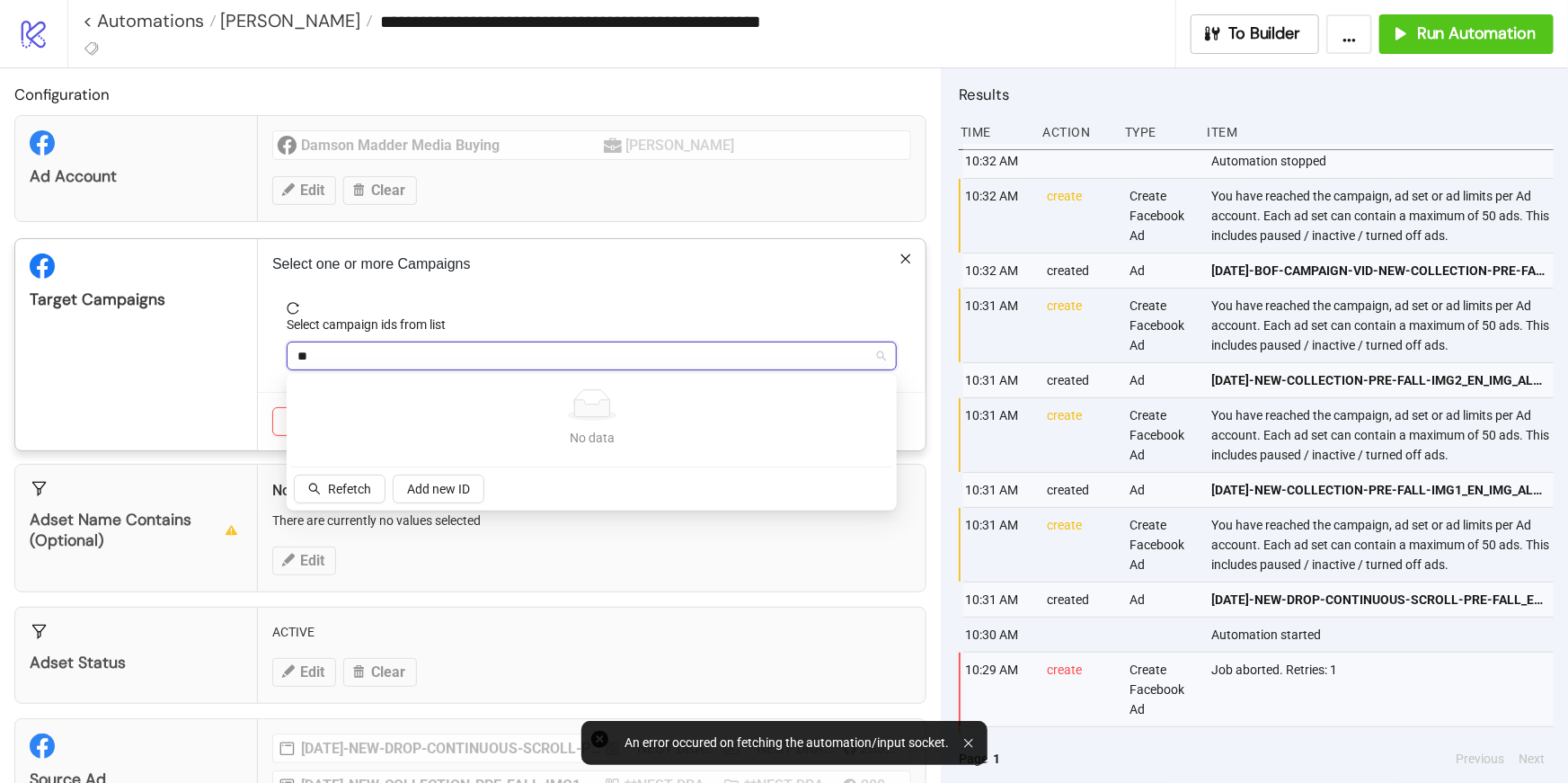 type on "***" 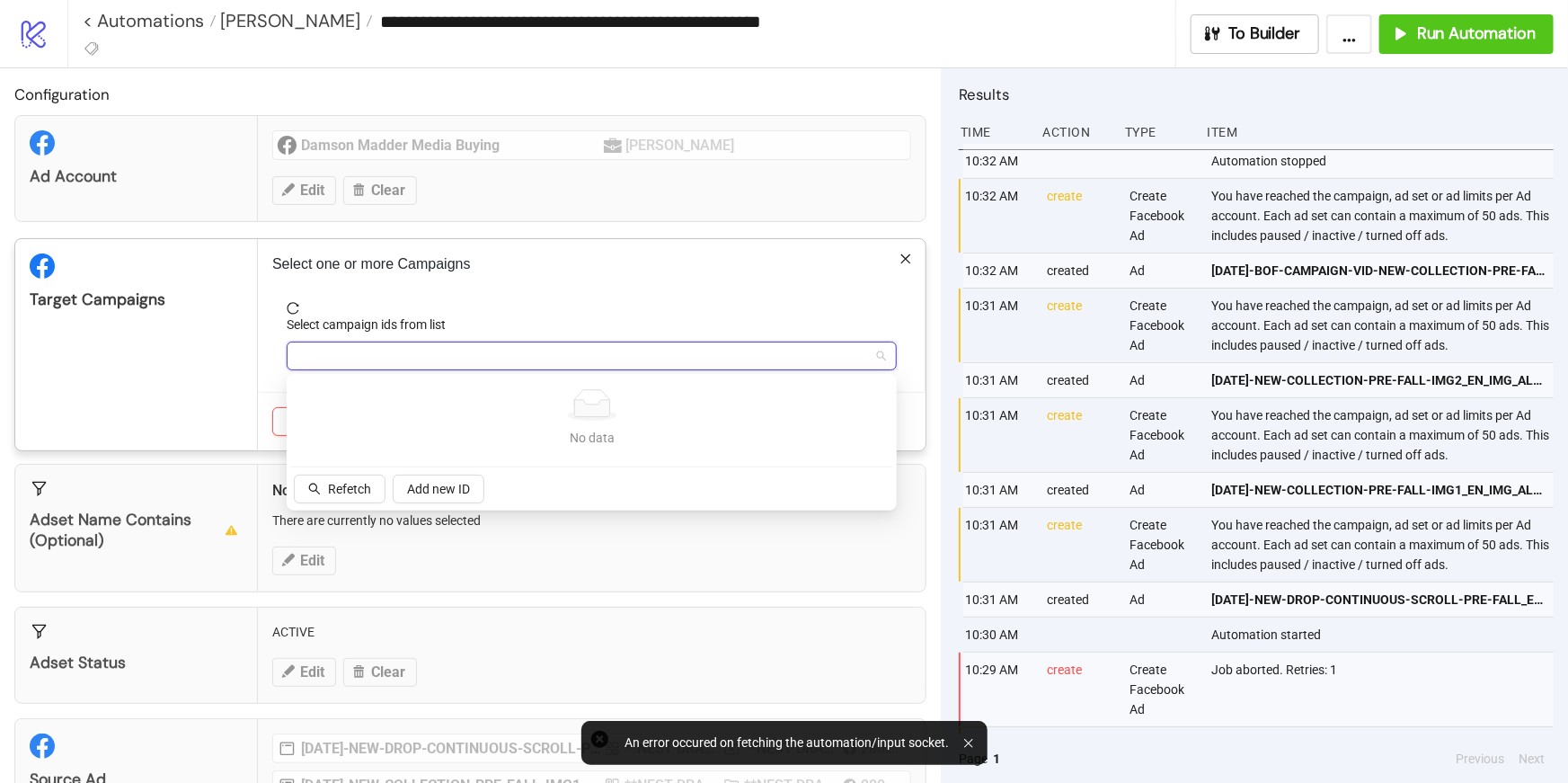 click on "Select one or more Campaigns Select campaign ids from list RET   Cancel Save" at bounding box center (591, 344) 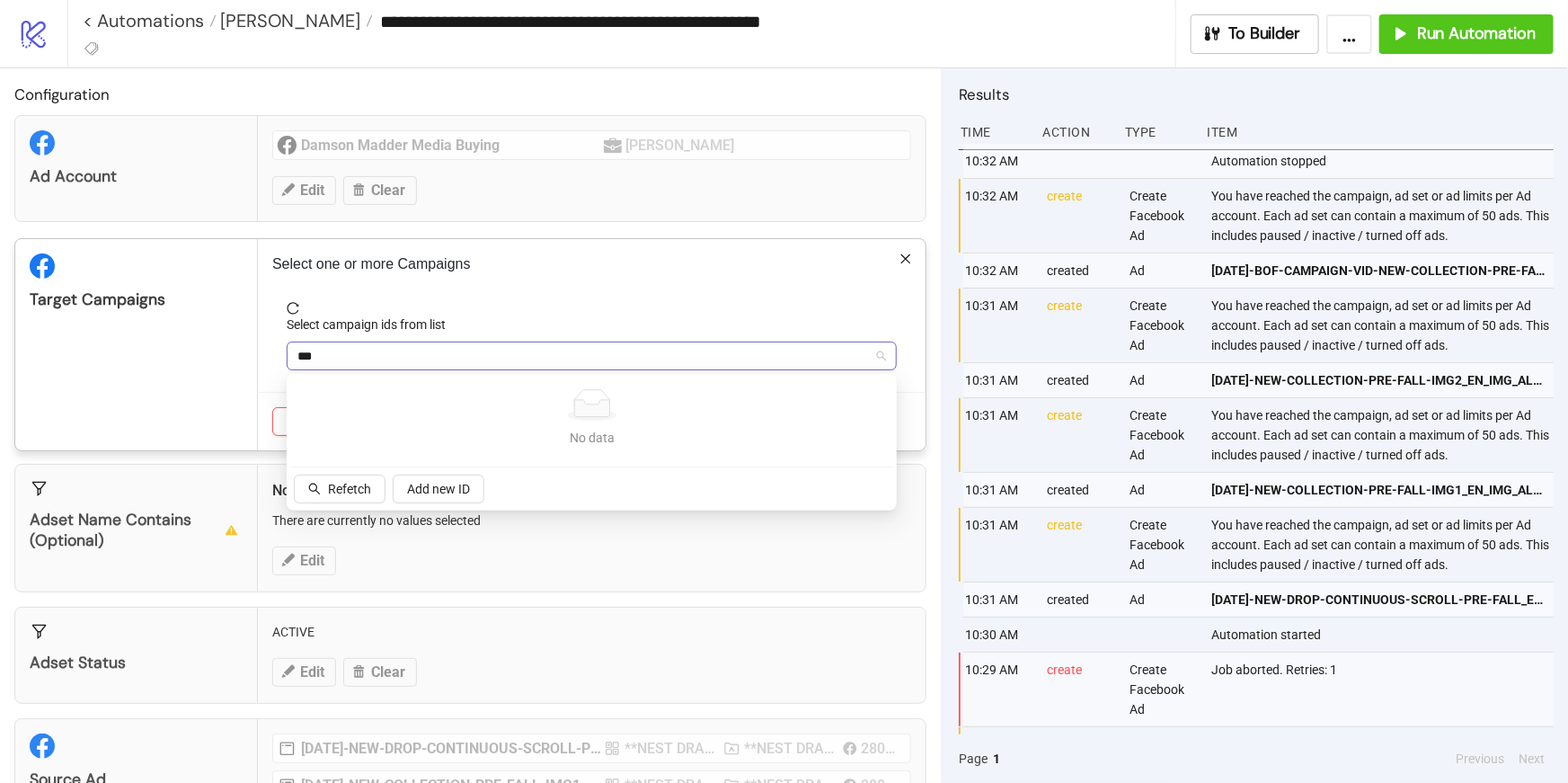 click on "*** RET" at bounding box center [582, 356] 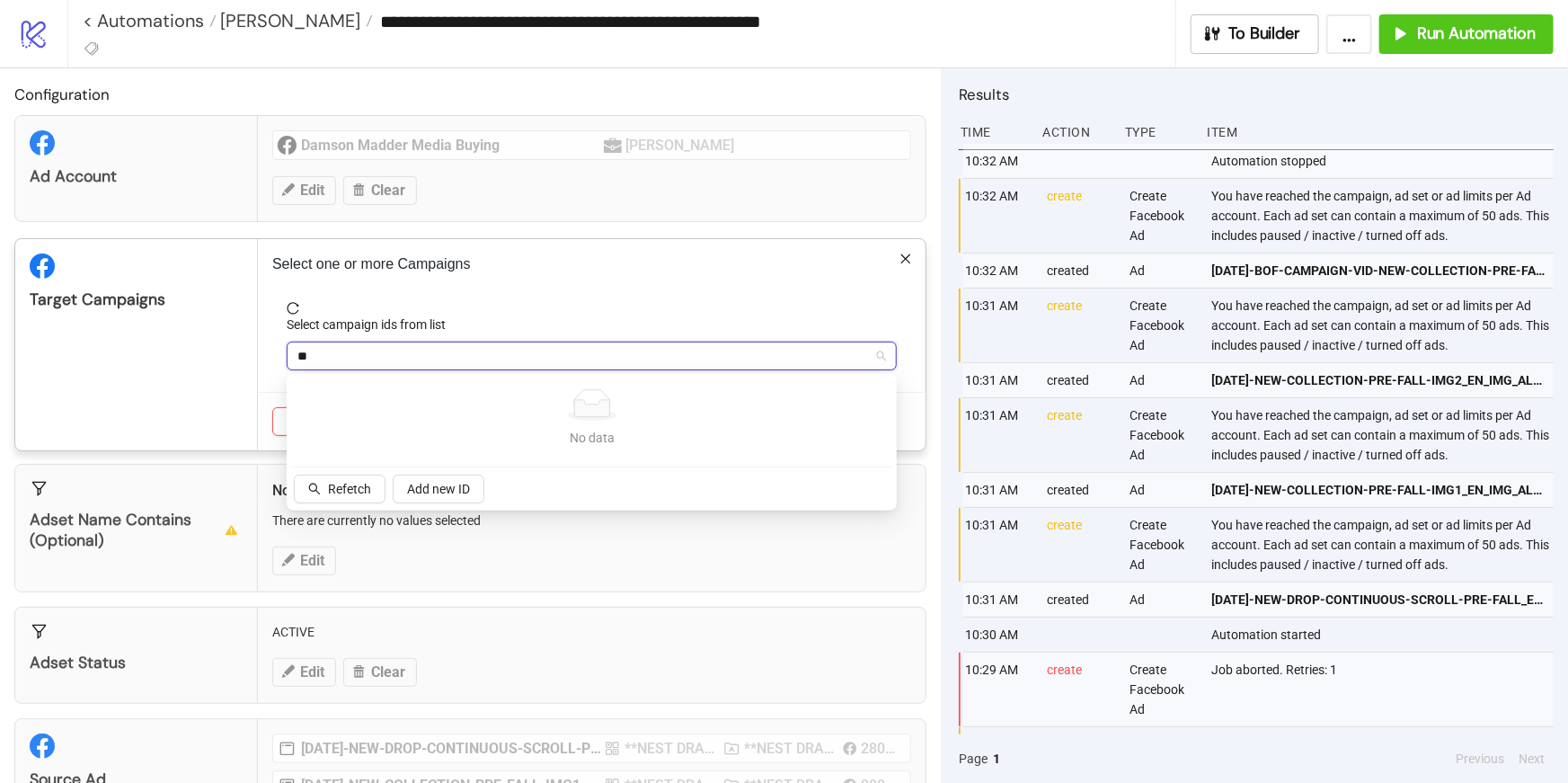 type on "*" 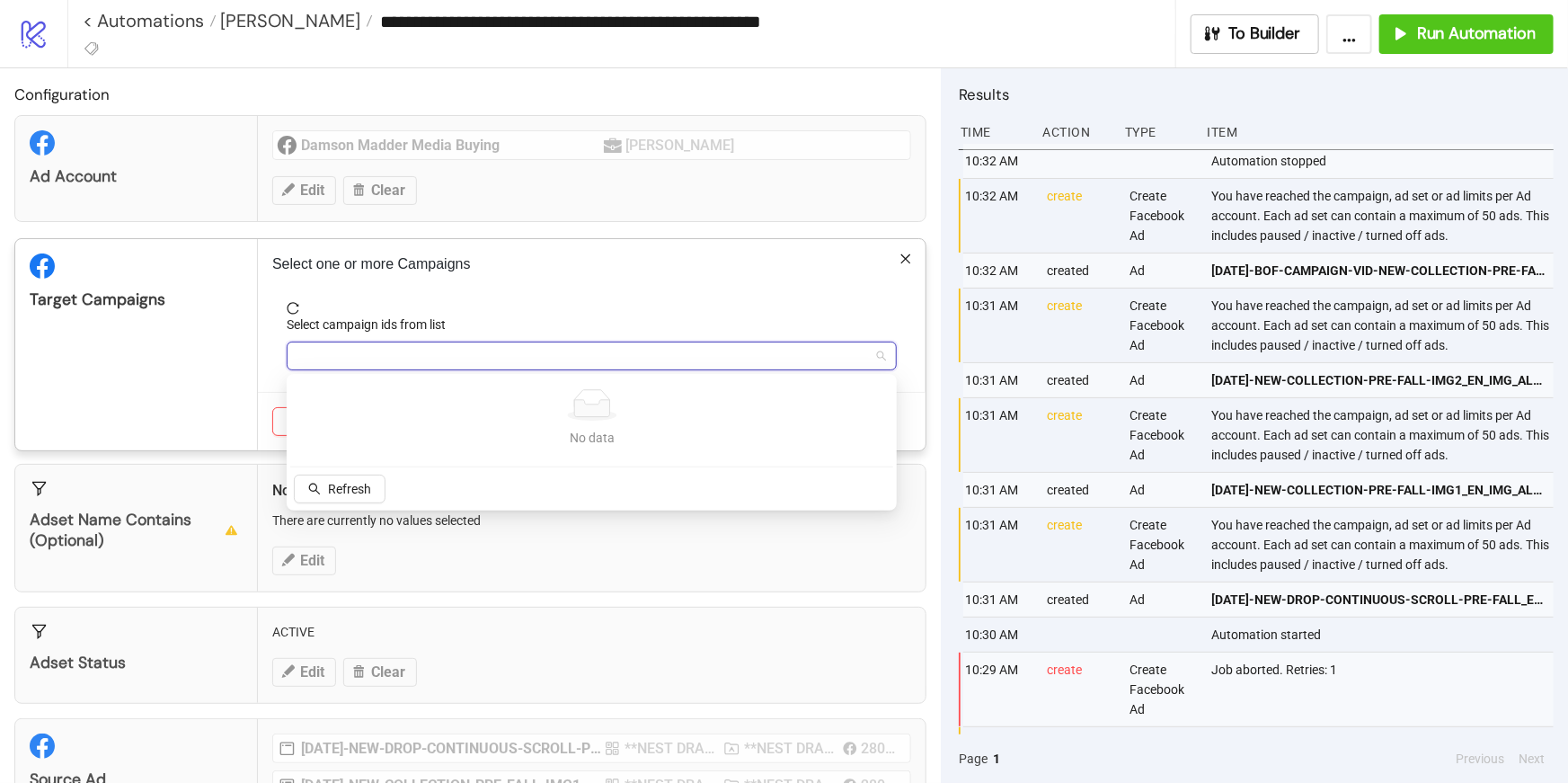 paste on "**********" 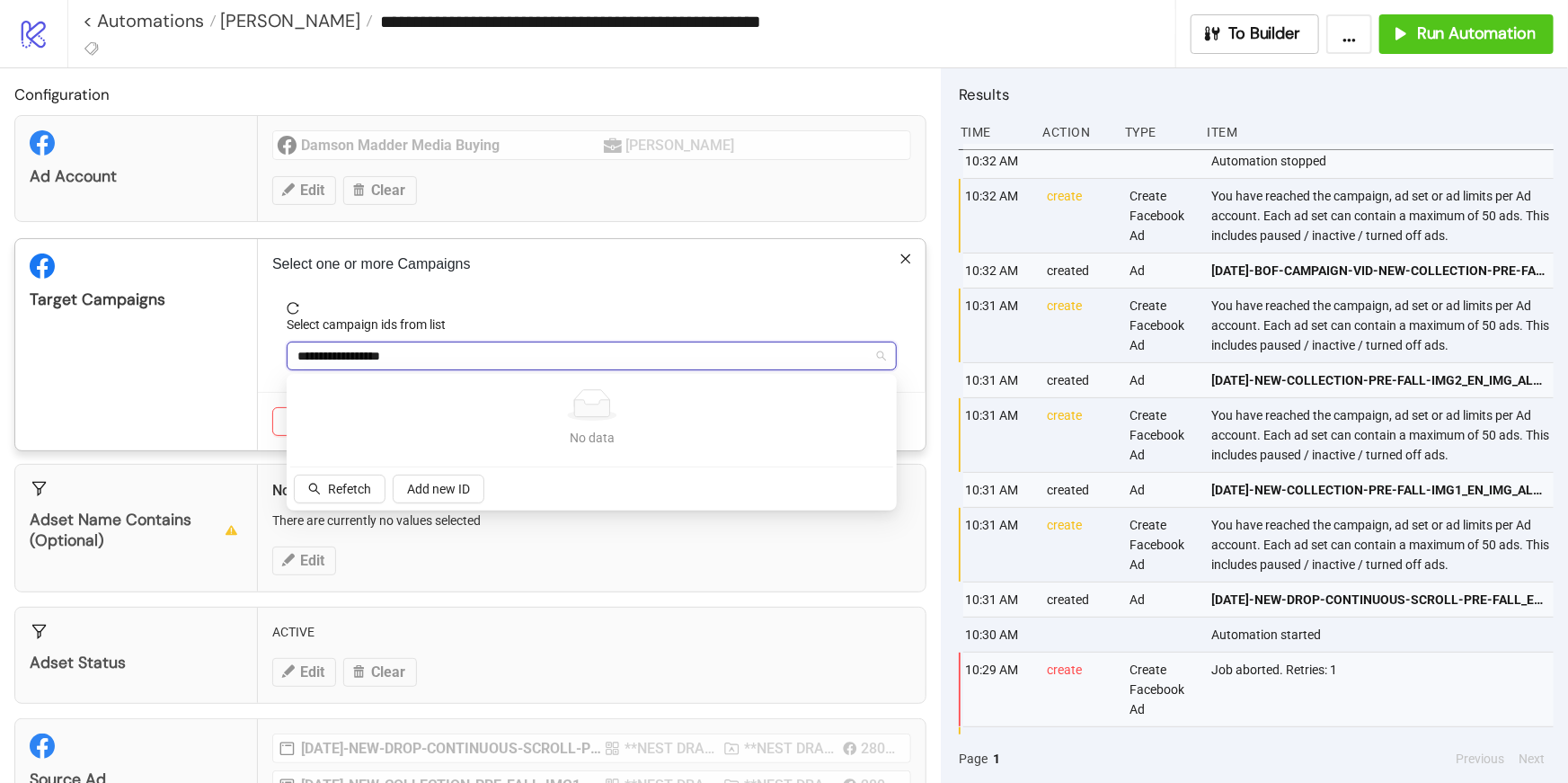 type 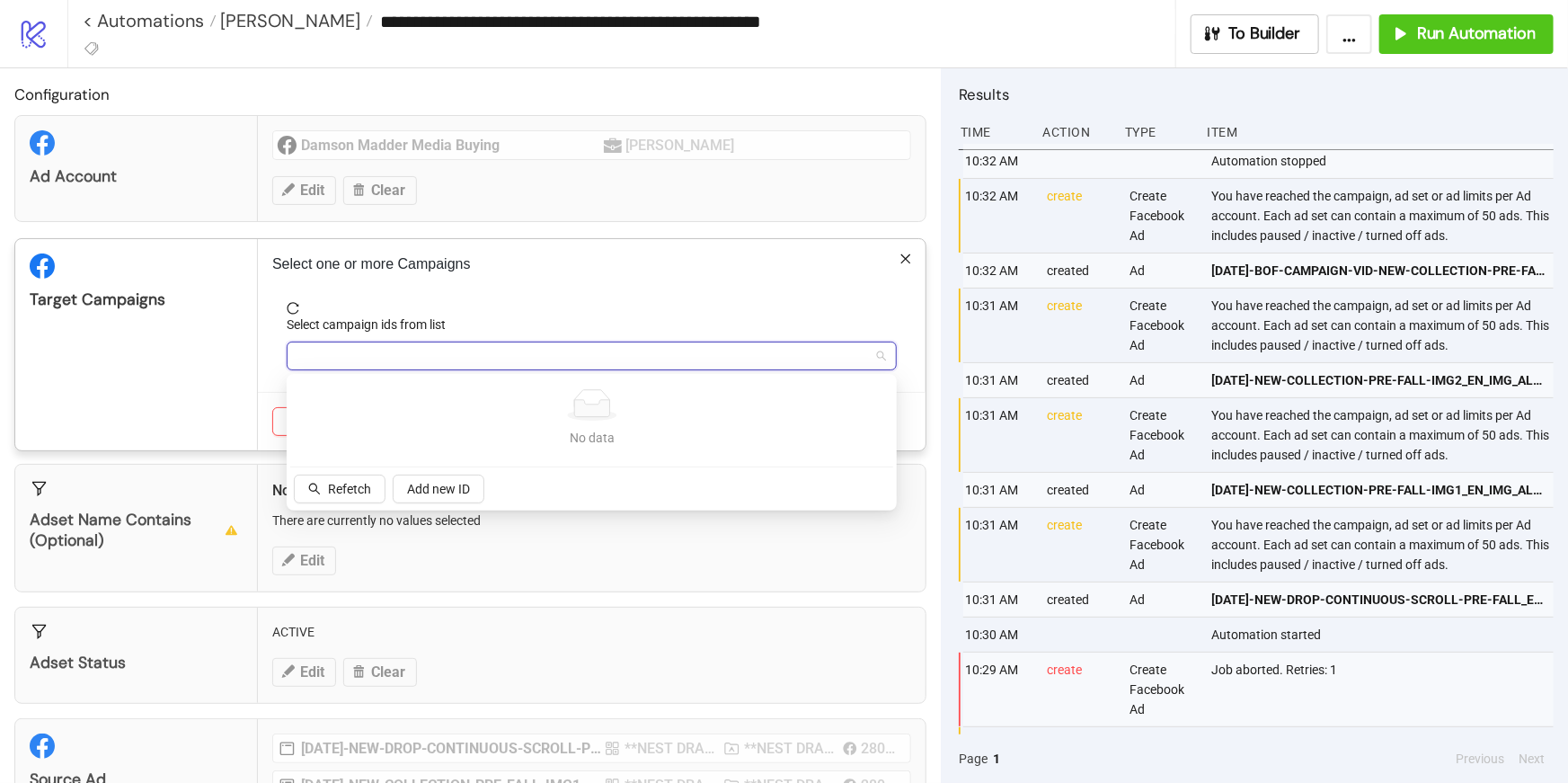 click on "Select one or more Campaigns Select campaign ids from list 120210762807680545   Cancel Save" at bounding box center (591, 344) 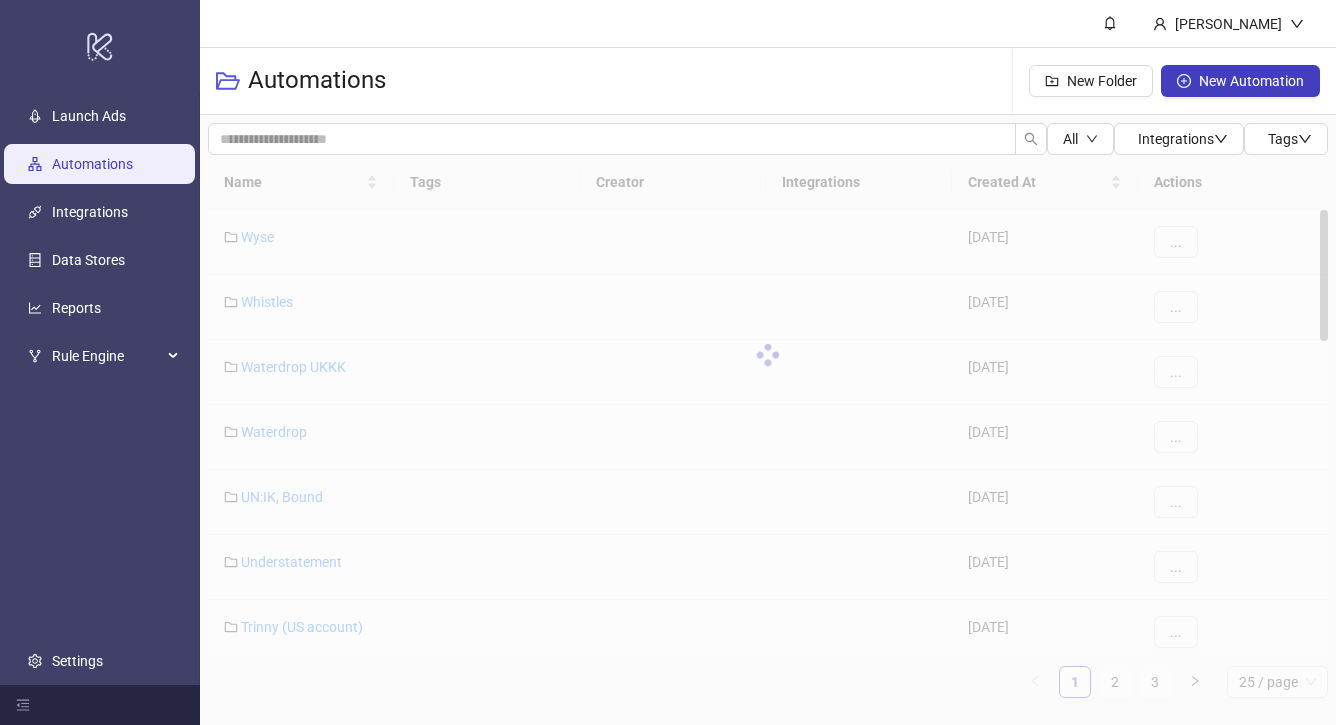 scroll, scrollTop: 0, scrollLeft: 0, axis: both 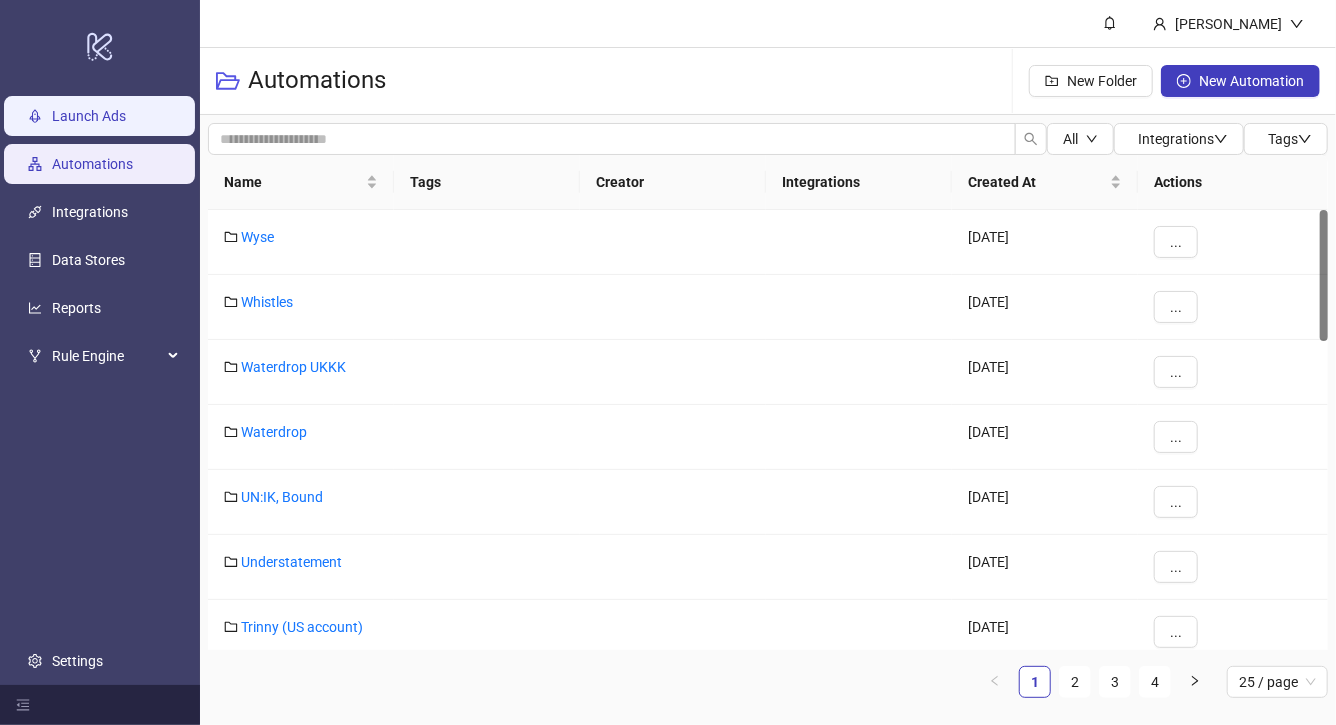 click on "Launch Ads" at bounding box center (89, 116) 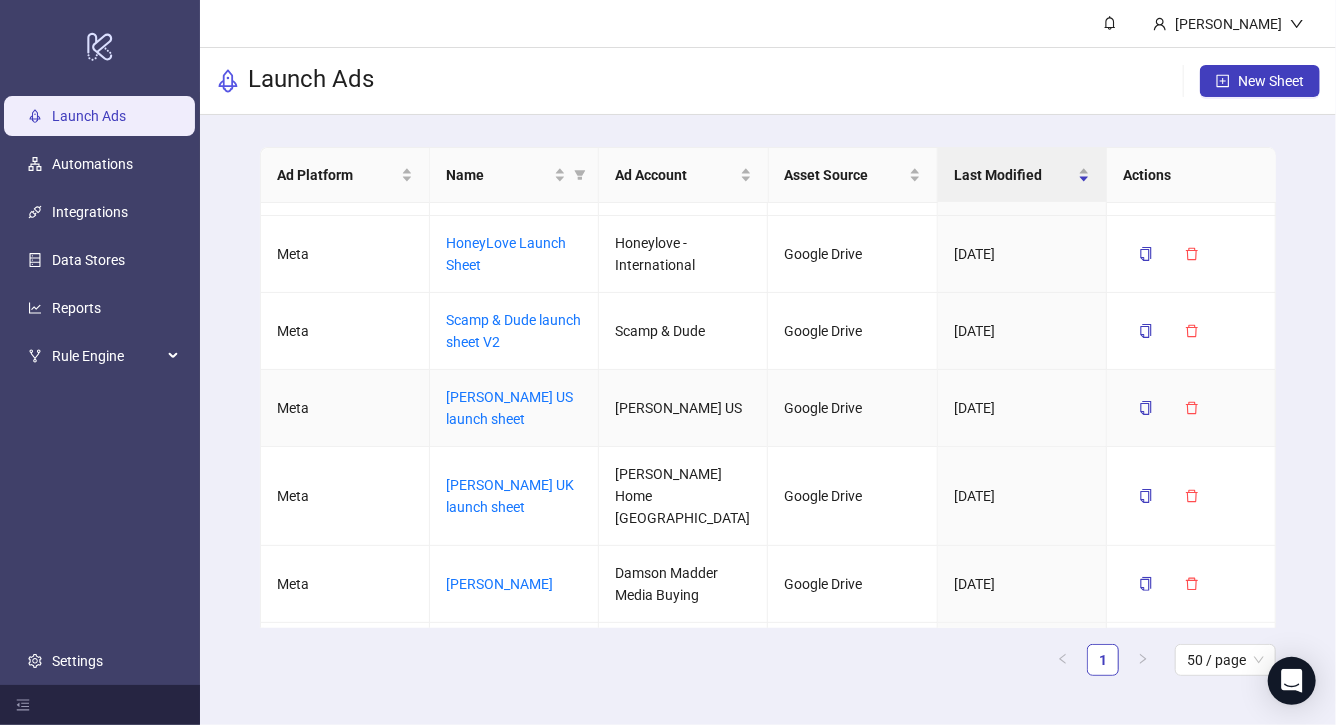 scroll, scrollTop: 150, scrollLeft: 0, axis: vertical 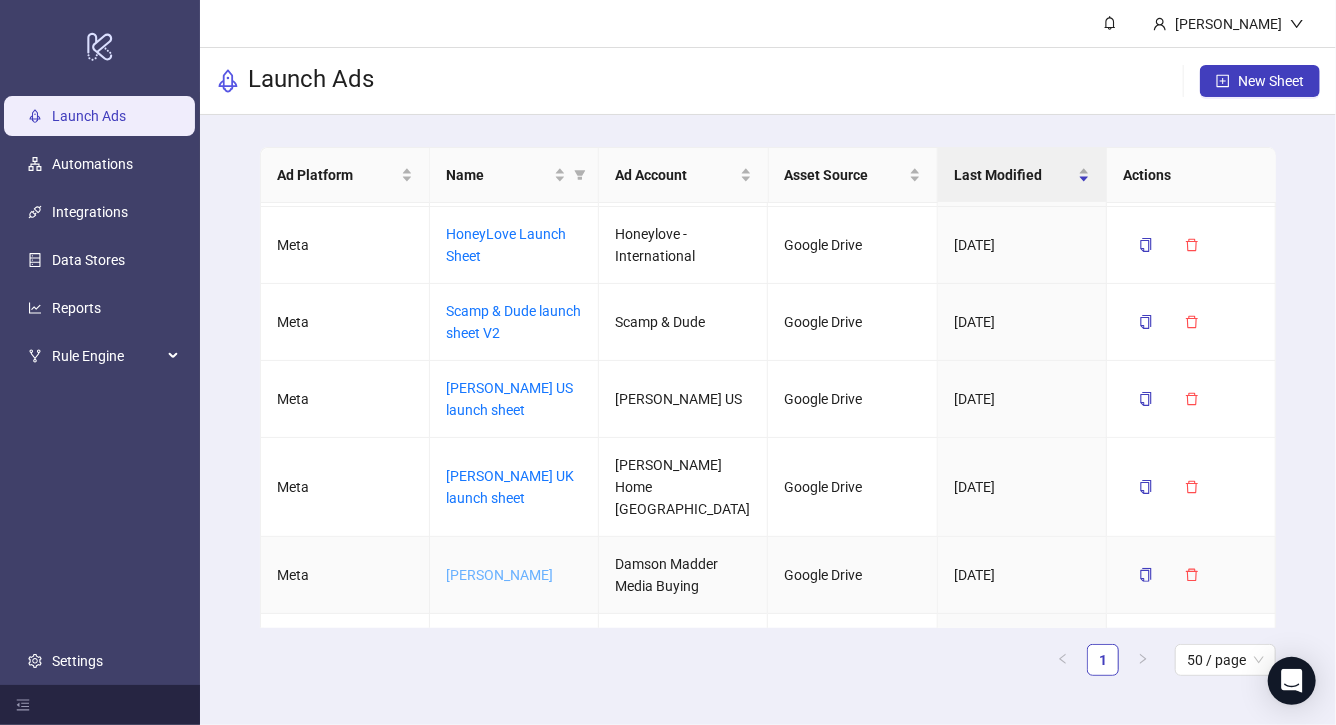 click on "[PERSON_NAME]" at bounding box center (499, 575) 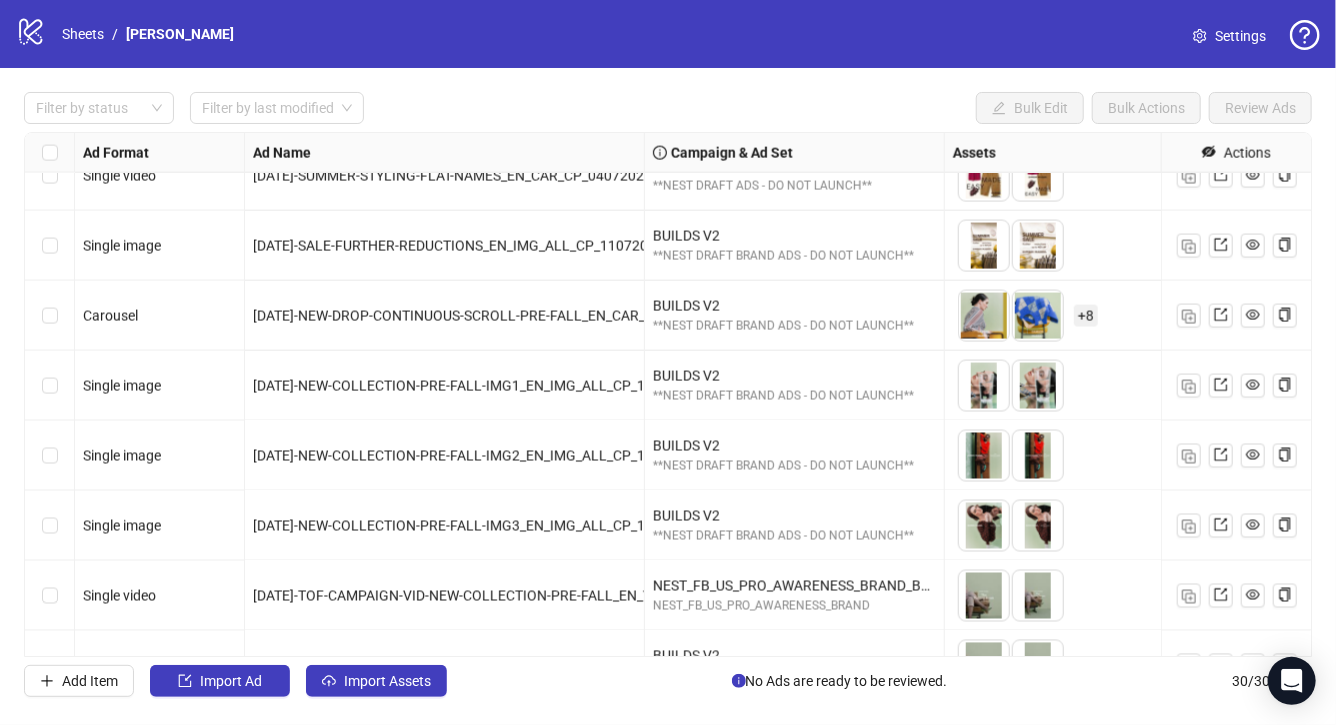 scroll, scrollTop: 1577, scrollLeft: 0, axis: vertical 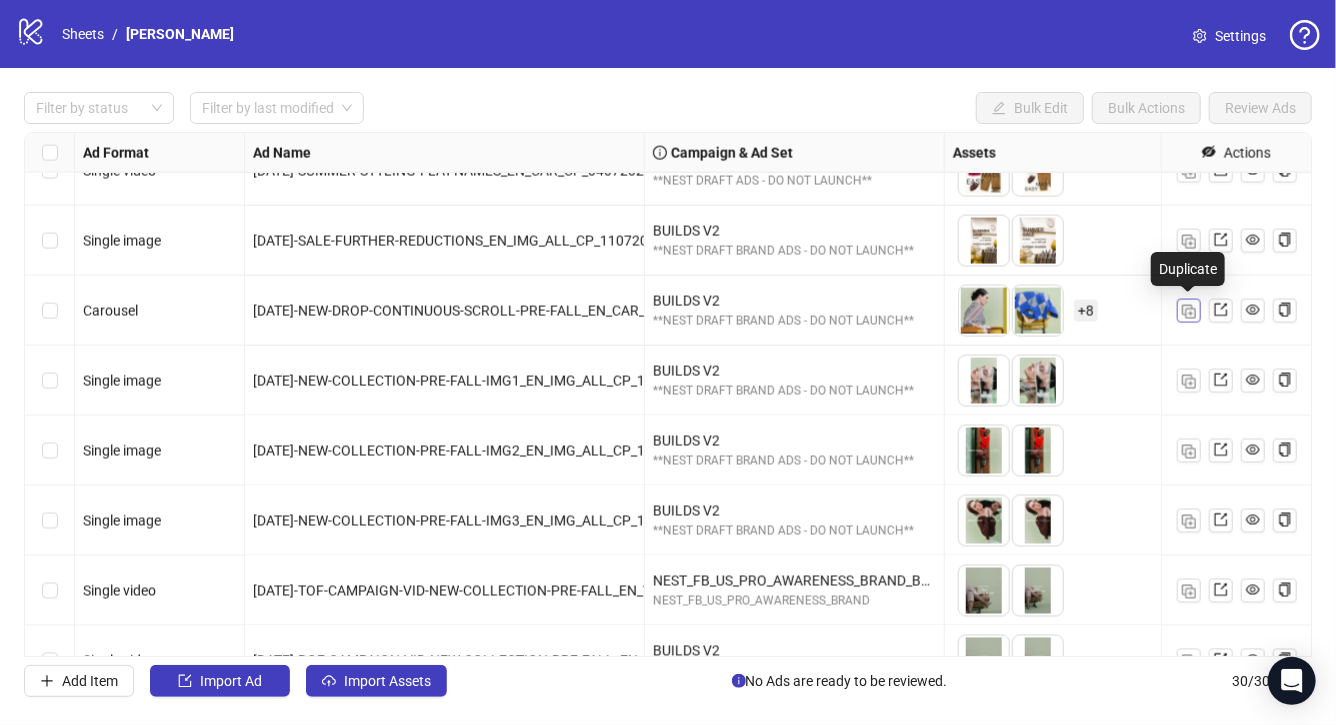 click at bounding box center (1189, 312) 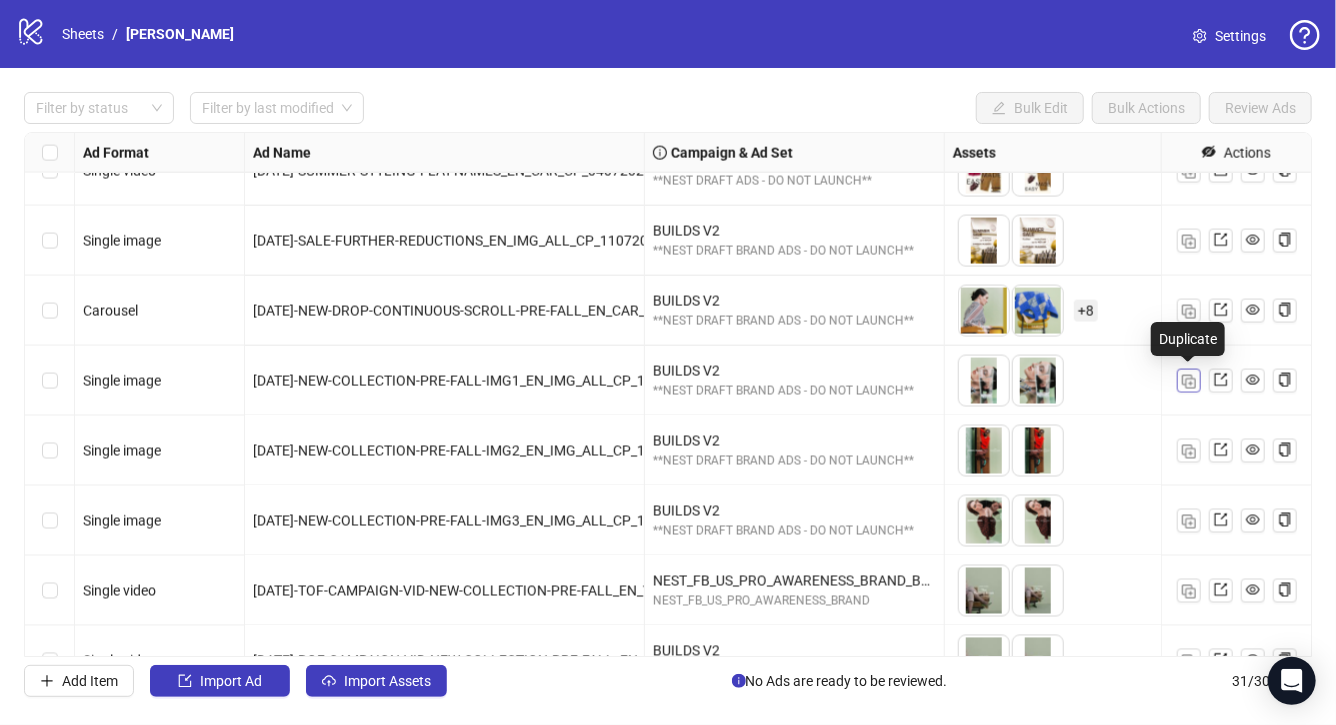 click at bounding box center (1189, 382) 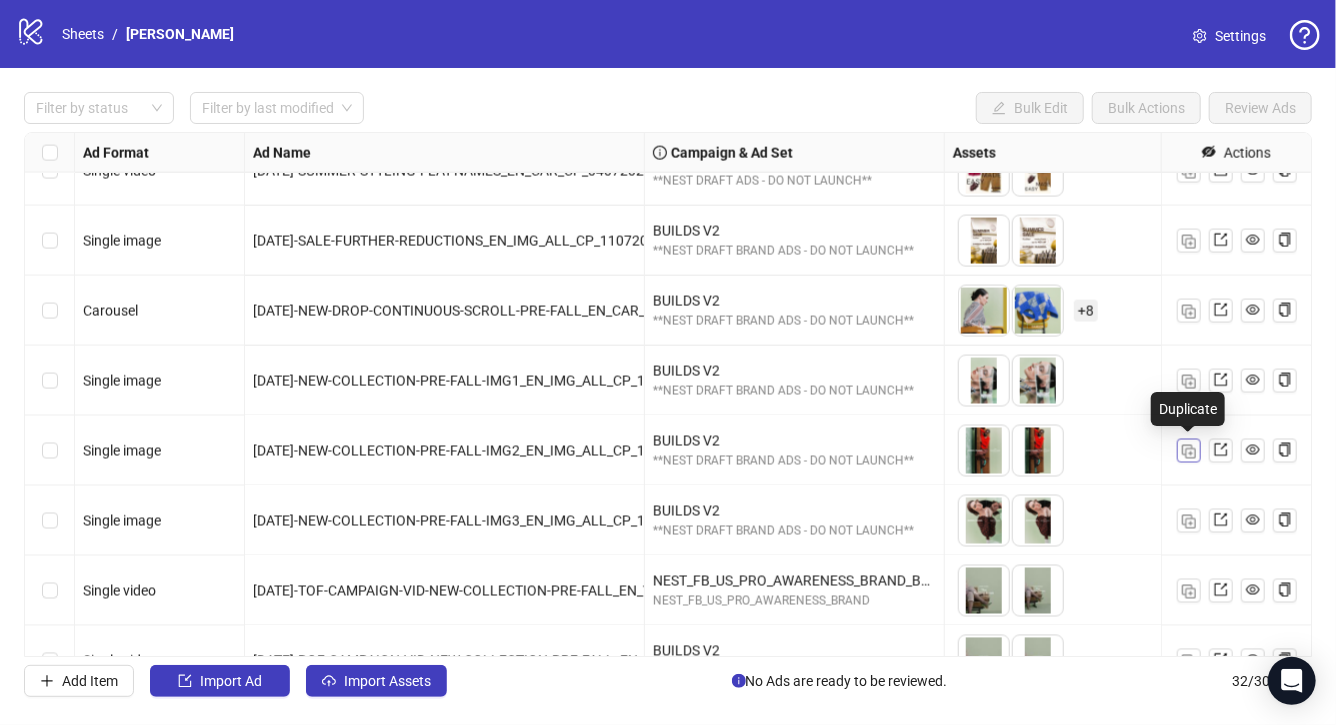 click at bounding box center (1189, 452) 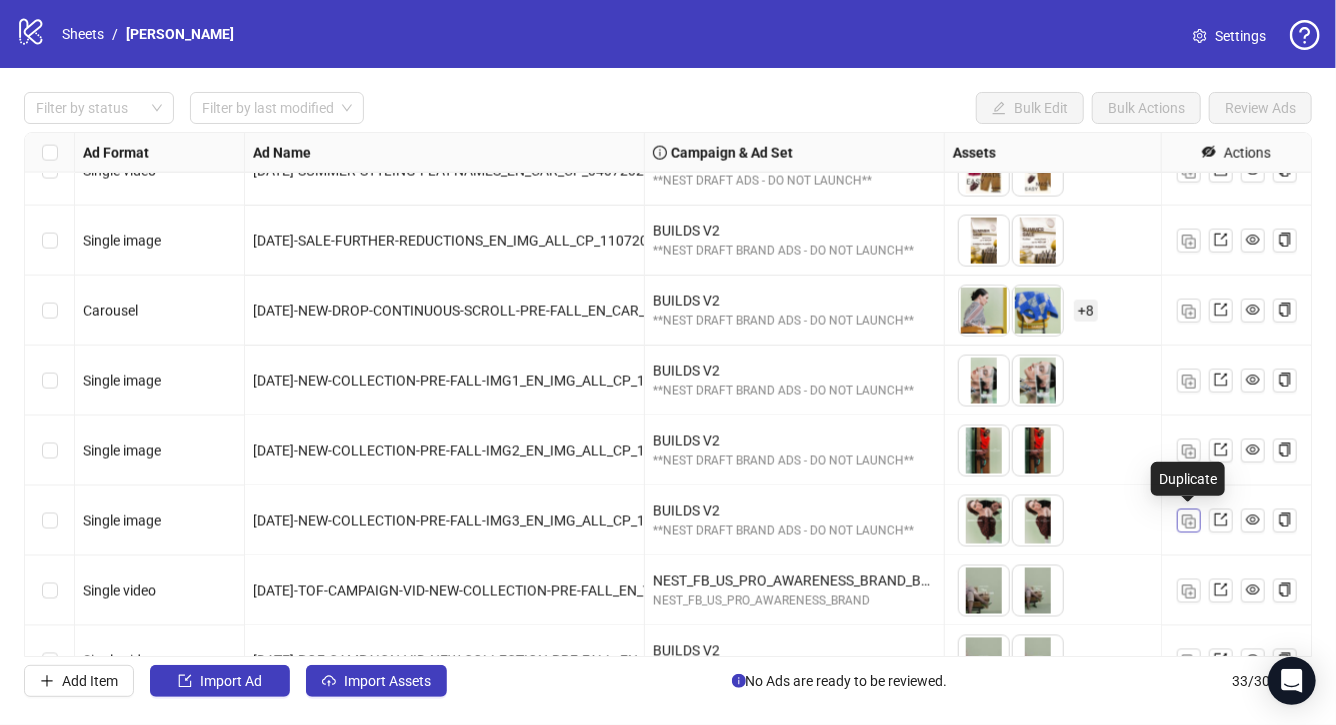 click at bounding box center (1189, 522) 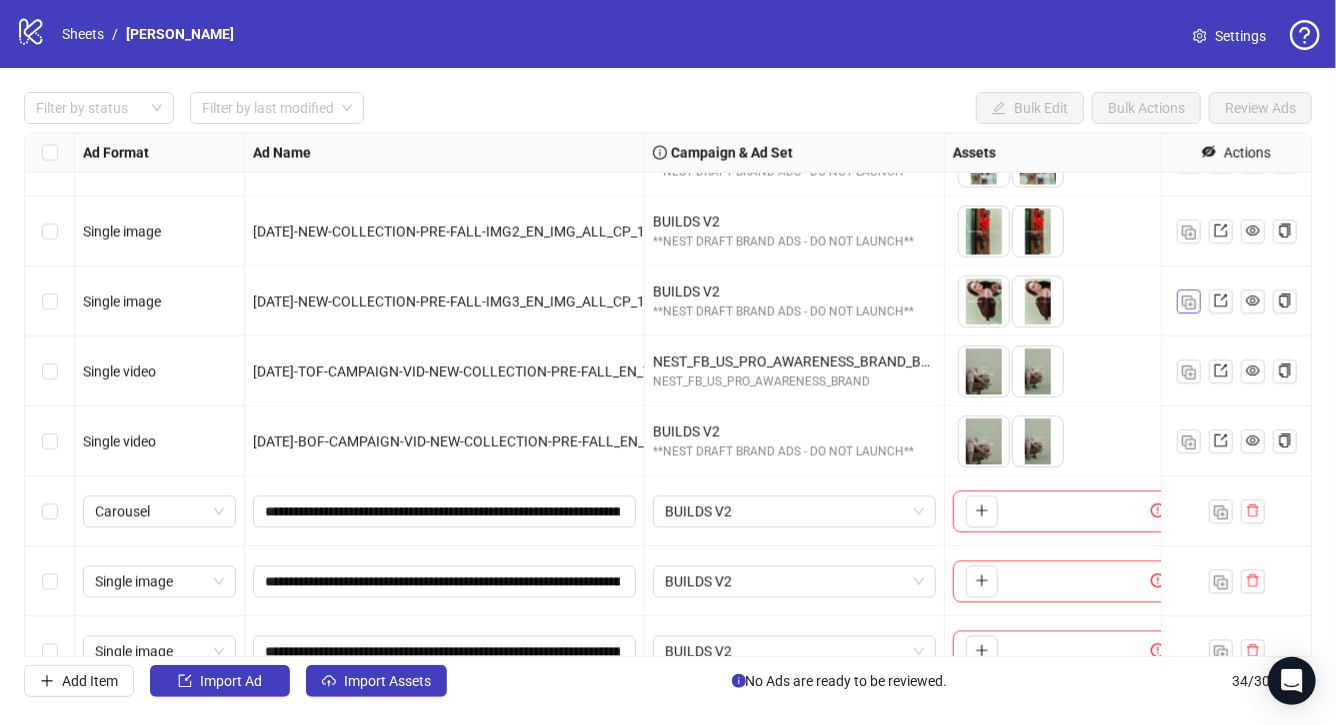 scroll, scrollTop: 1817, scrollLeft: 0, axis: vertical 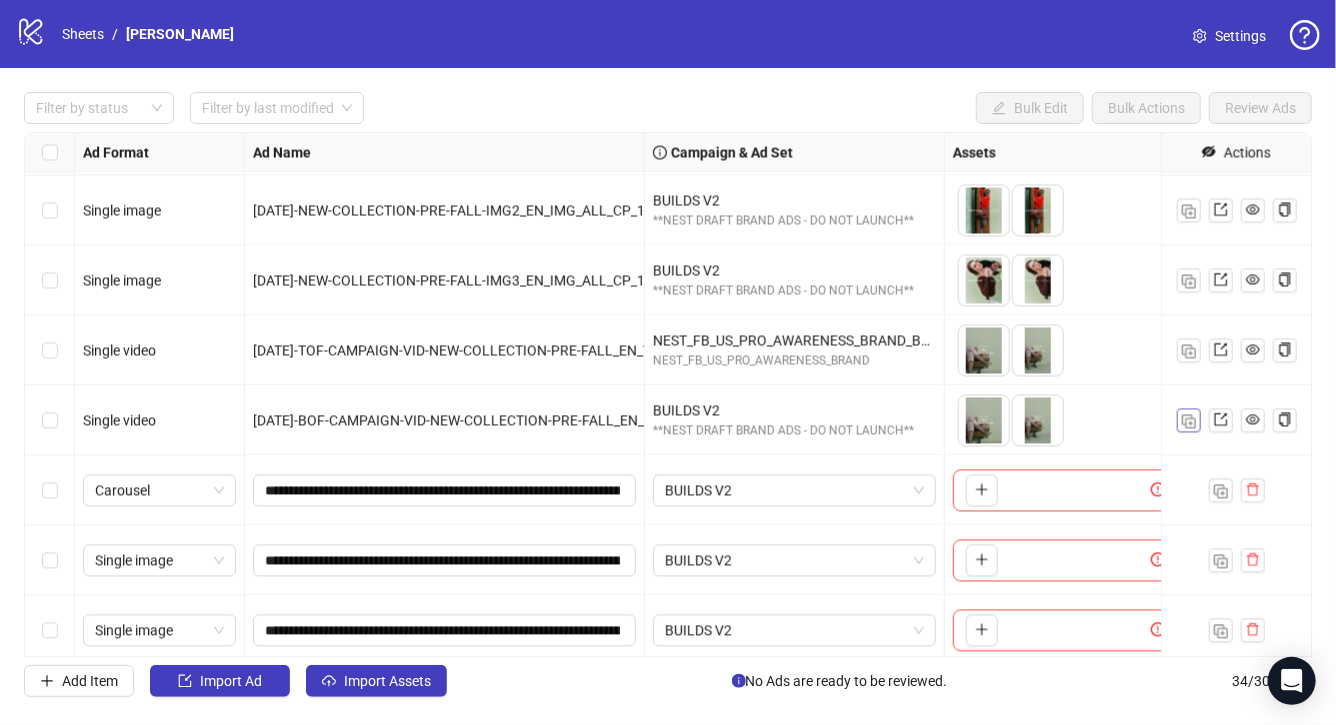 click at bounding box center (1189, 422) 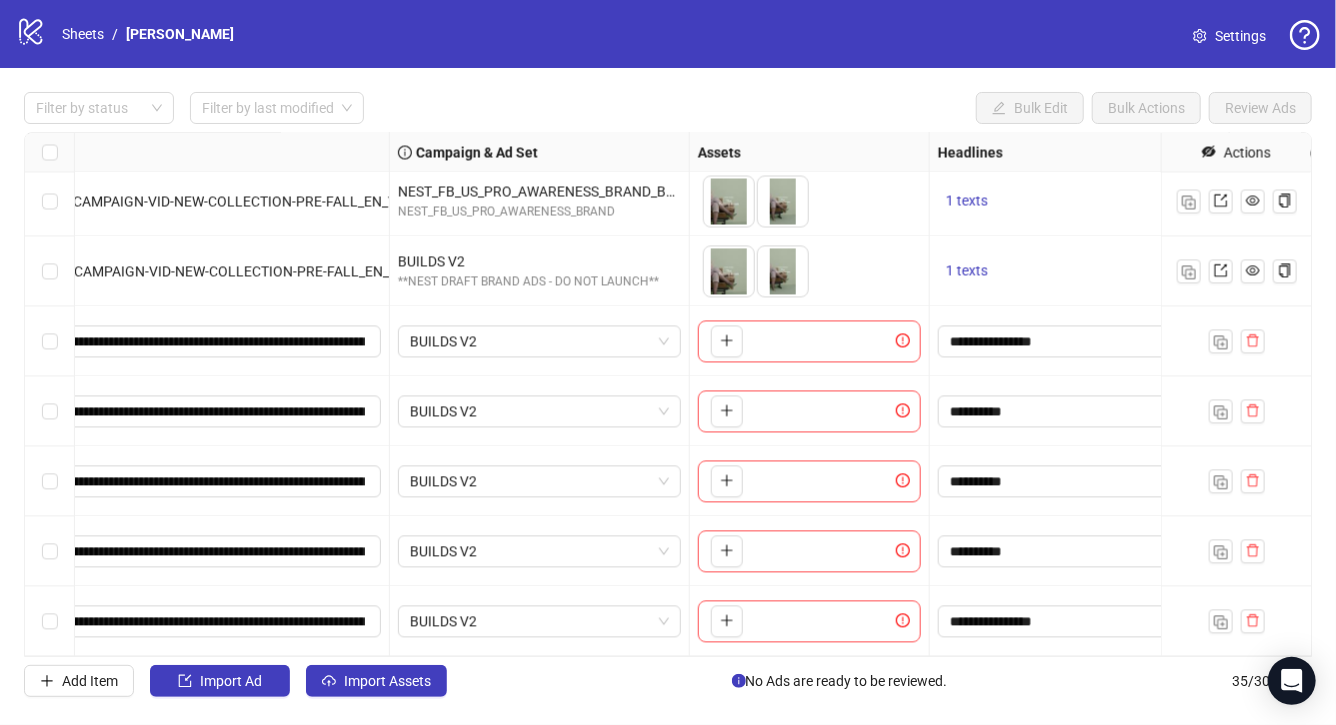scroll, scrollTop: 1966, scrollLeft: 265, axis: both 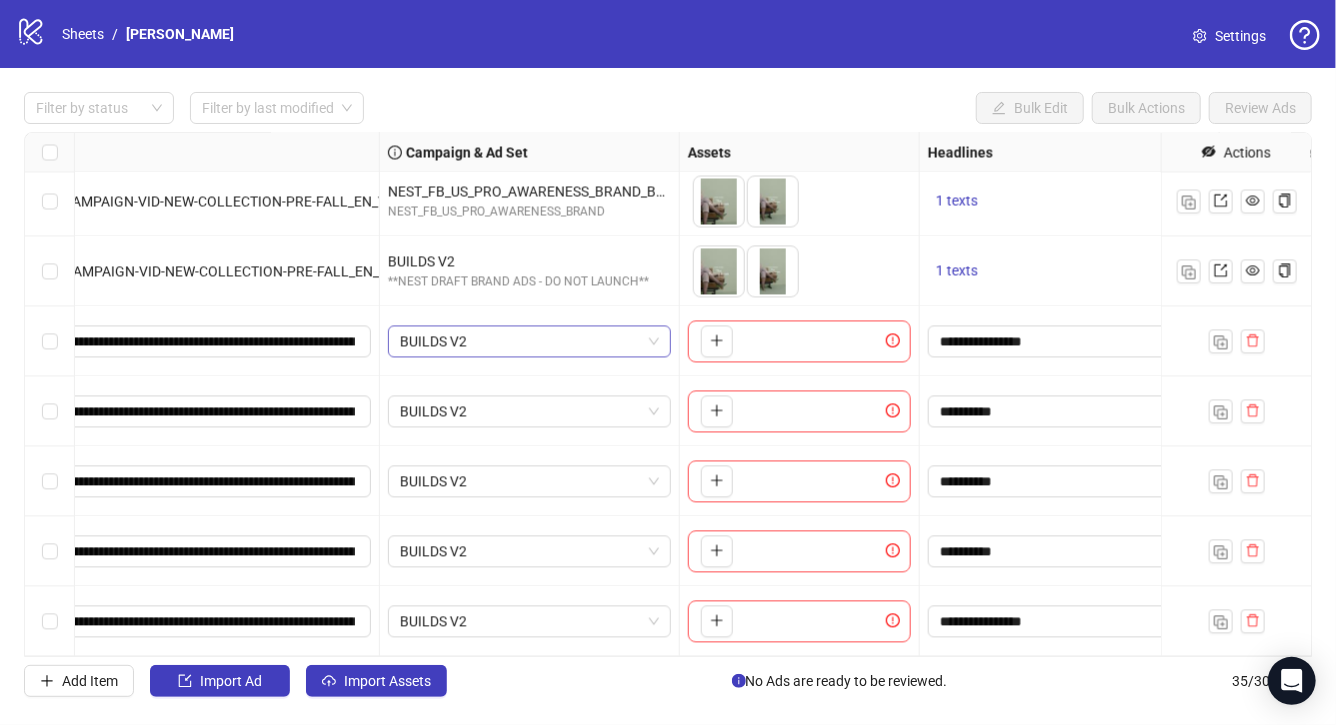click on "BUILDS V2" at bounding box center [529, 342] 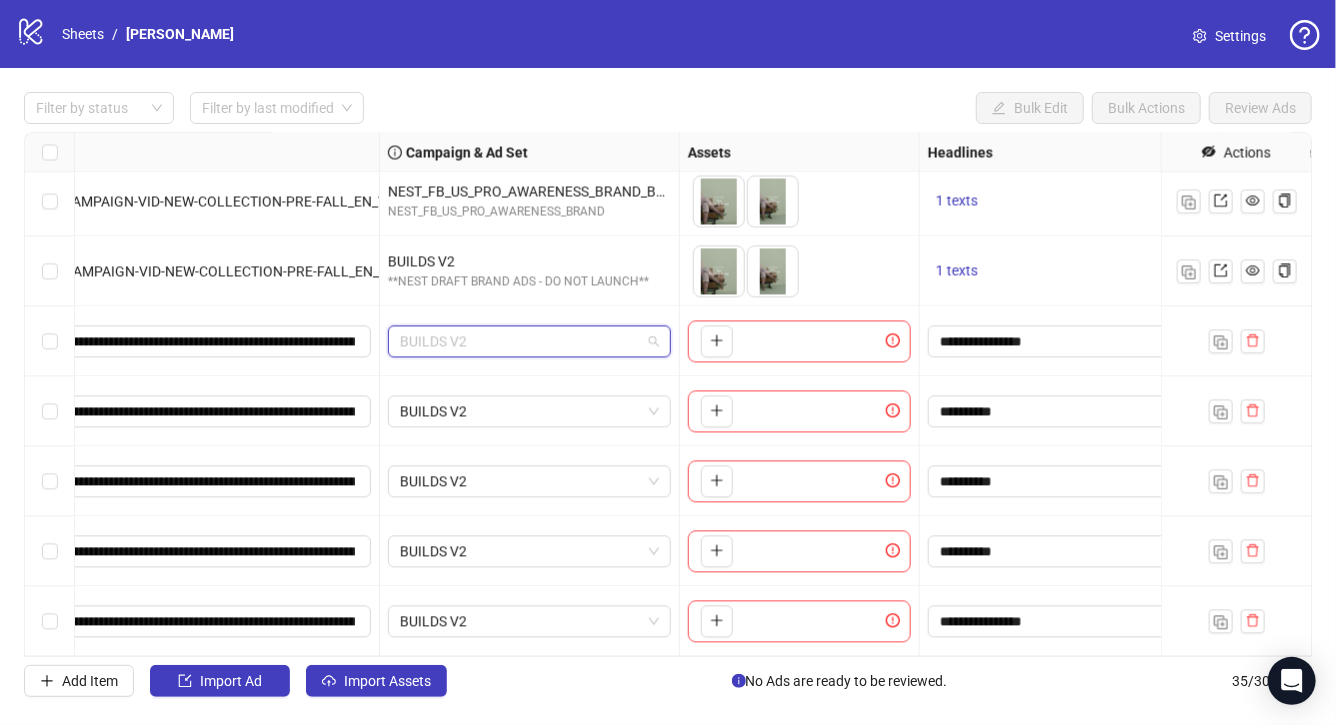 click on "BUILDS V2" at bounding box center (529, 342) 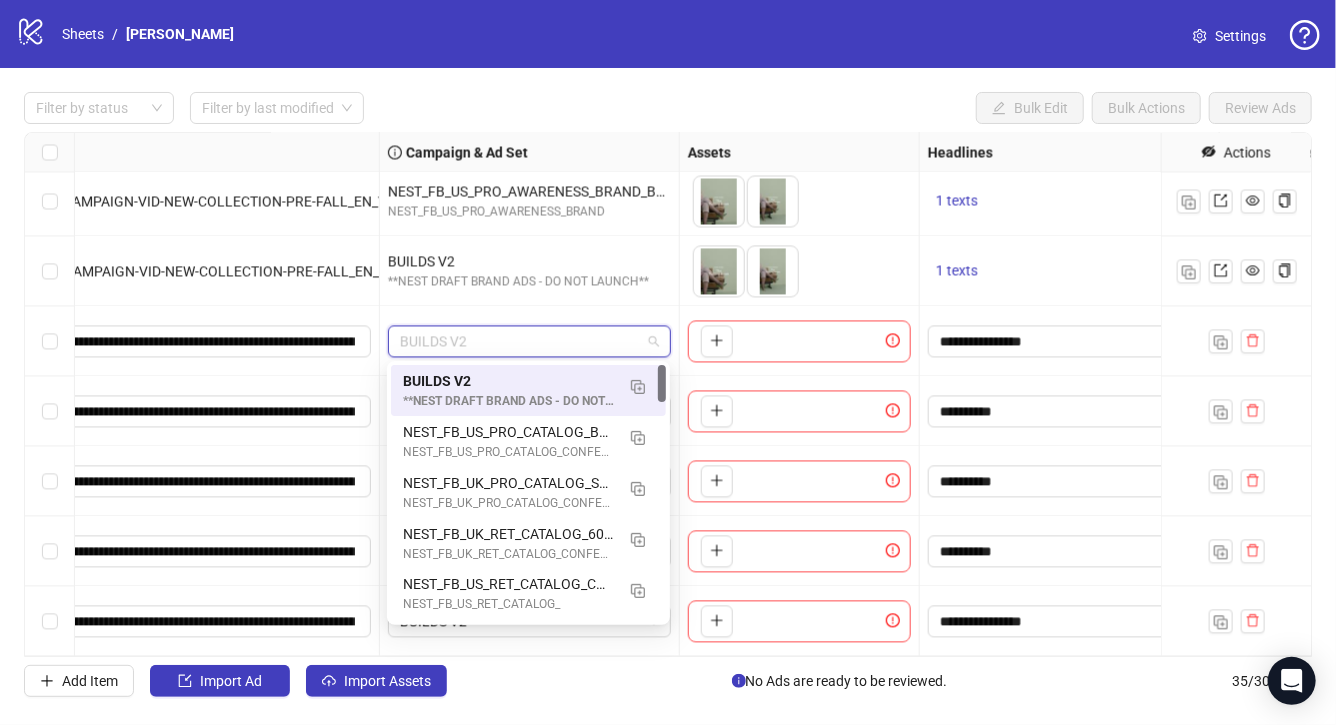 paste on "**********" 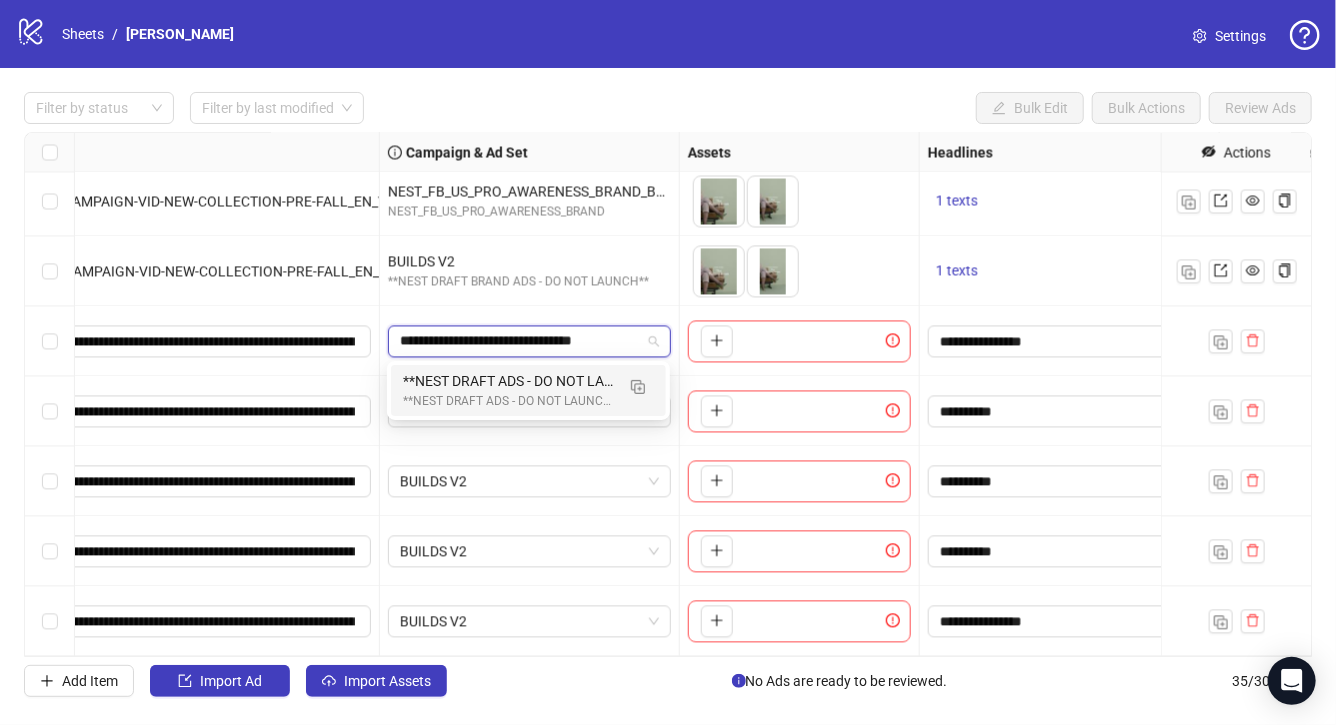 scroll, scrollTop: 0, scrollLeft: 11, axis: horizontal 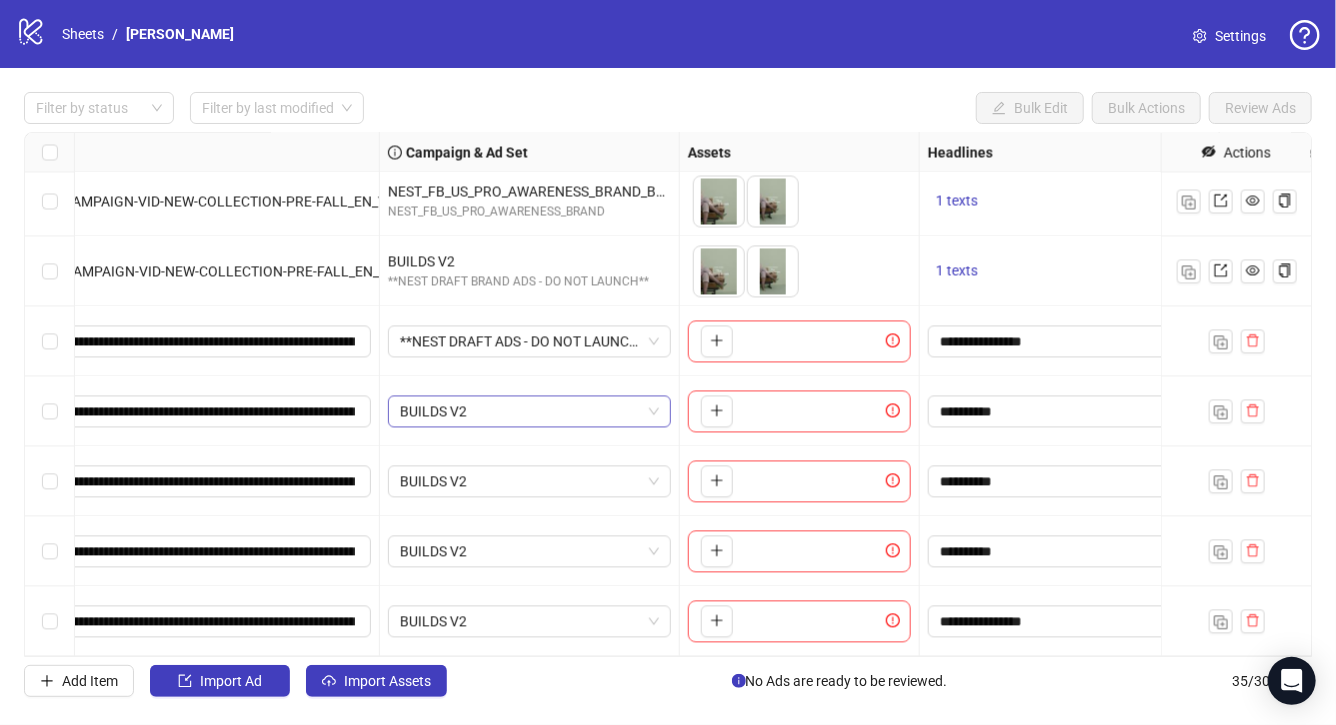 click on "BUILDS V2" at bounding box center (529, 412) 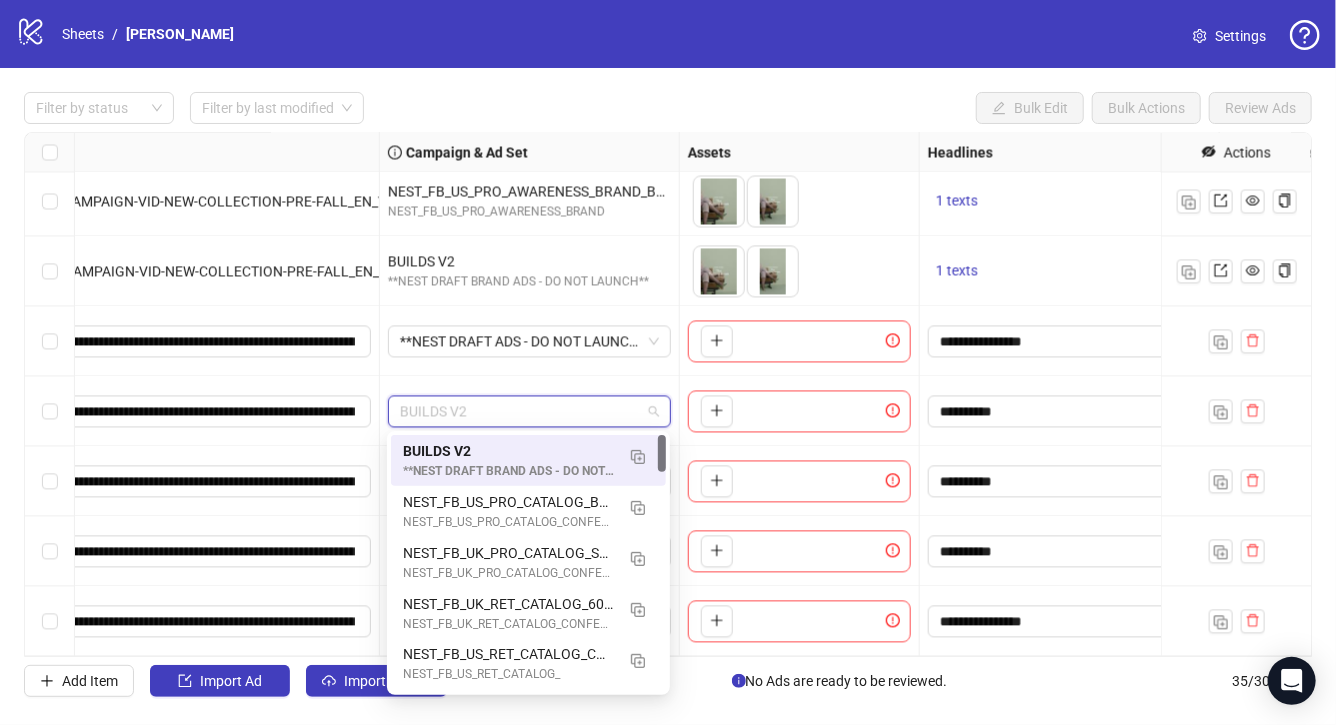 paste on "**********" 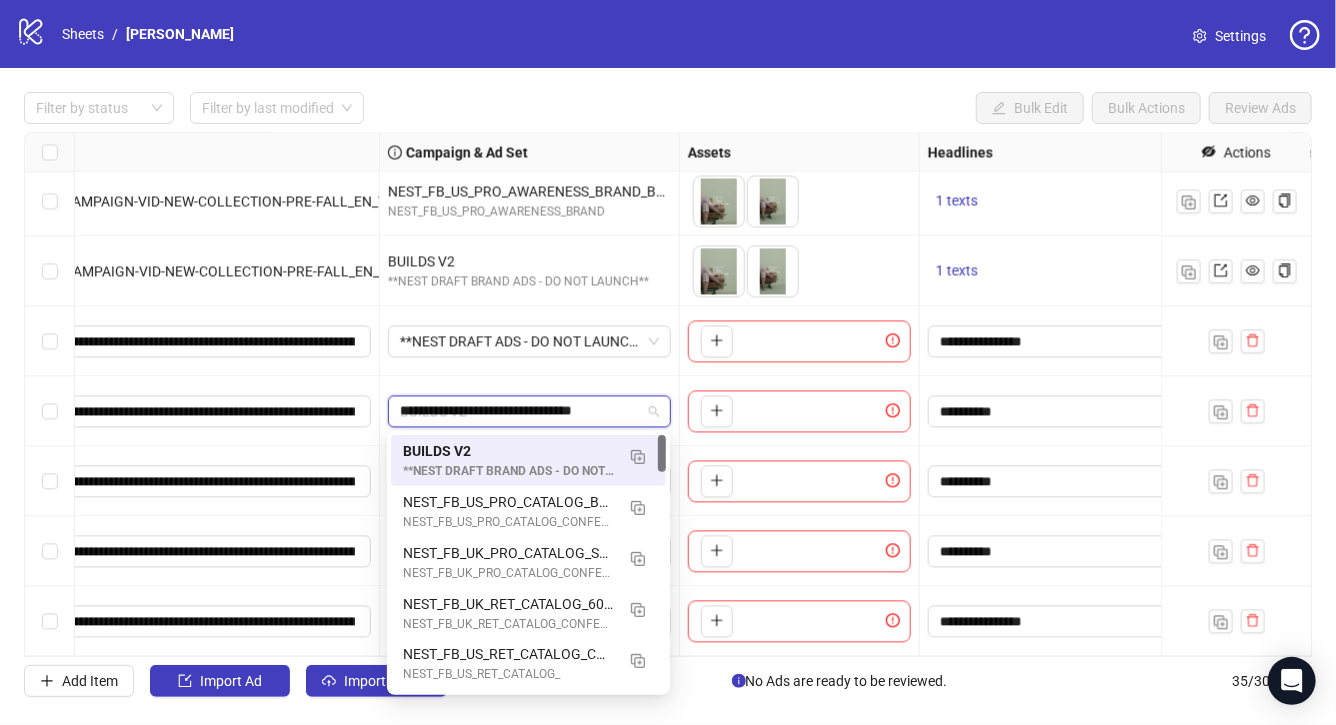 scroll, scrollTop: 0, scrollLeft: 11, axis: horizontal 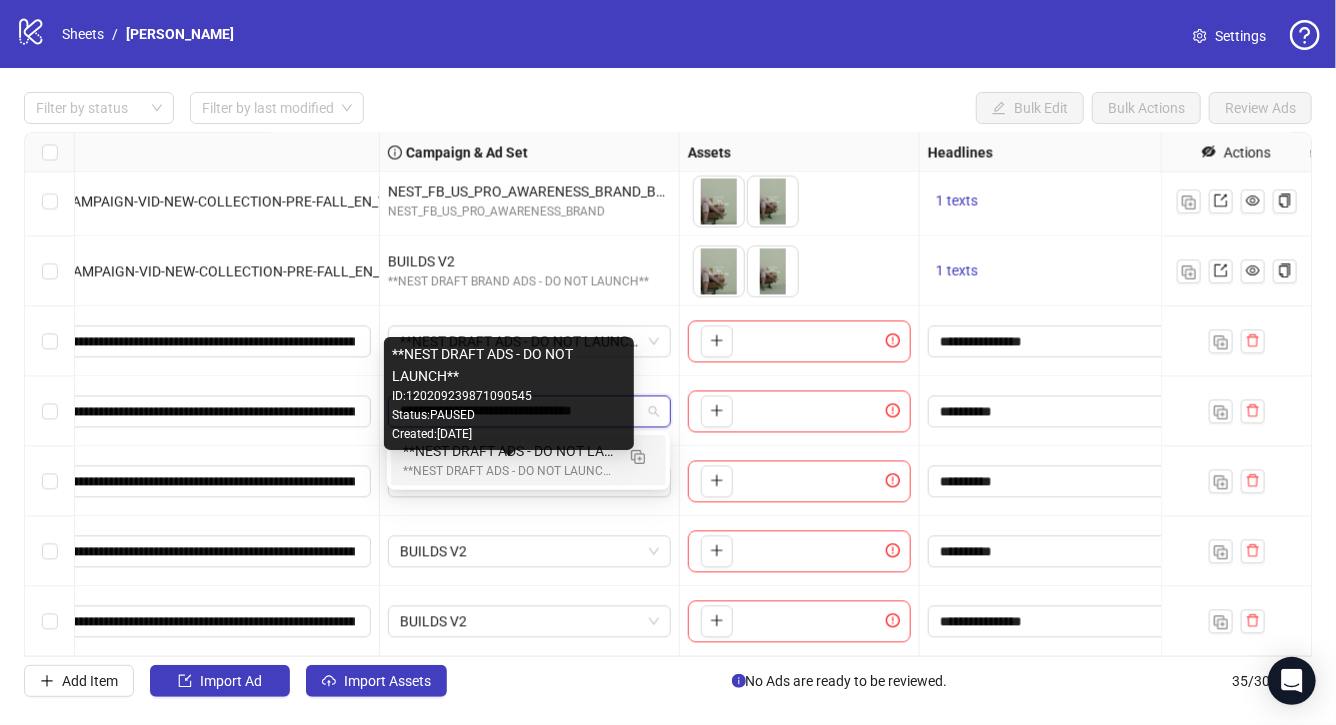 click on "**NEST DRAFT ADS - DO NOT LAUNCH**" at bounding box center [508, 471] 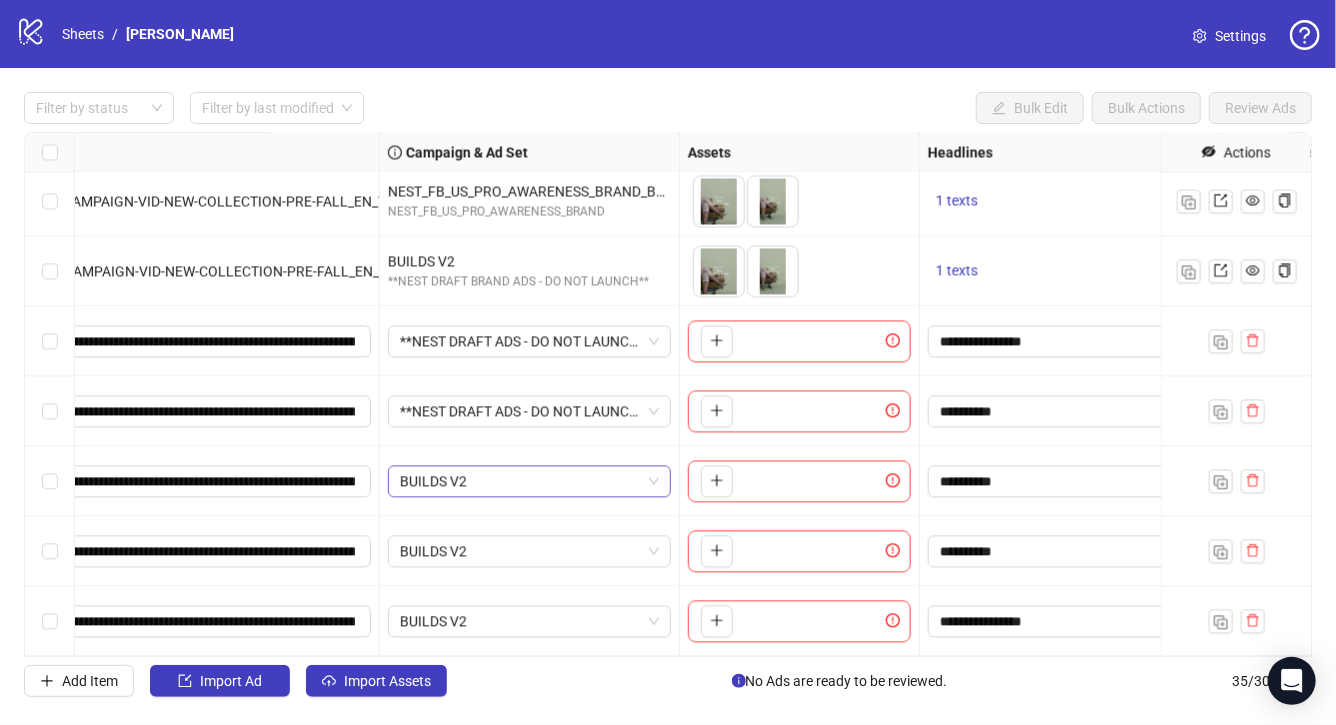 click on "BUILDS V2" at bounding box center (529, 482) 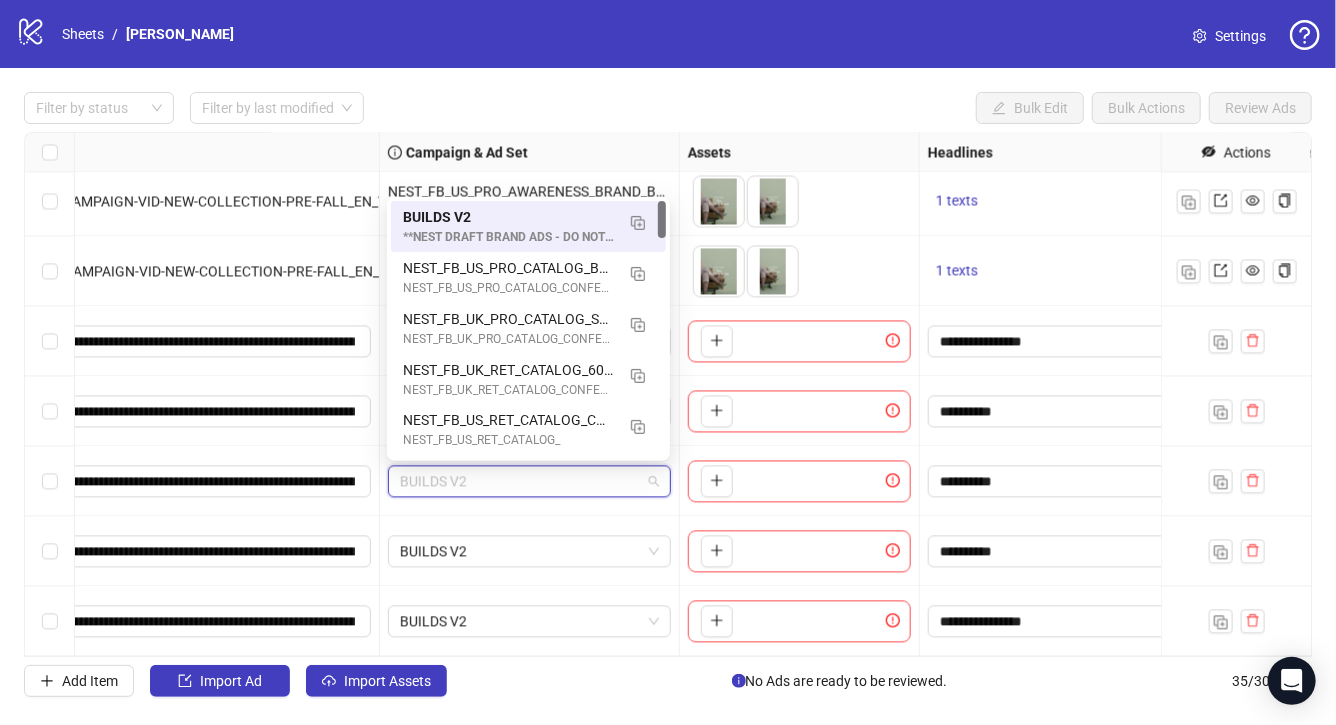 paste on "**********" 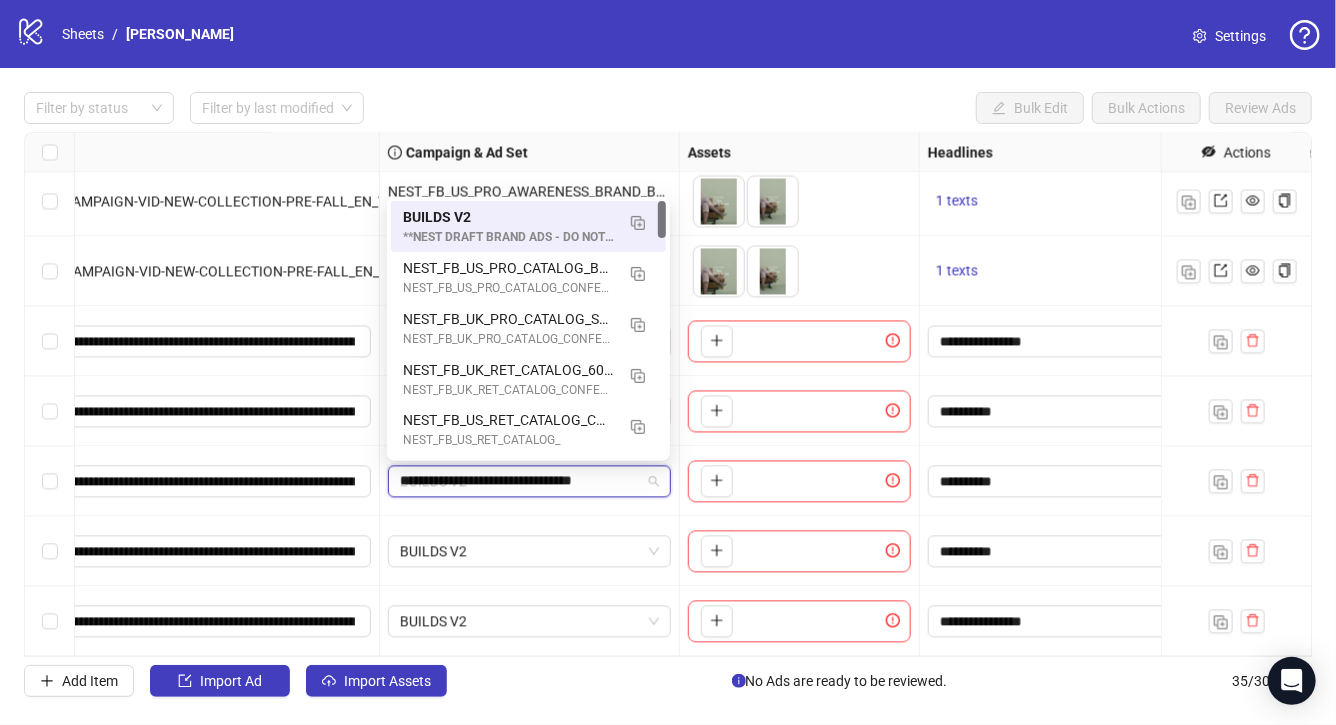 scroll, scrollTop: 0, scrollLeft: 11, axis: horizontal 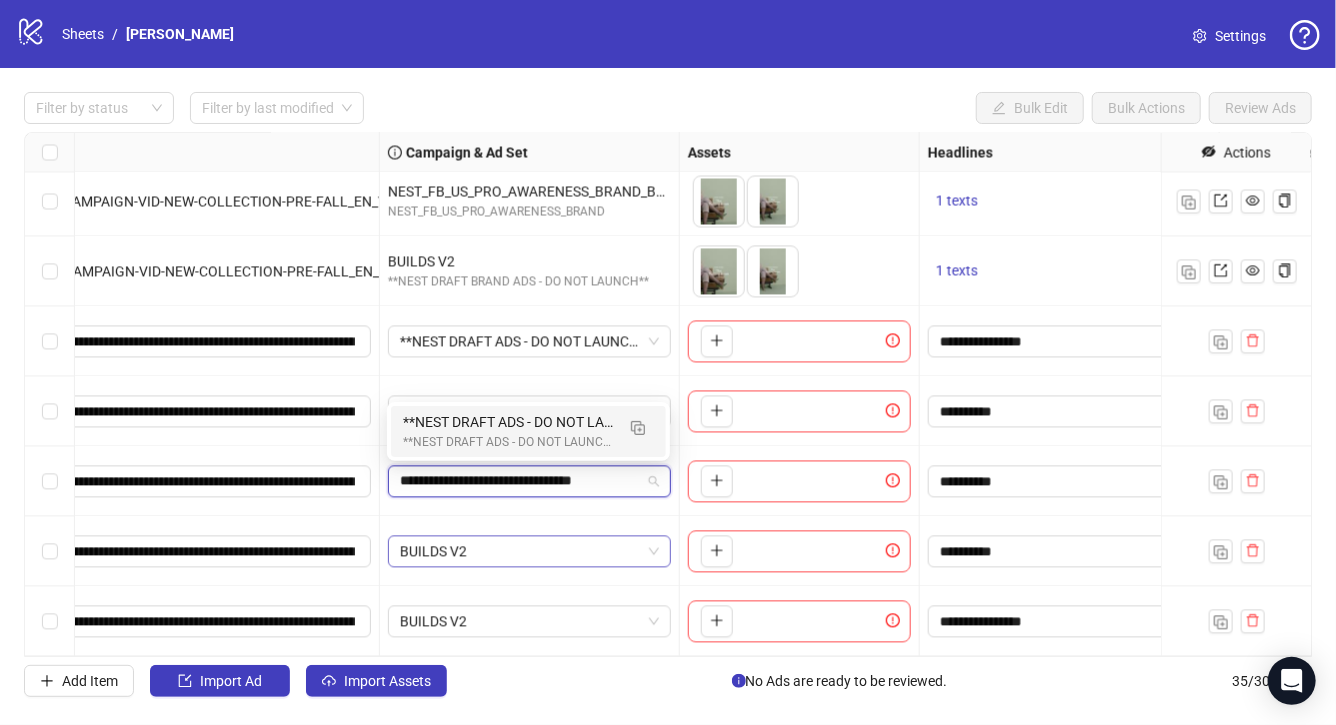 type 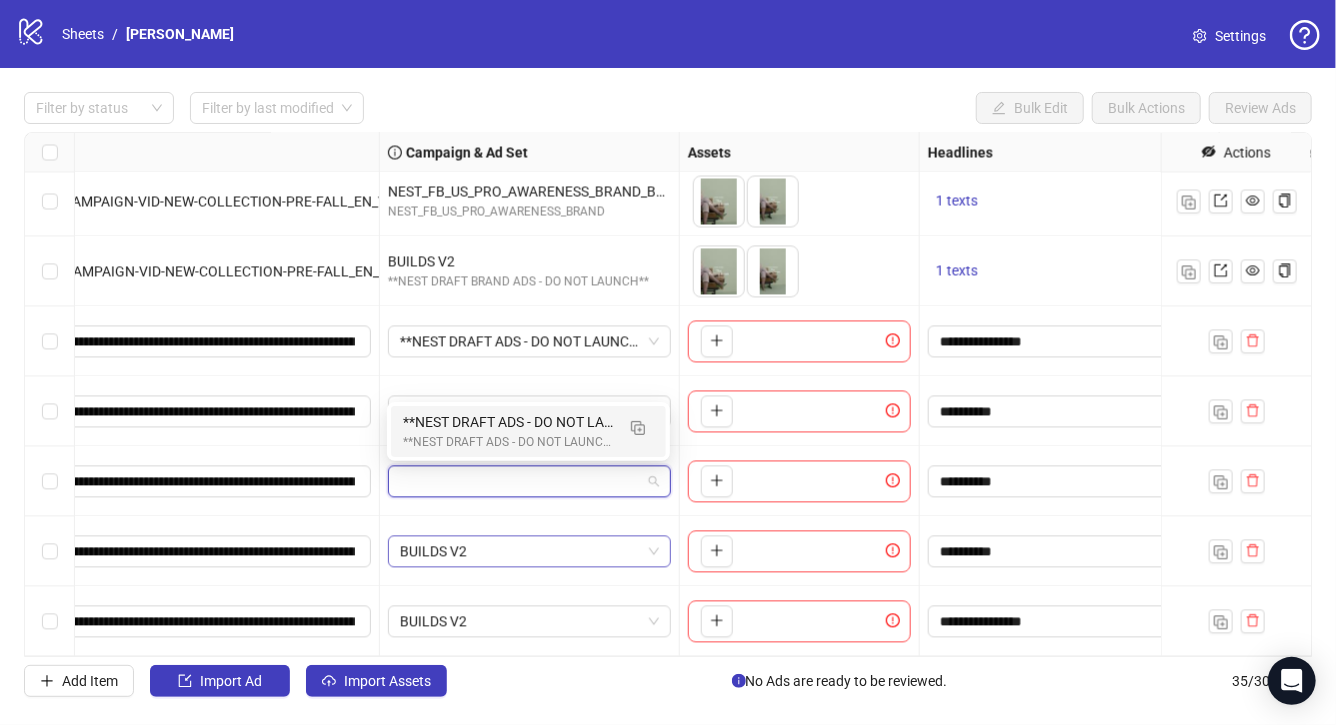 click on "BUILDS V2" at bounding box center [529, 552] 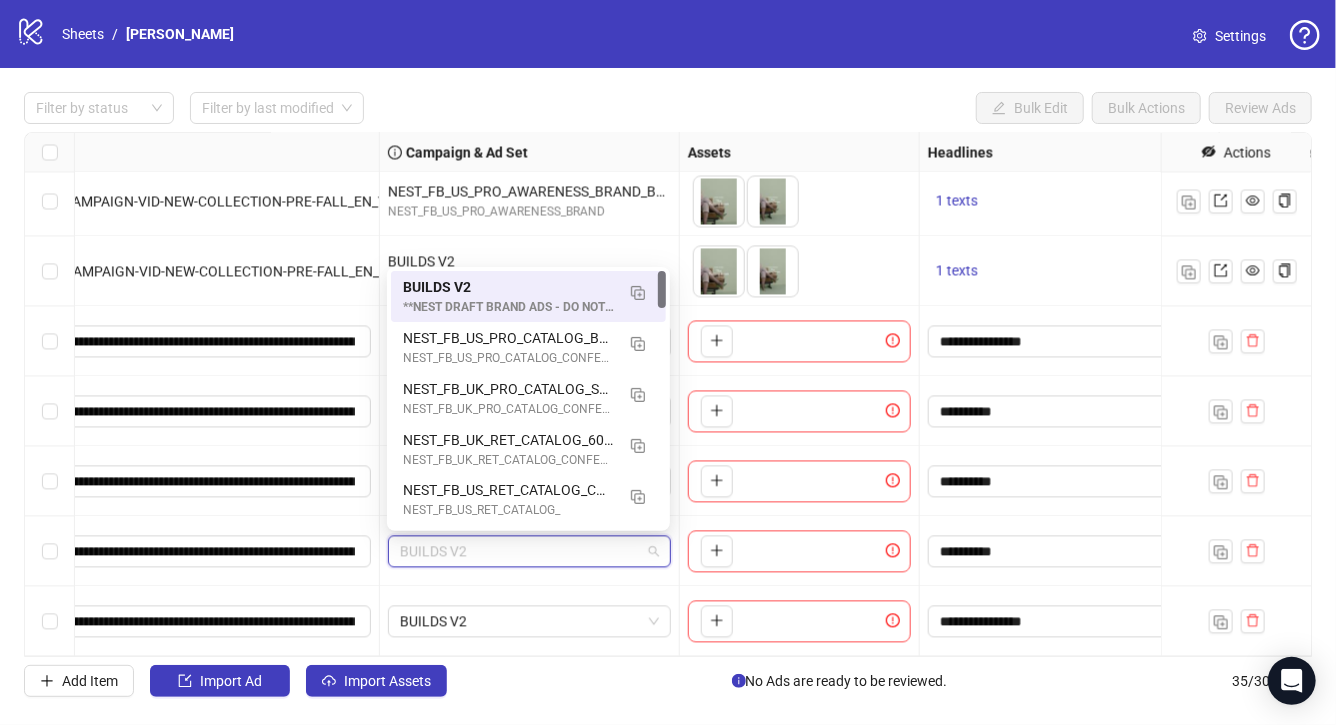 scroll, scrollTop: 0, scrollLeft: 0, axis: both 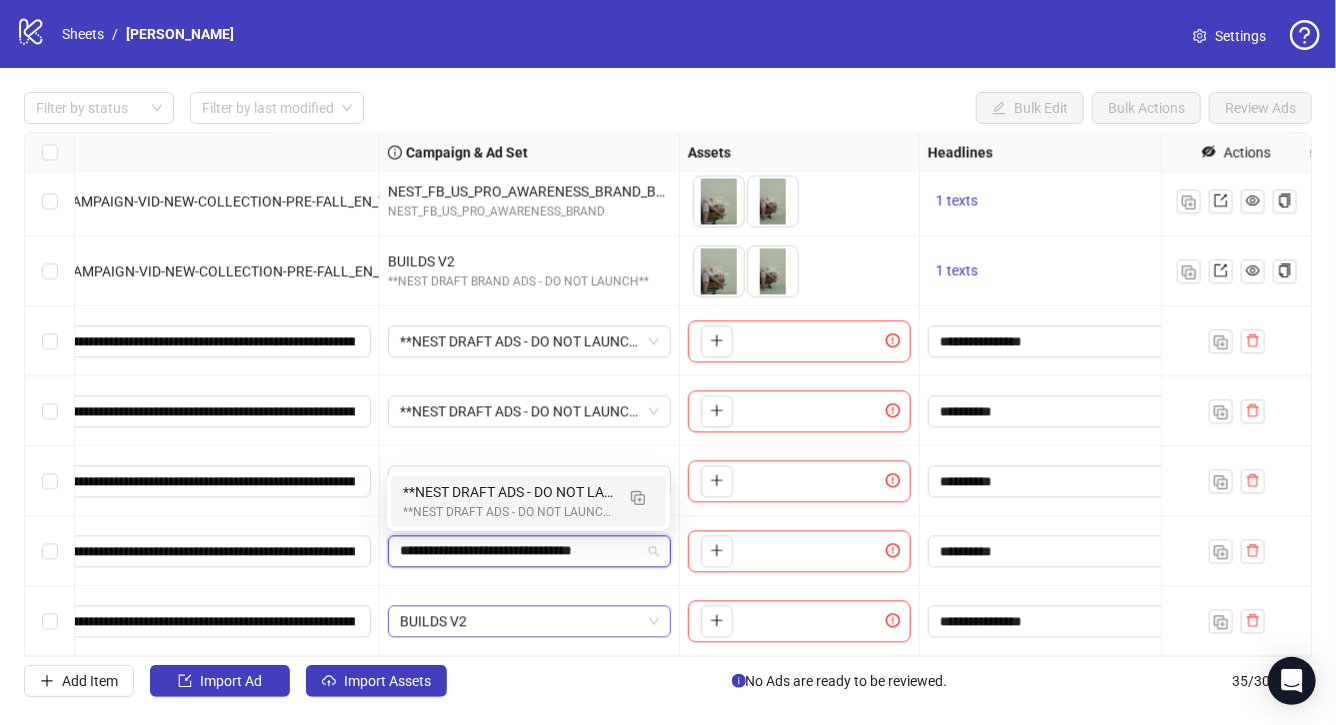 type 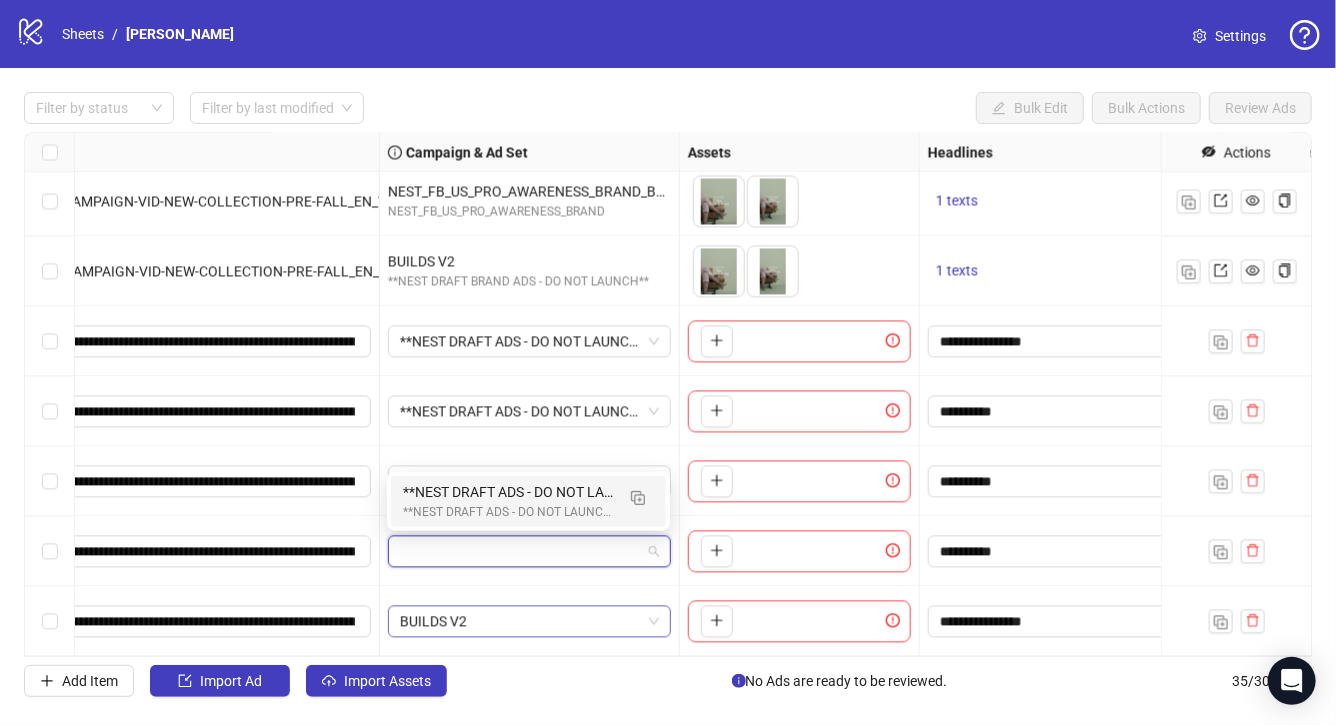 click on "BUILDS V2" at bounding box center [529, 622] 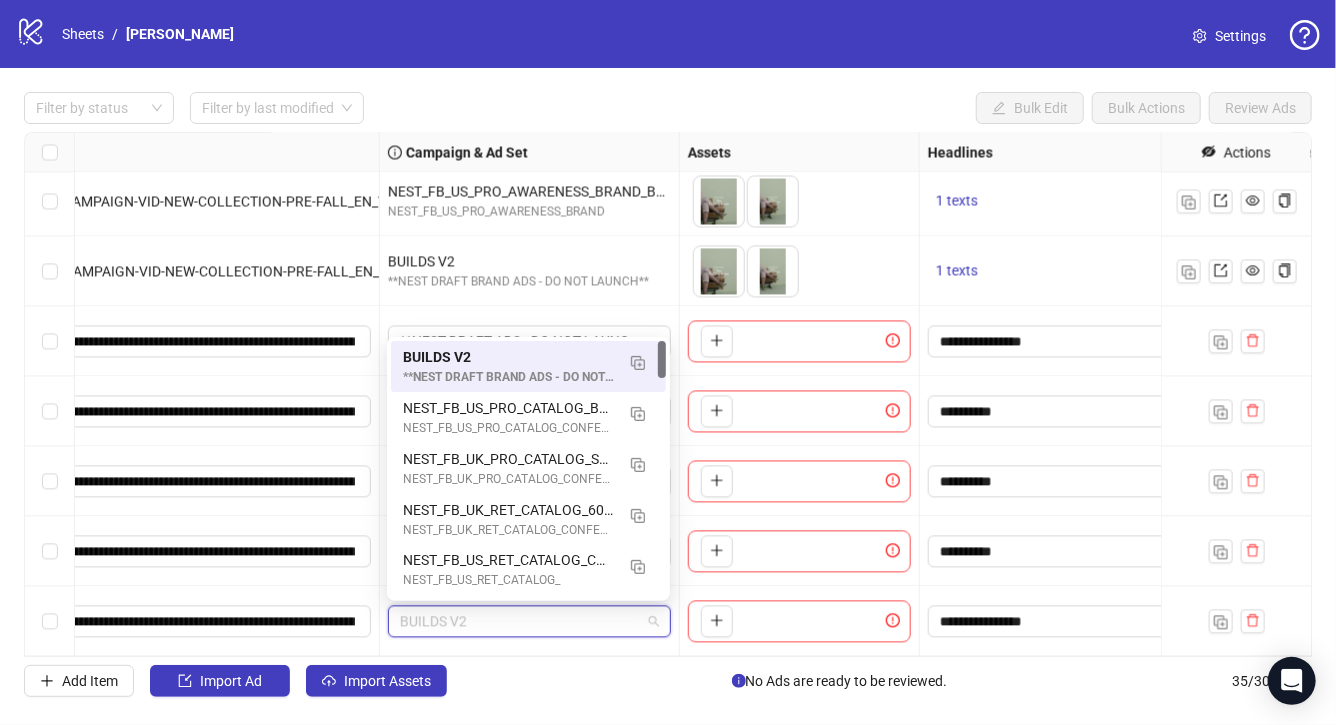 scroll, scrollTop: 0, scrollLeft: 0, axis: both 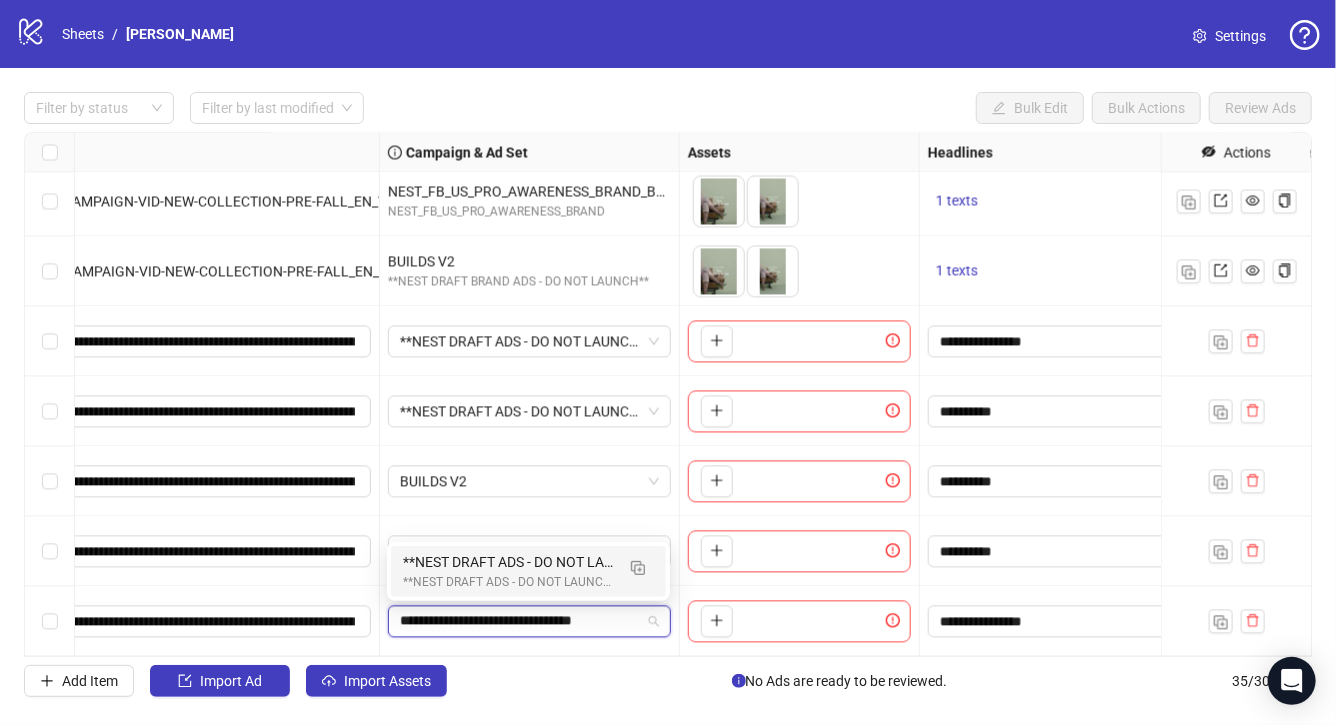 type on "**********" 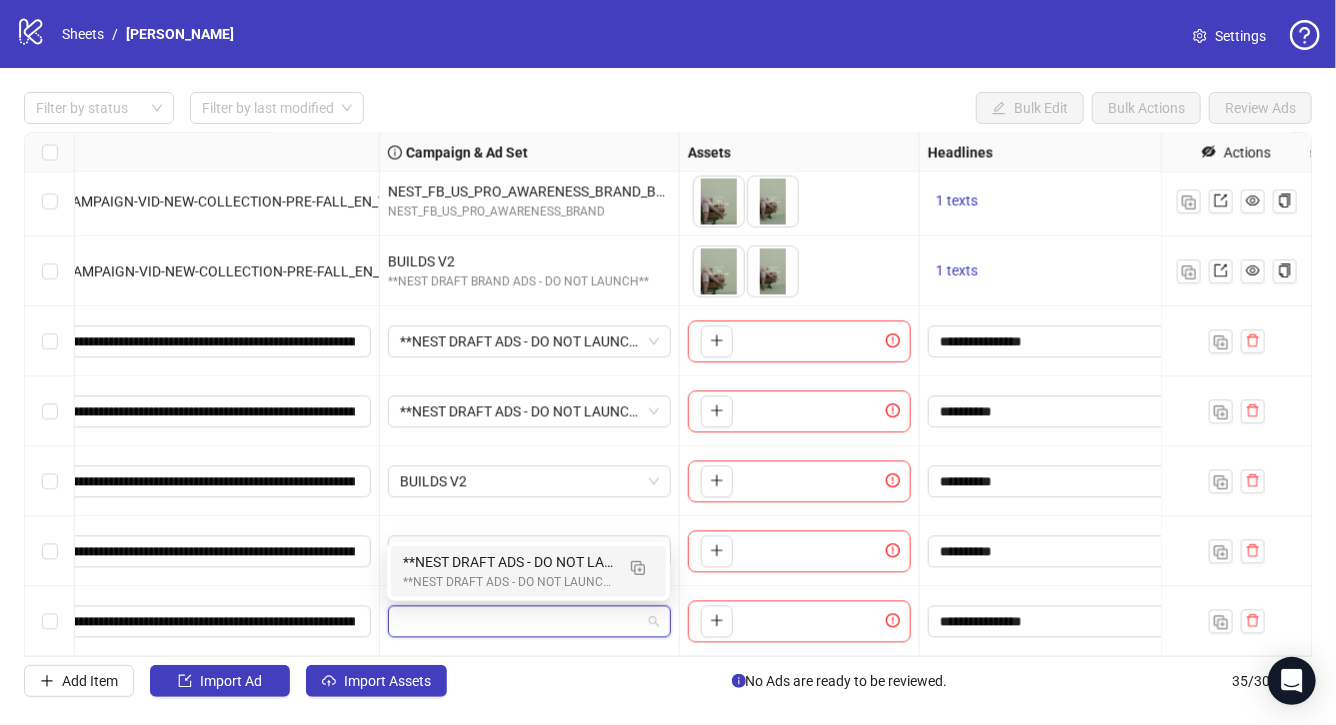 click on "Add Item Import Ad Import Assets  No Ads are ready to be reviewed. 35 / 300  items" at bounding box center (668, 681) 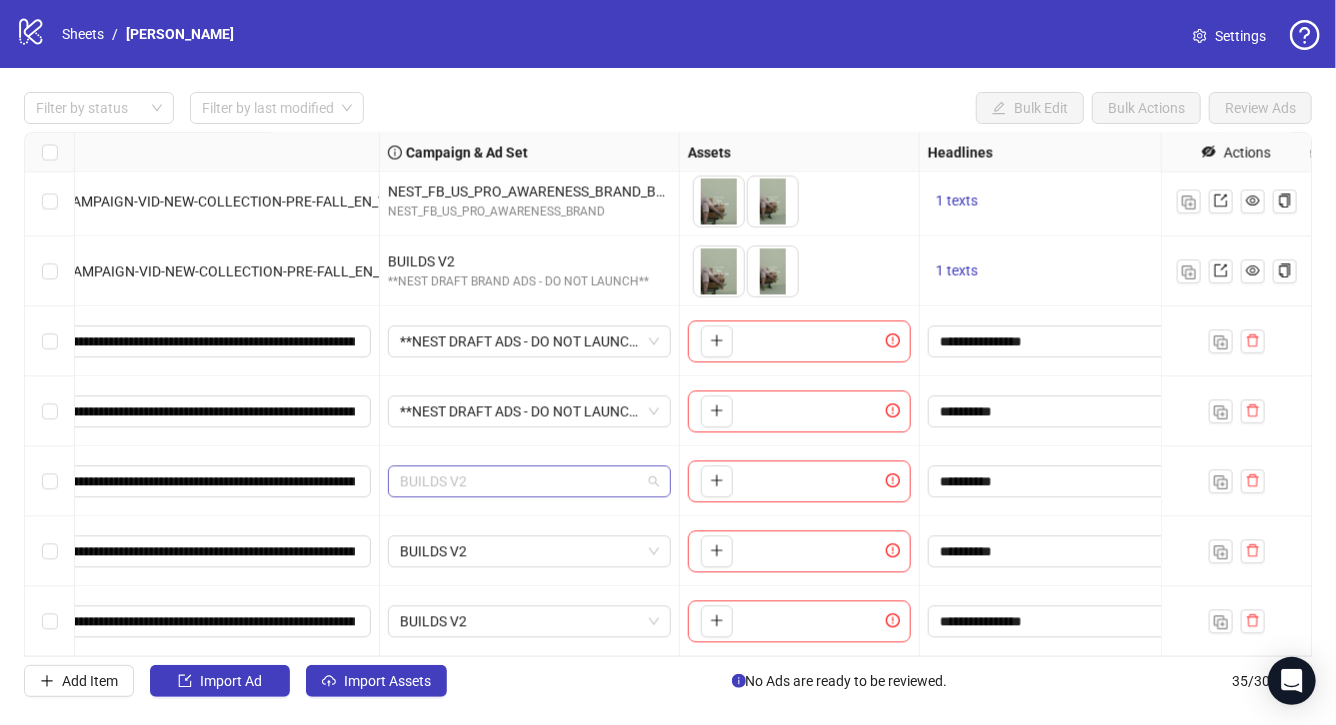 click on "BUILDS V2" at bounding box center (529, 482) 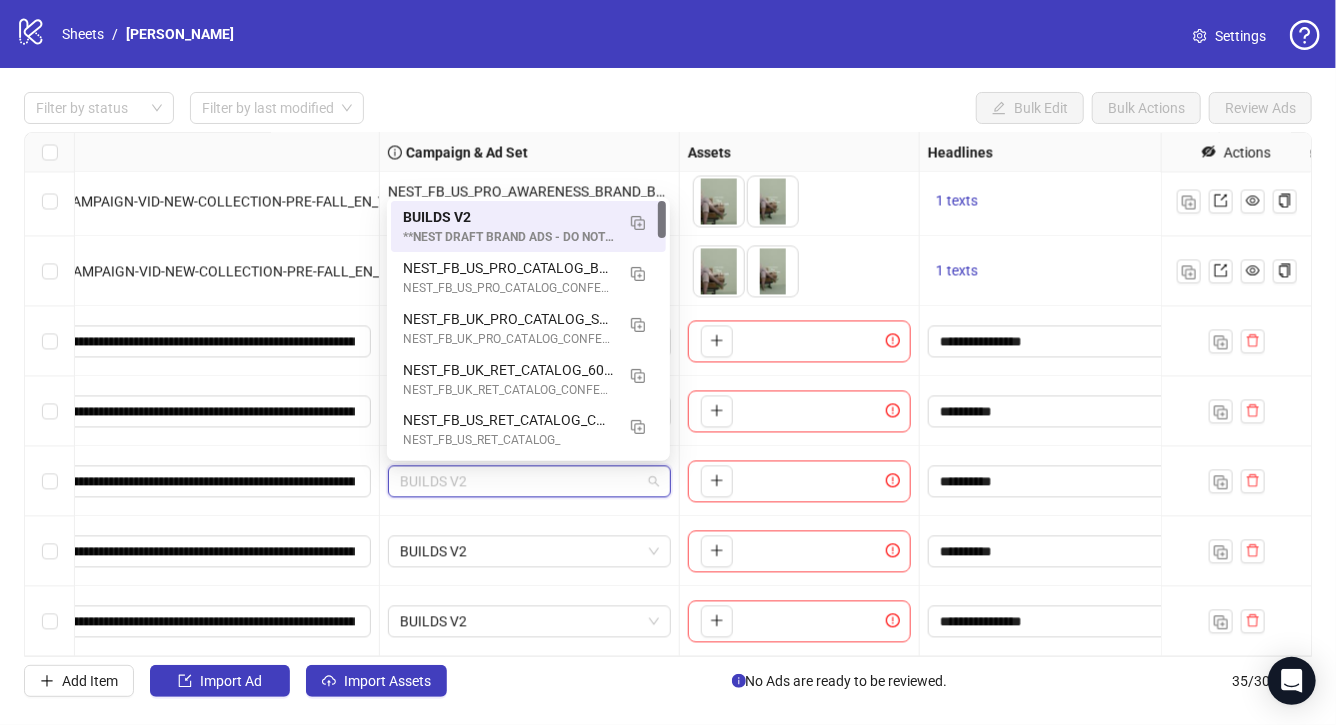 paste on "**********" 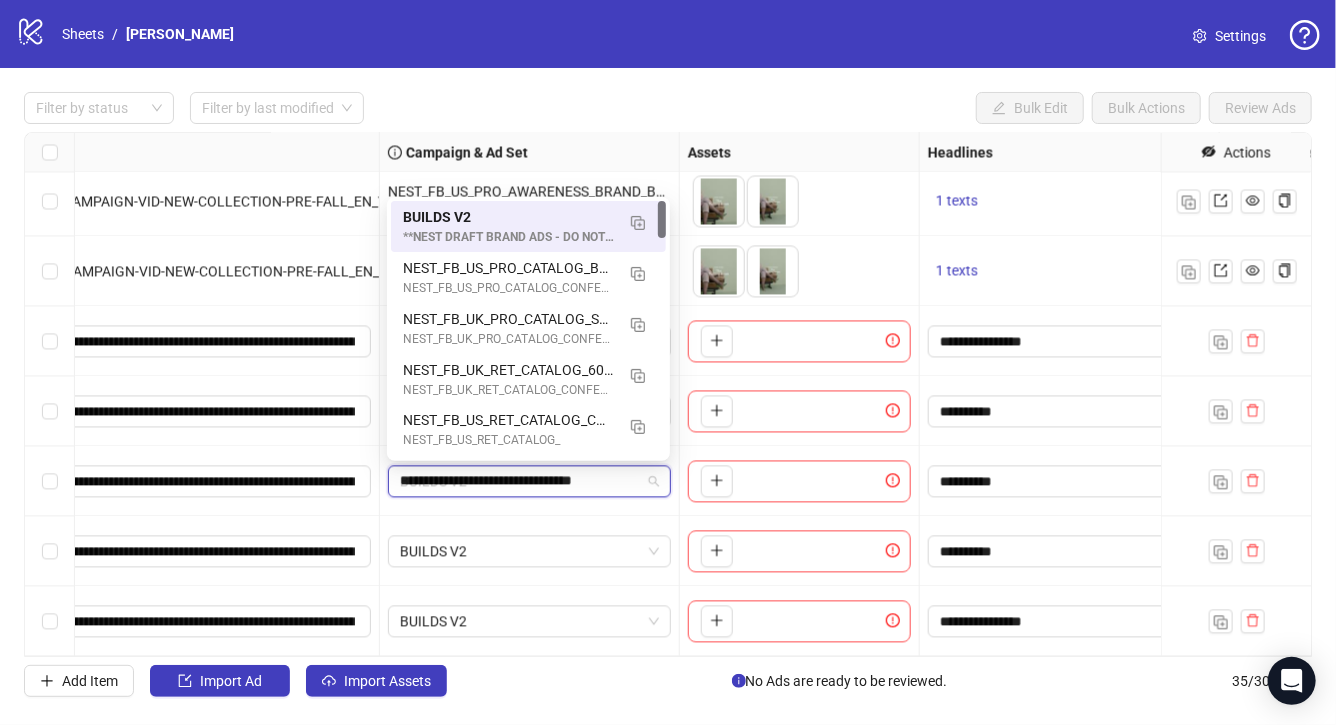 scroll, scrollTop: 0, scrollLeft: 11, axis: horizontal 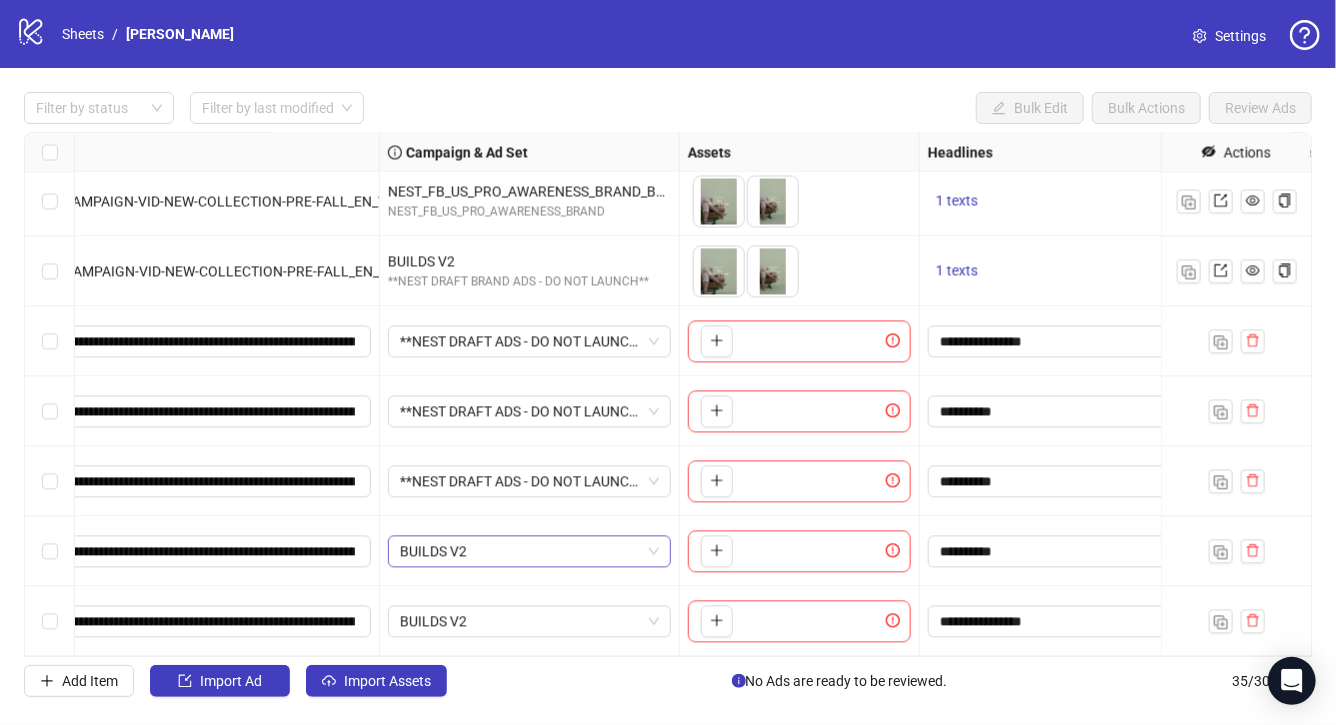 click on "BUILDS V2" at bounding box center [529, 552] 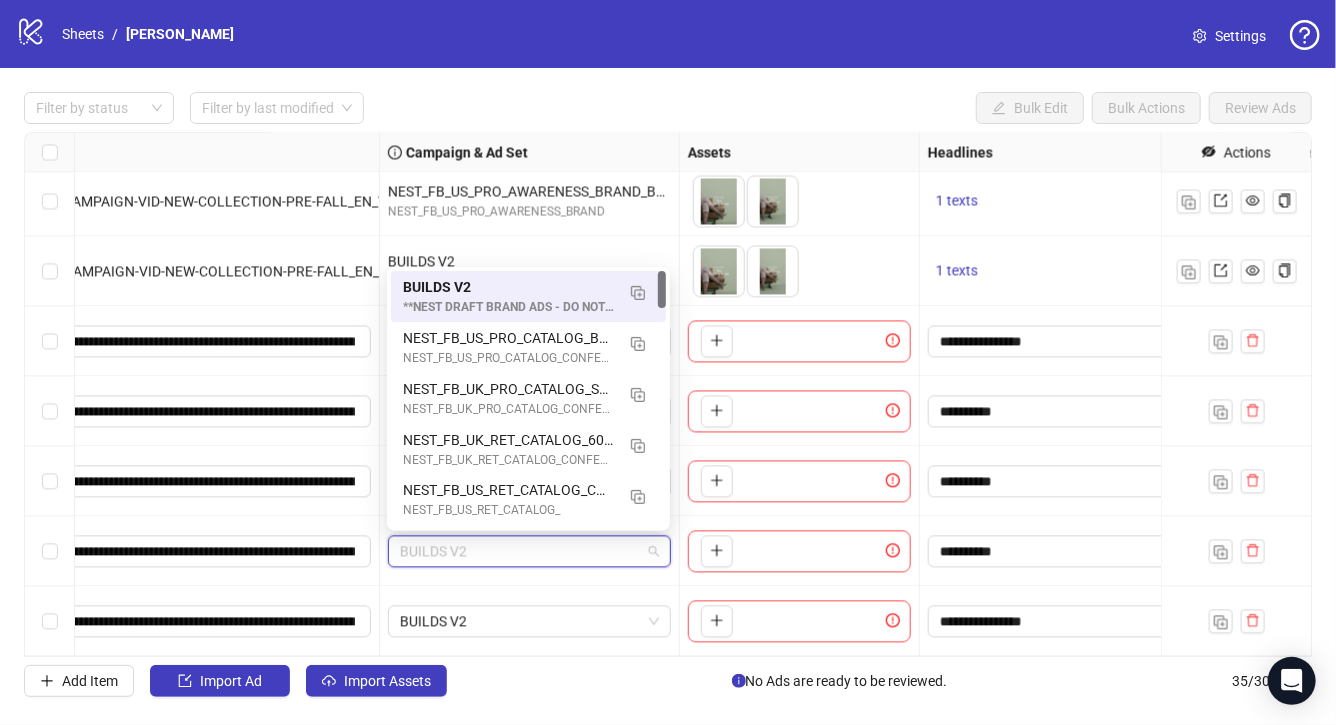 paste on "**********" 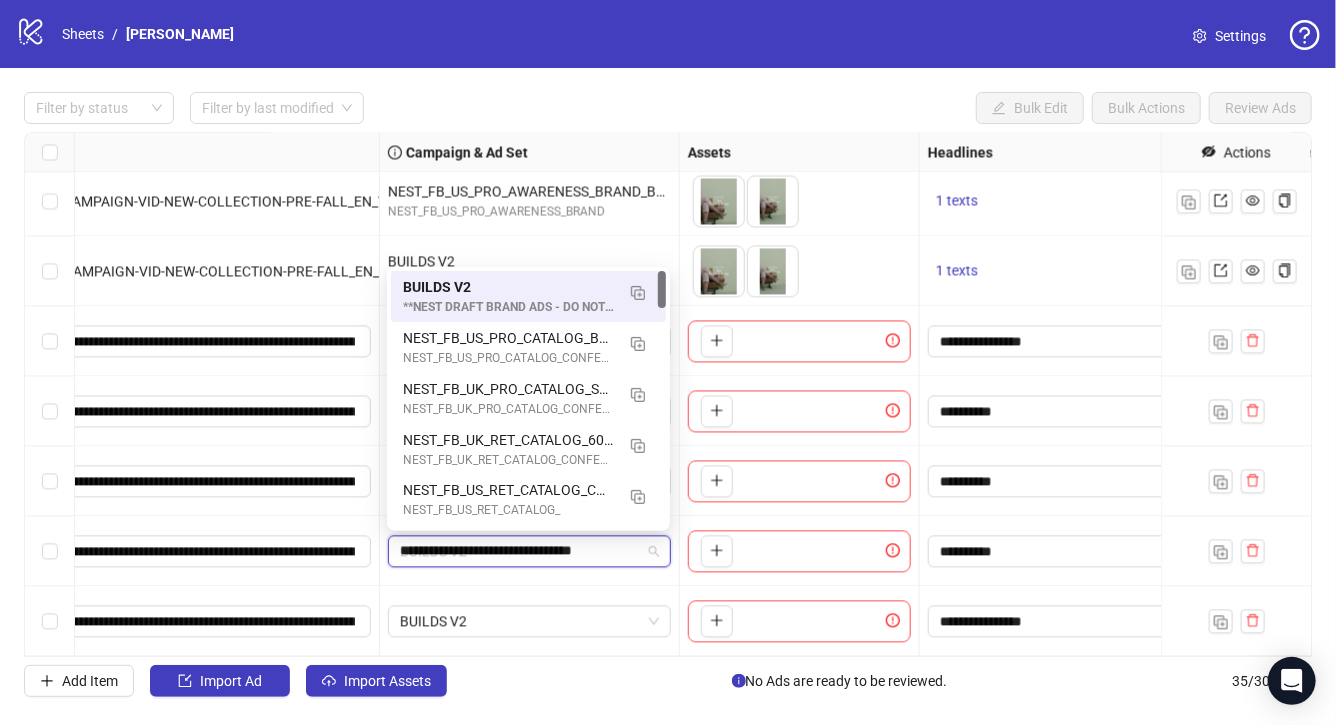 scroll, scrollTop: 0, scrollLeft: 11, axis: horizontal 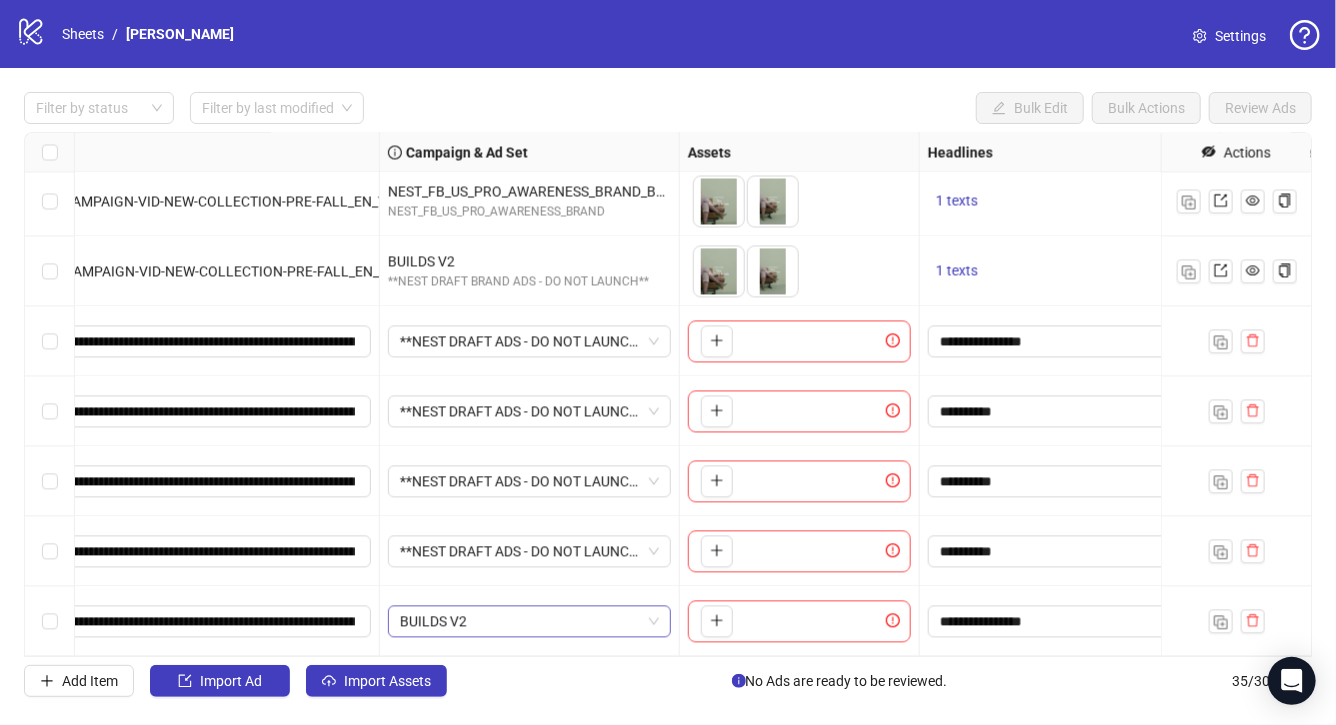 click on "BUILDS V2" at bounding box center [529, 622] 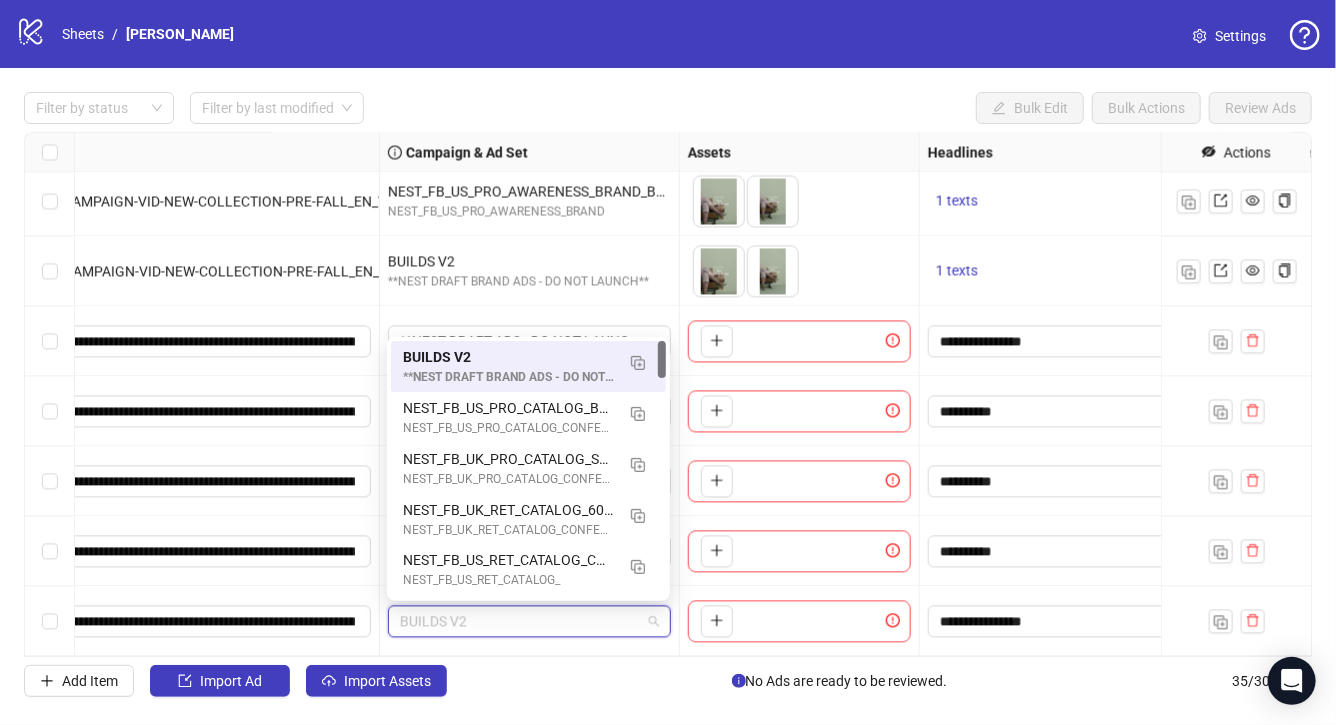 paste on "**********" 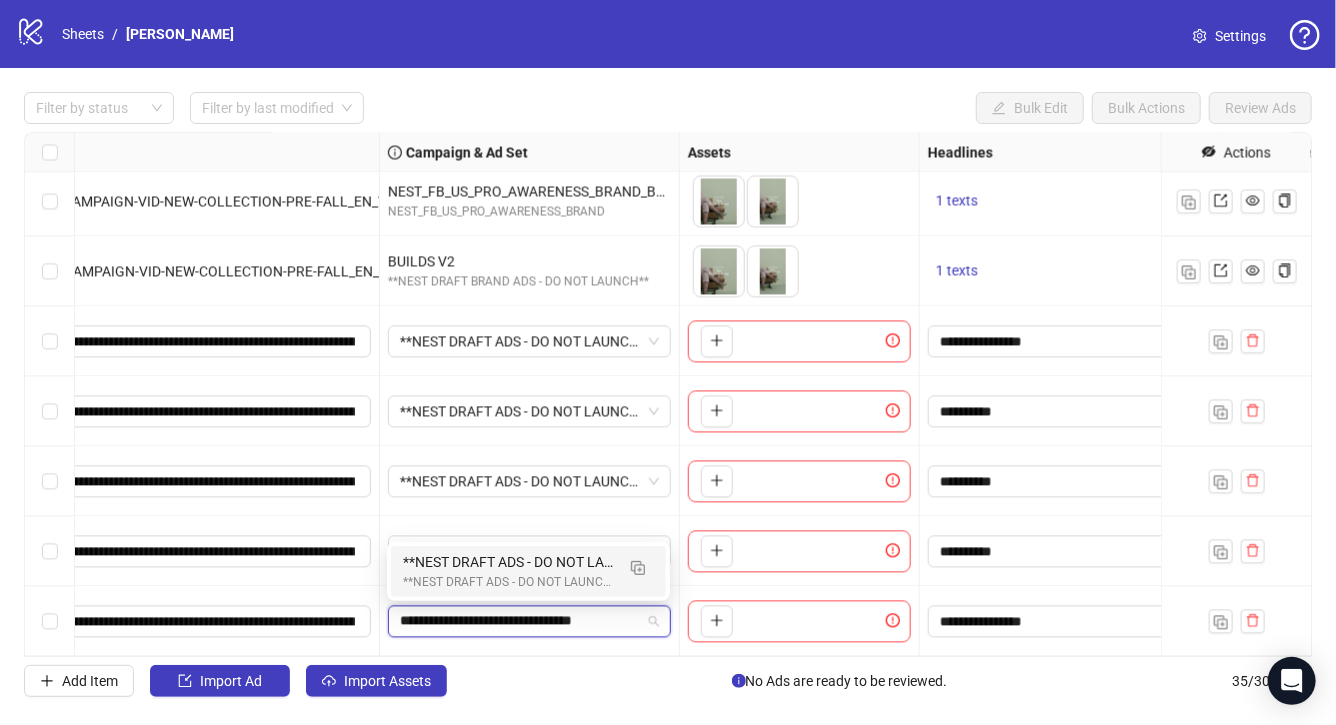 scroll, scrollTop: 0, scrollLeft: 11, axis: horizontal 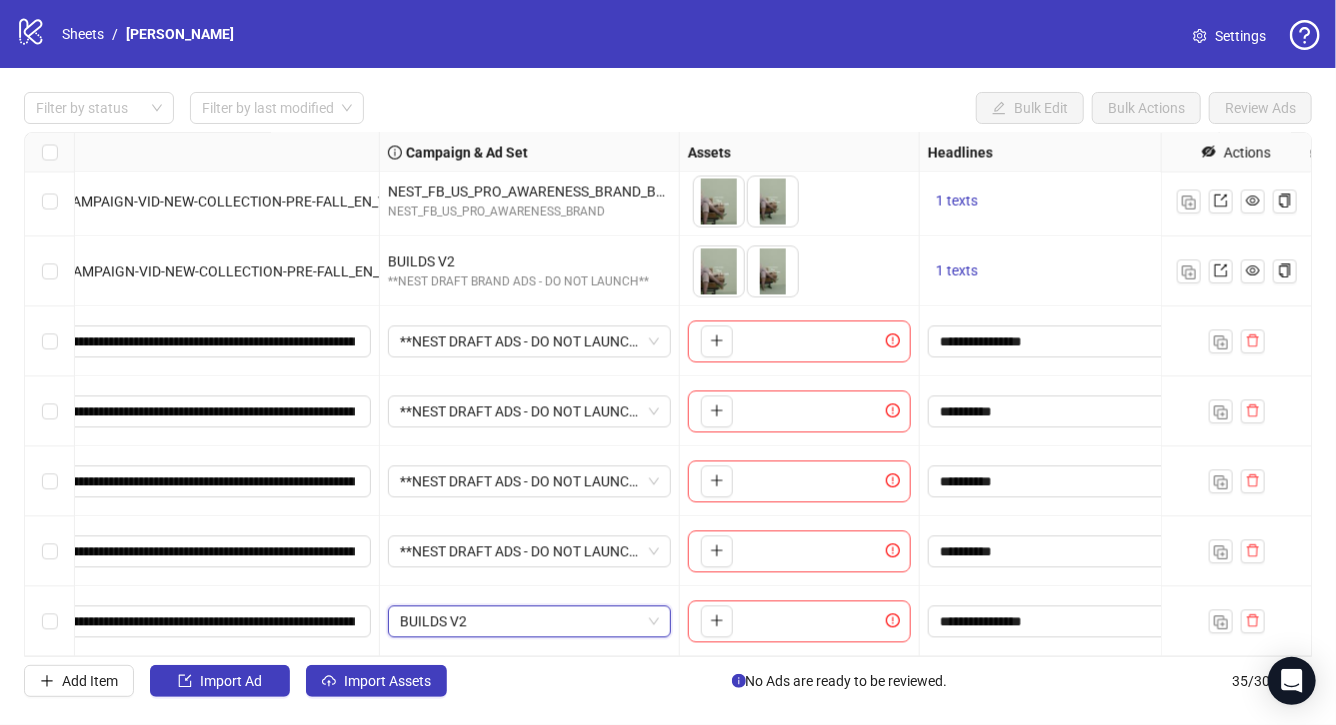 click on "Add Item Import Ad Import Assets  No Ads are ready to be reviewed. 35 / 300  items" at bounding box center (668, 681) 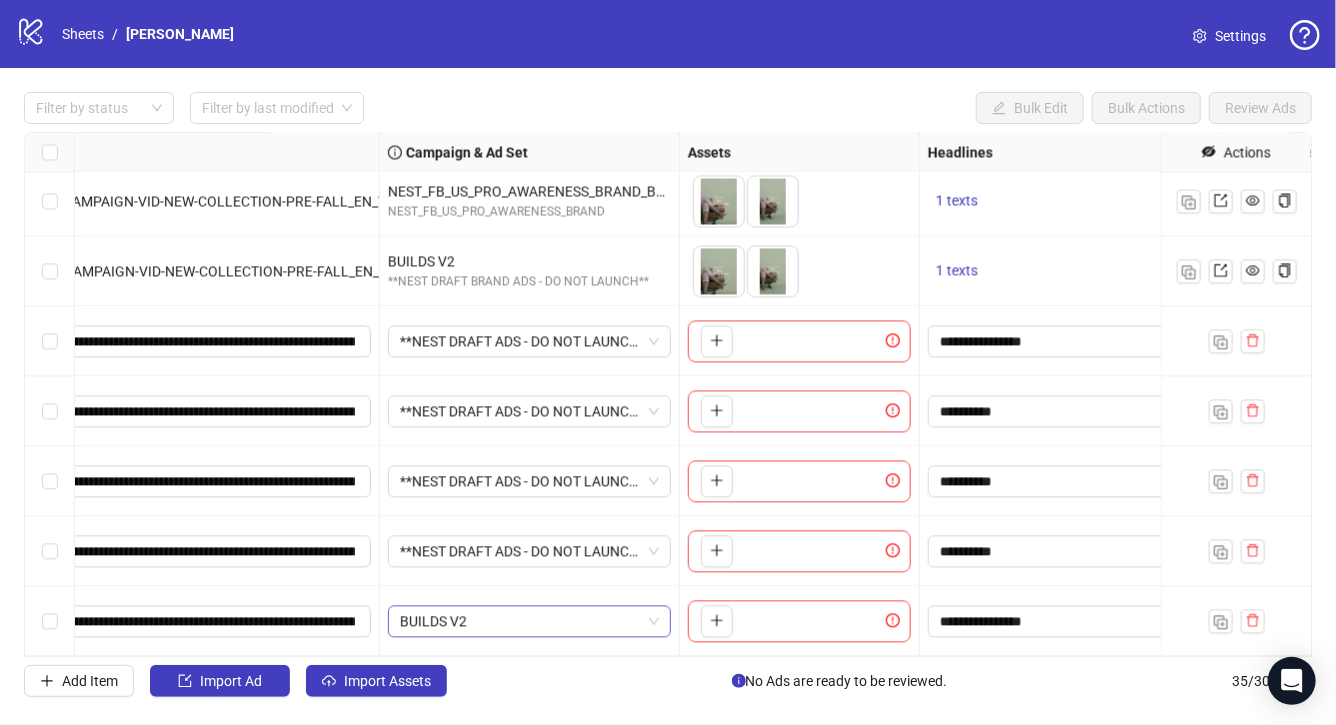 click on "BUILDS V2" at bounding box center (529, 622) 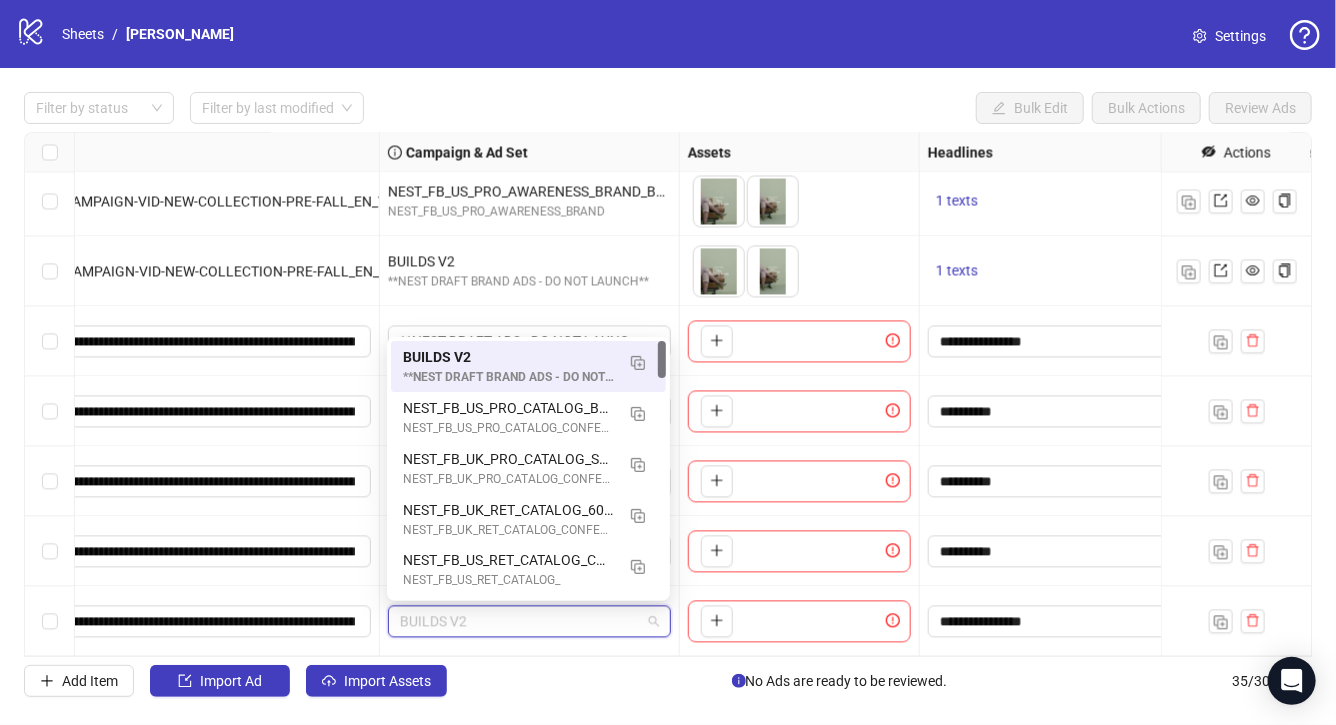 paste on "**********" 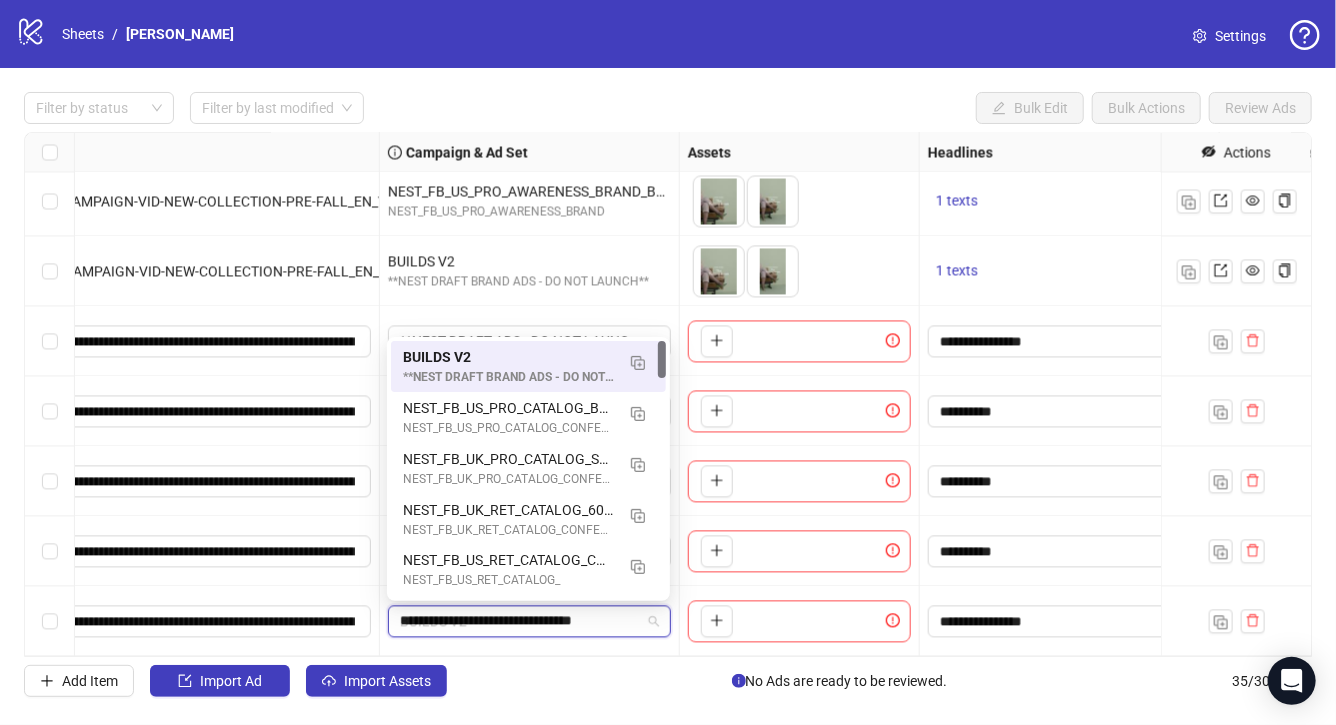 scroll, scrollTop: 0, scrollLeft: 11, axis: horizontal 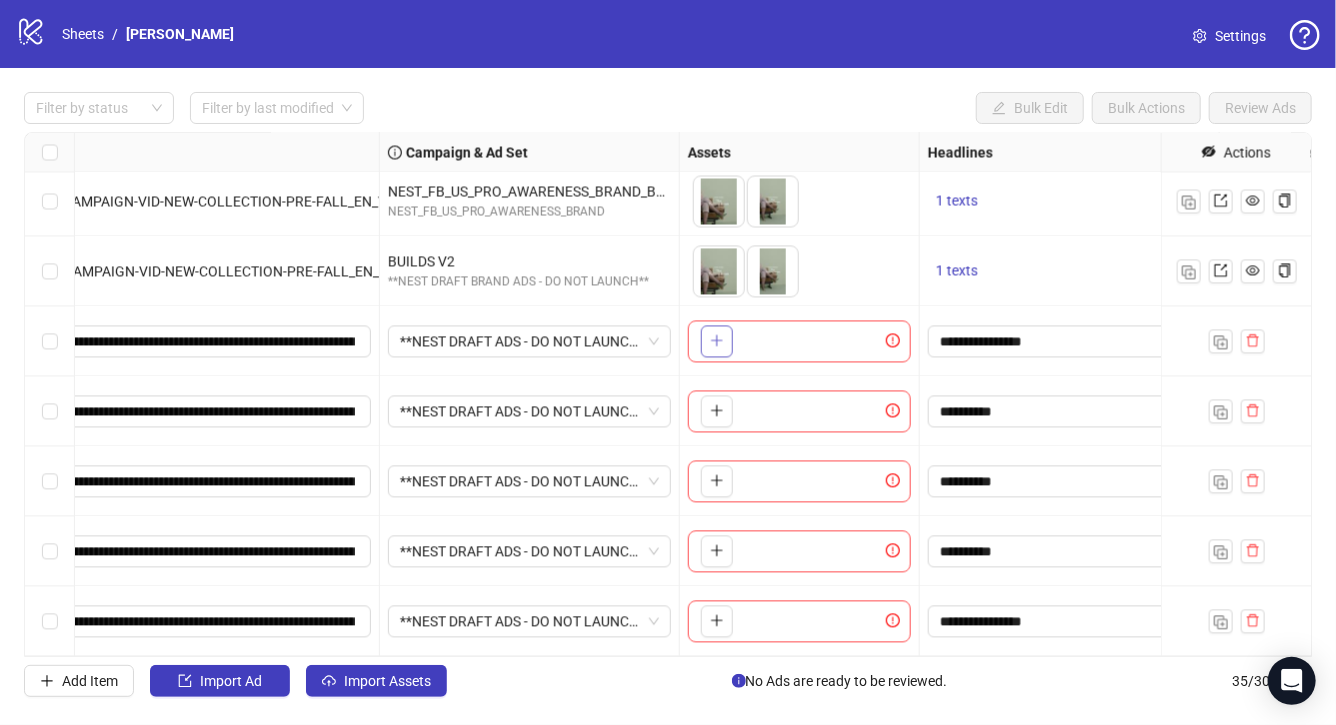click 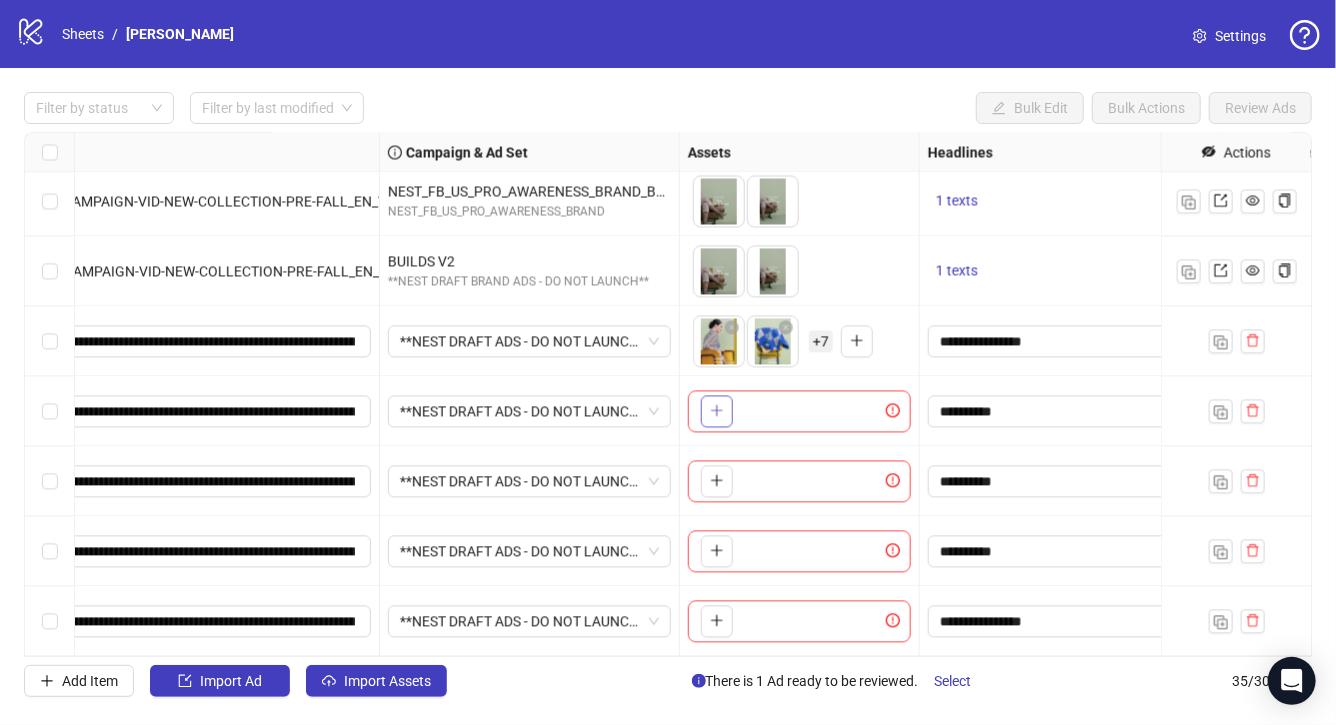click 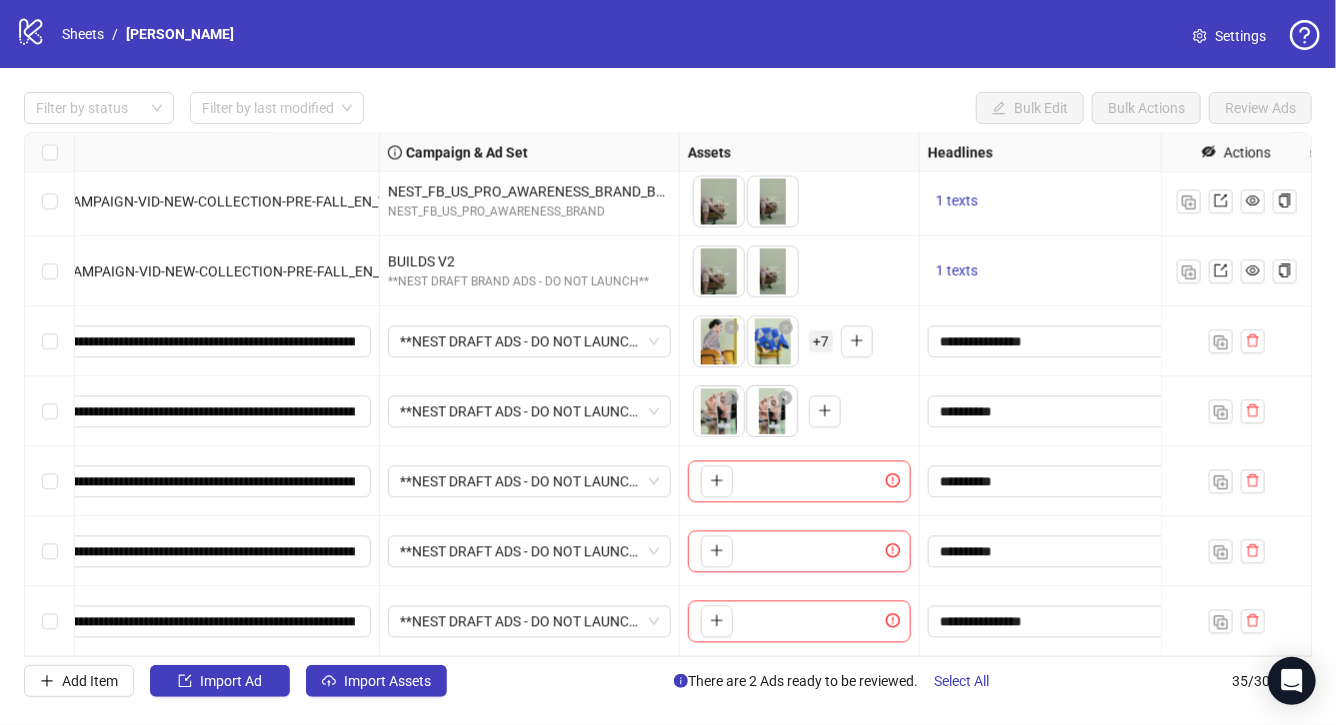 drag, startPoint x: 727, startPoint y: 425, endPoint x: 780, endPoint y: 424, distance: 53.009434 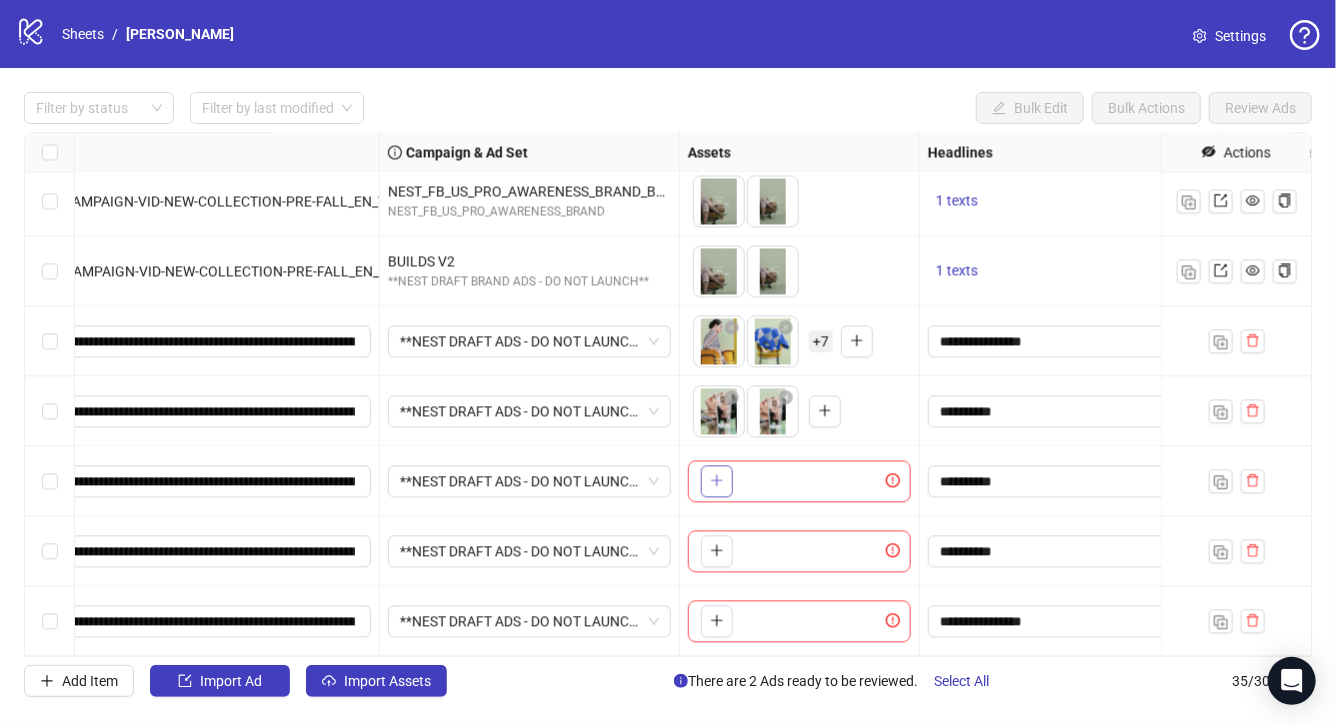 click at bounding box center (717, 482) 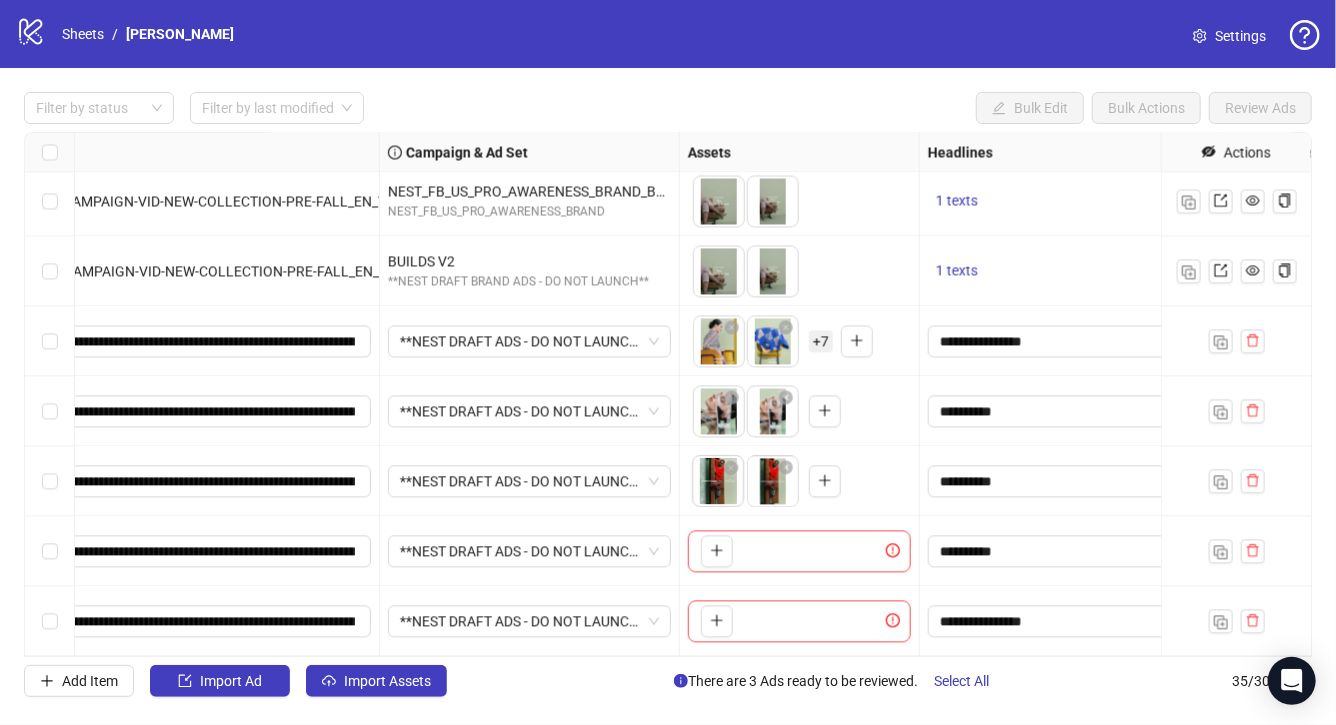 drag, startPoint x: 771, startPoint y: 490, endPoint x: 726, endPoint y: 489, distance: 45.01111 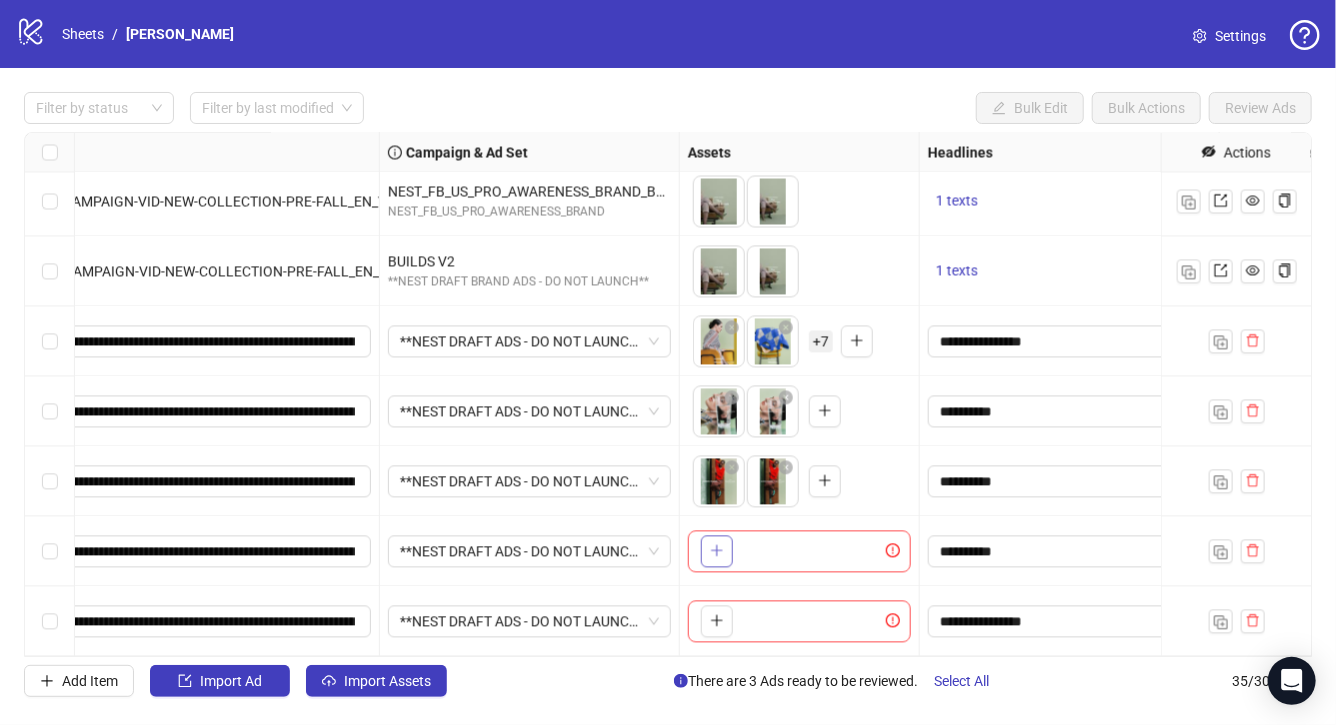 click at bounding box center (717, 552) 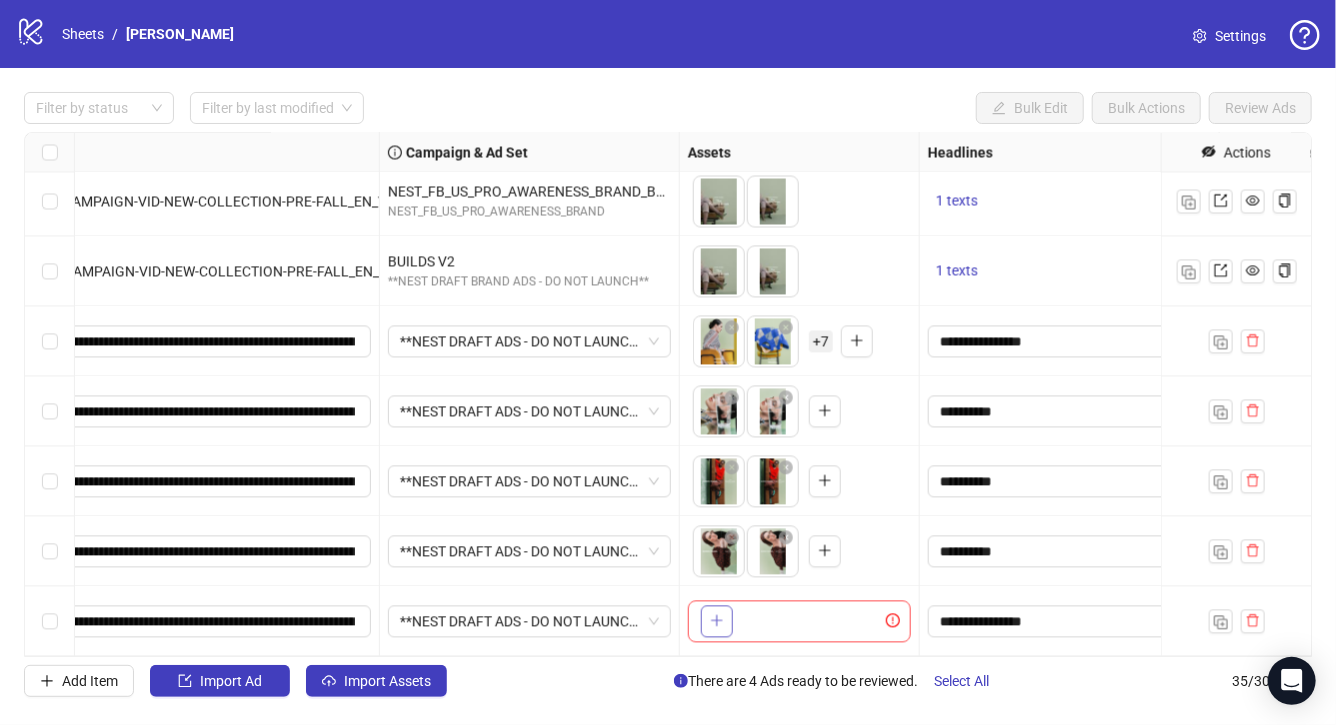 click 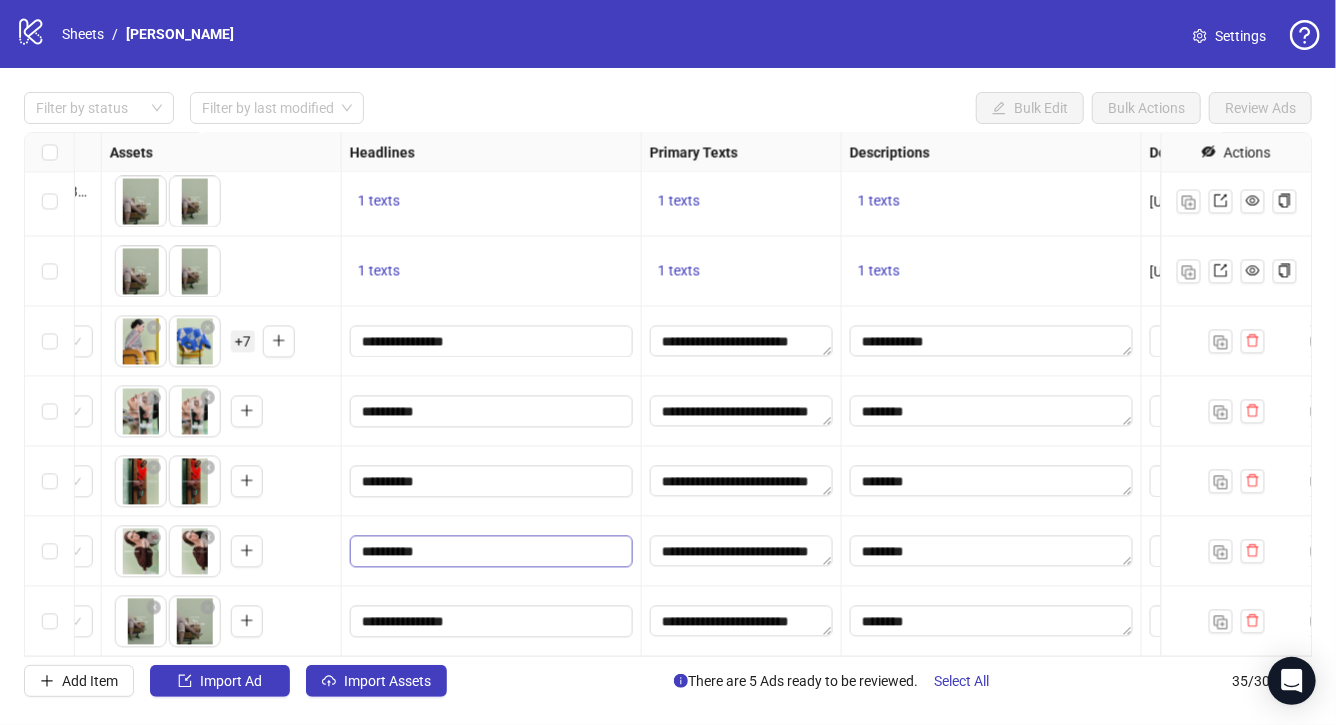 scroll, scrollTop: 1966, scrollLeft: 844, axis: both 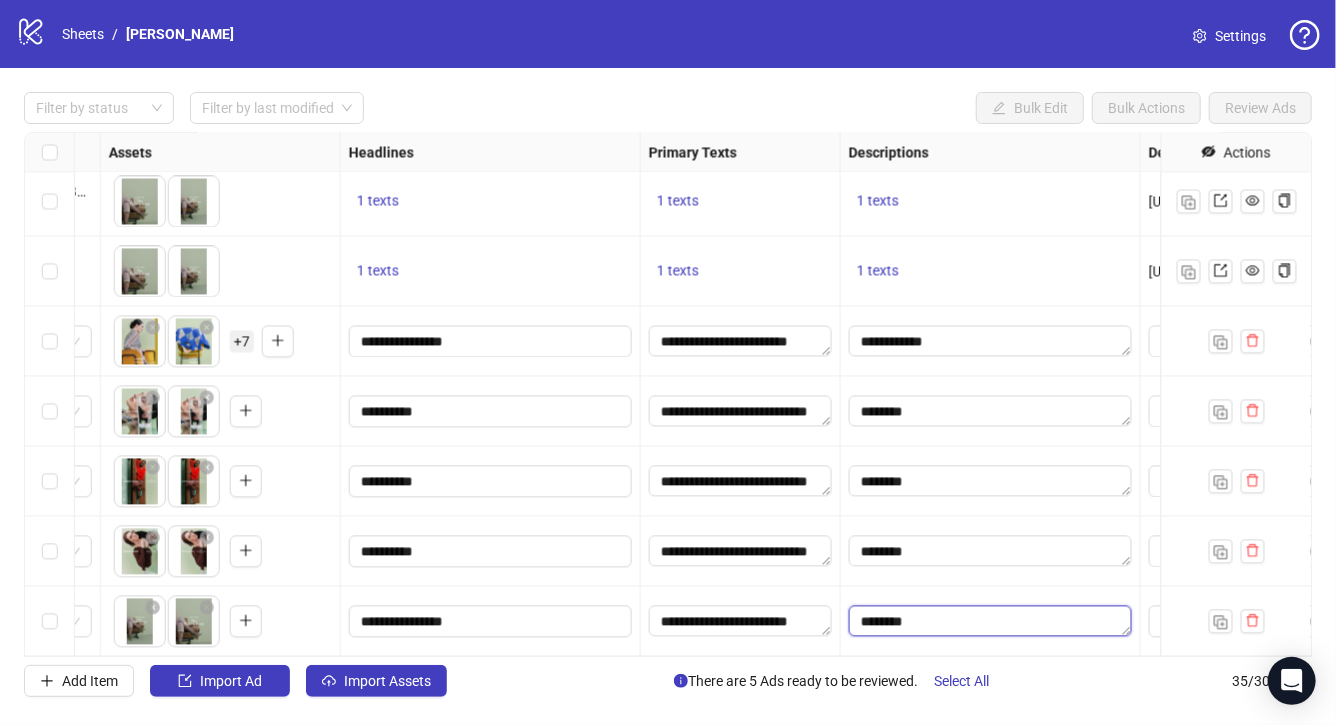 click on "********" at bounding box center (990, 622) 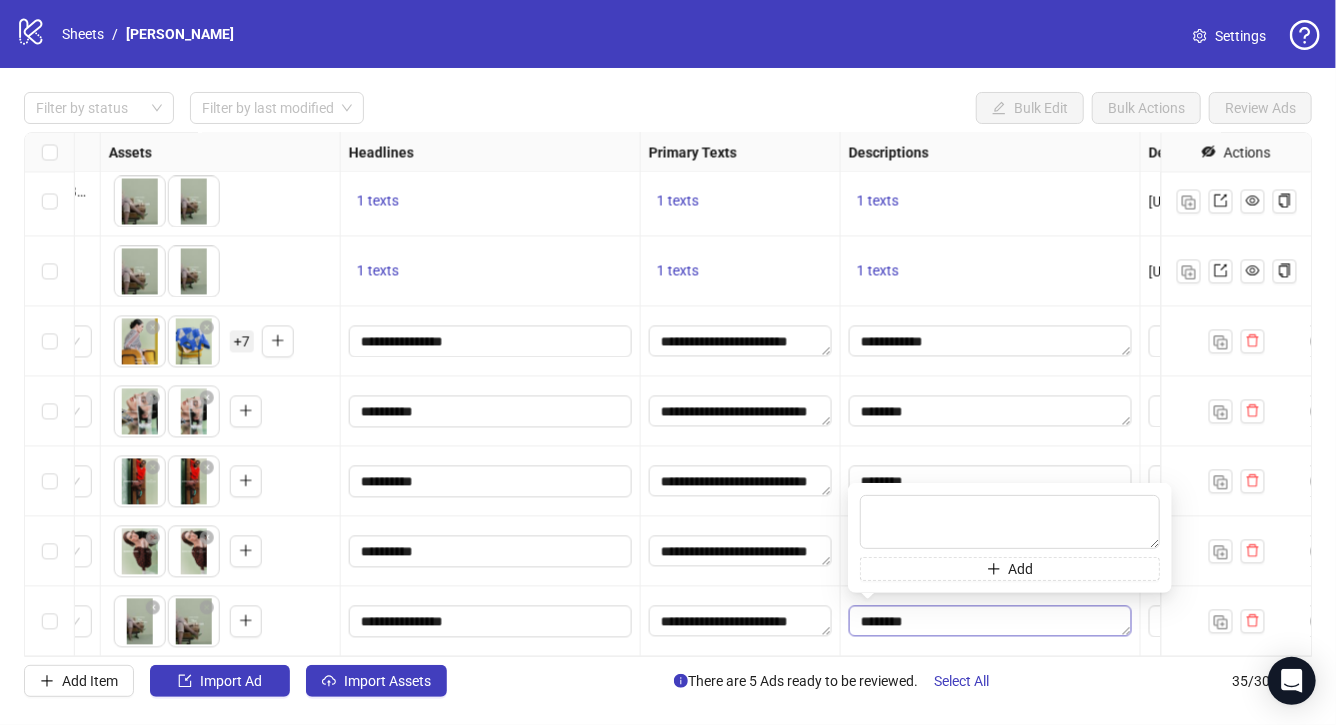 type on "**********" 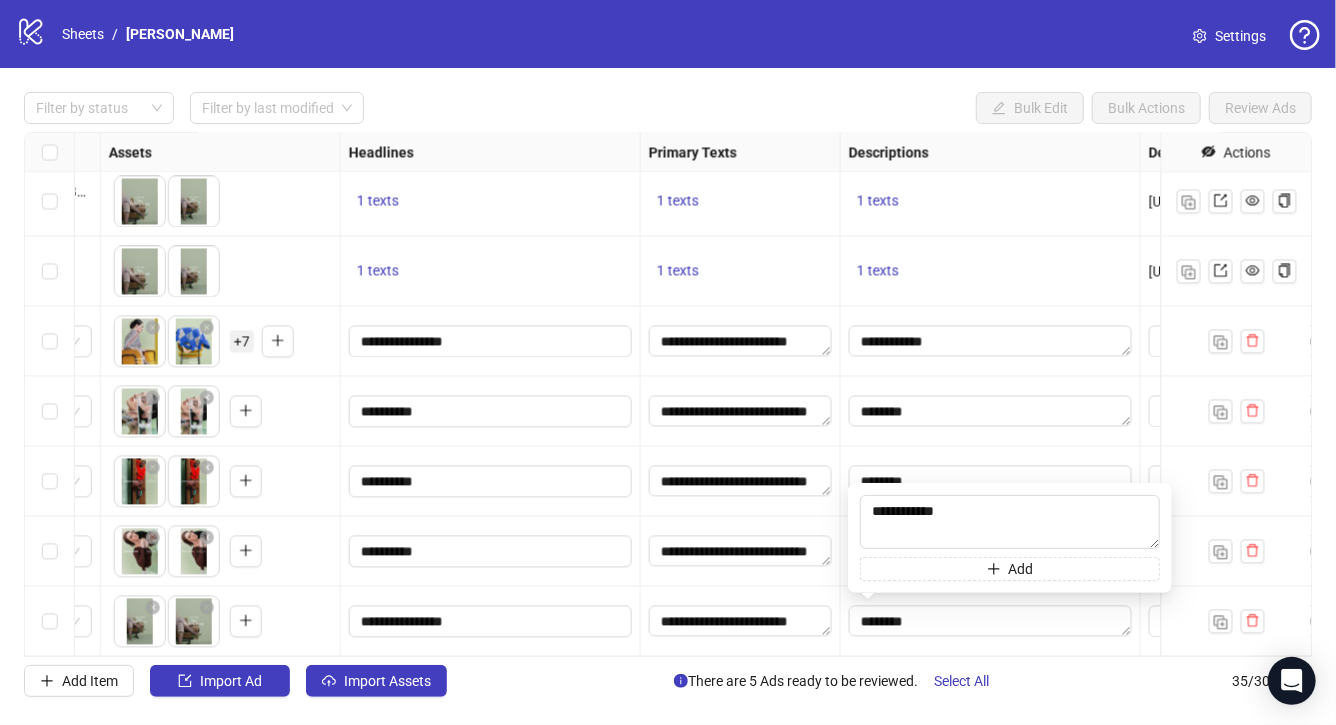 click on "********" at bounding box center (991, 622) 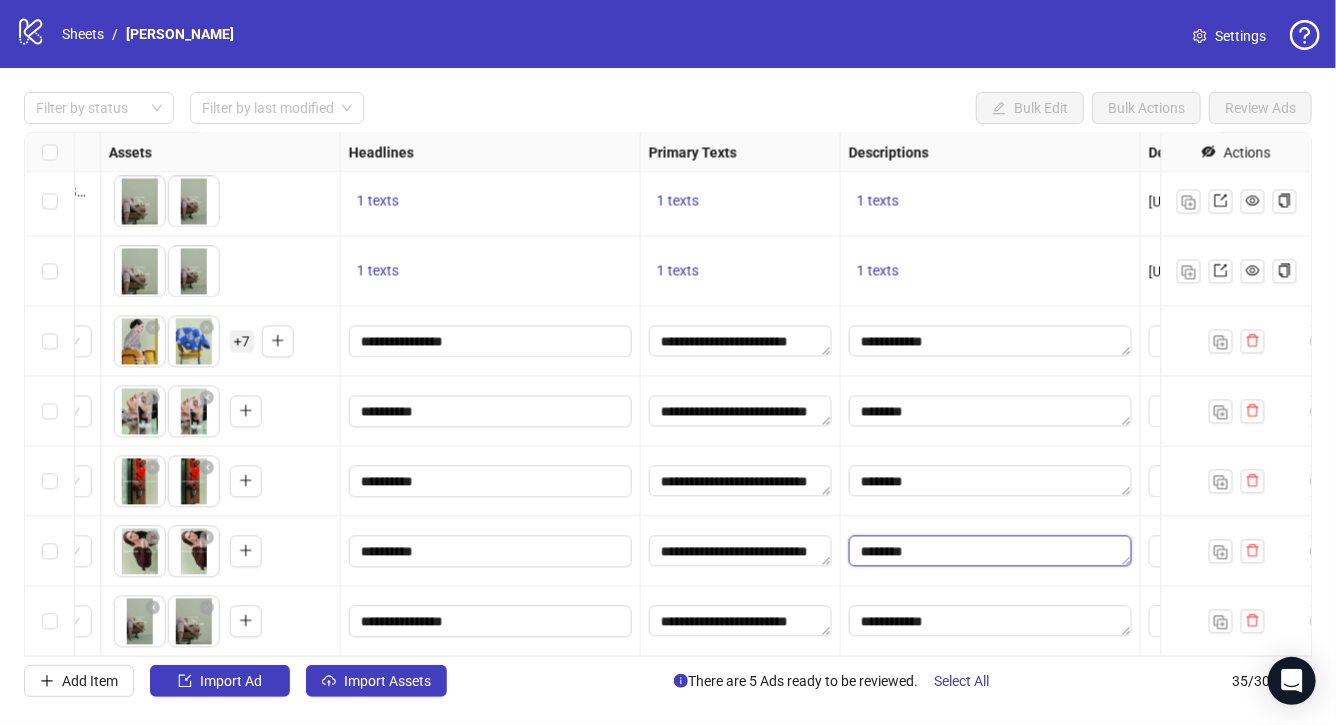 click on "********" at bounding box center (990, 552) 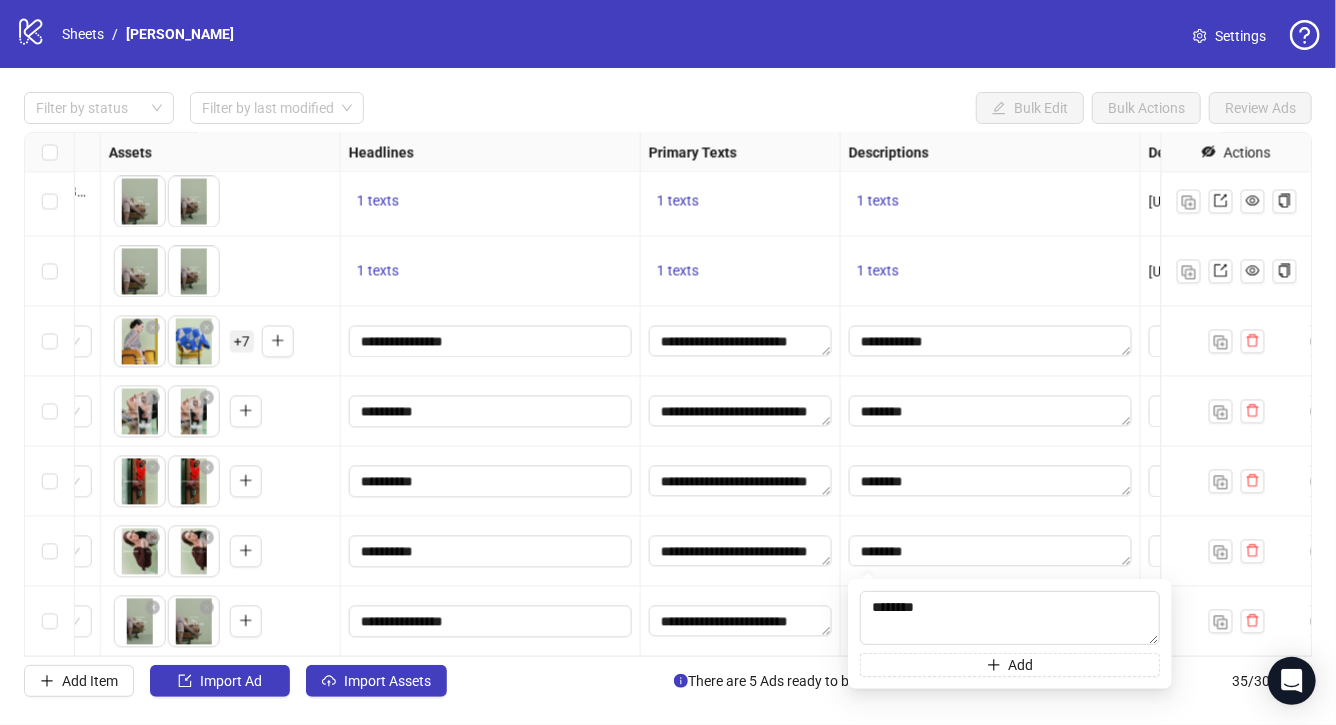 click on "**********" at bounding box center (491, 622) 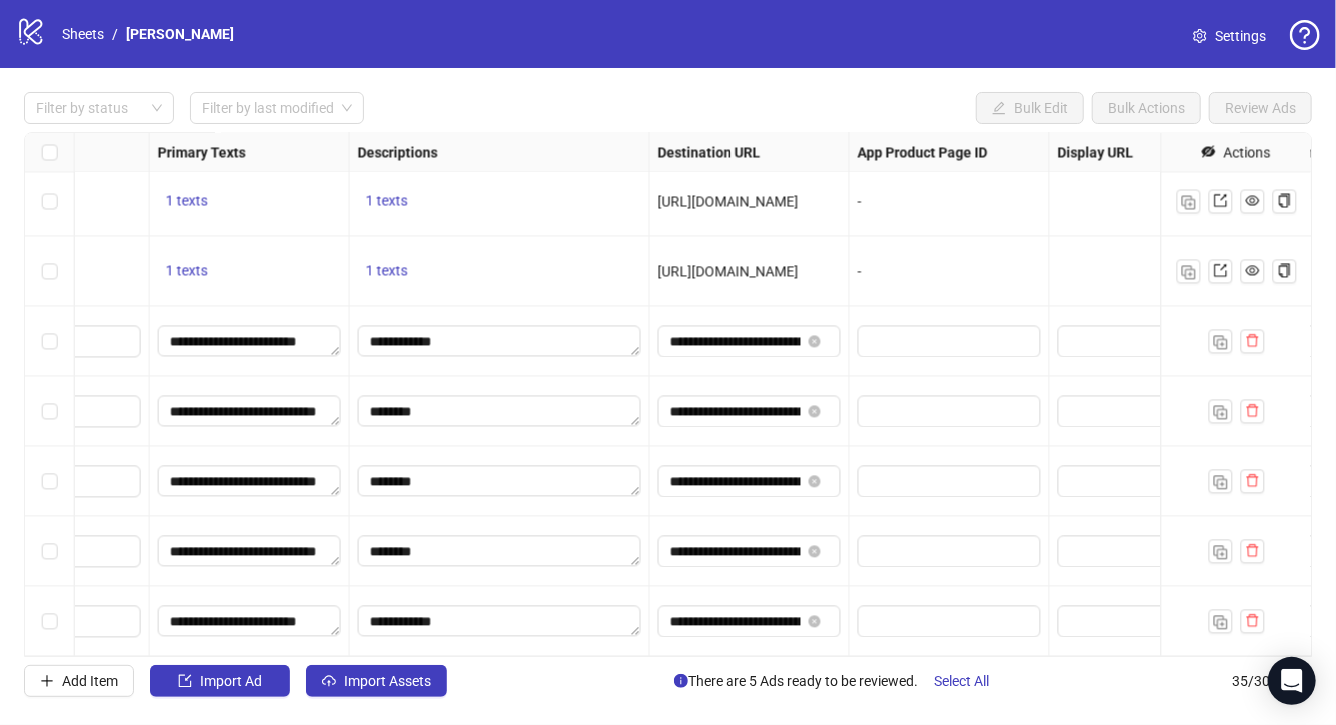 scroll, scrollTop: 1966, scrollLeft: 1339, axis: both 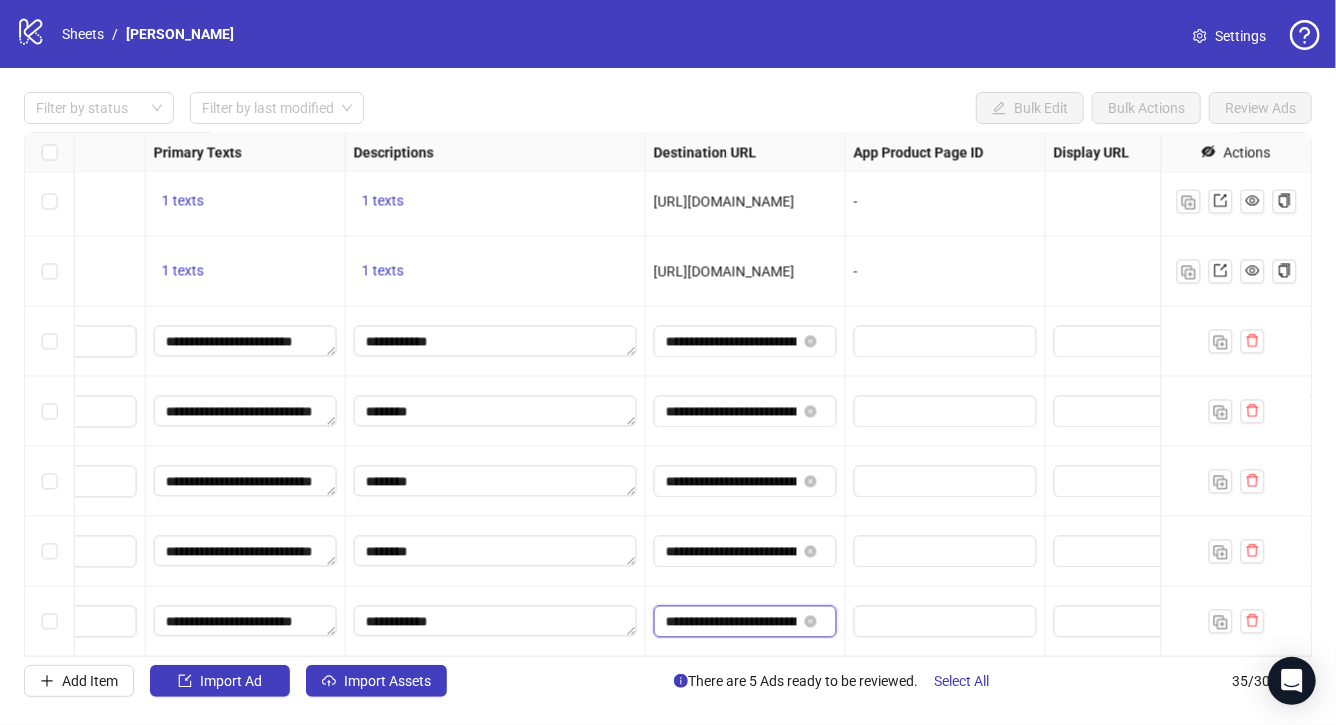 click on "**********" at bounding box center (731, 622) 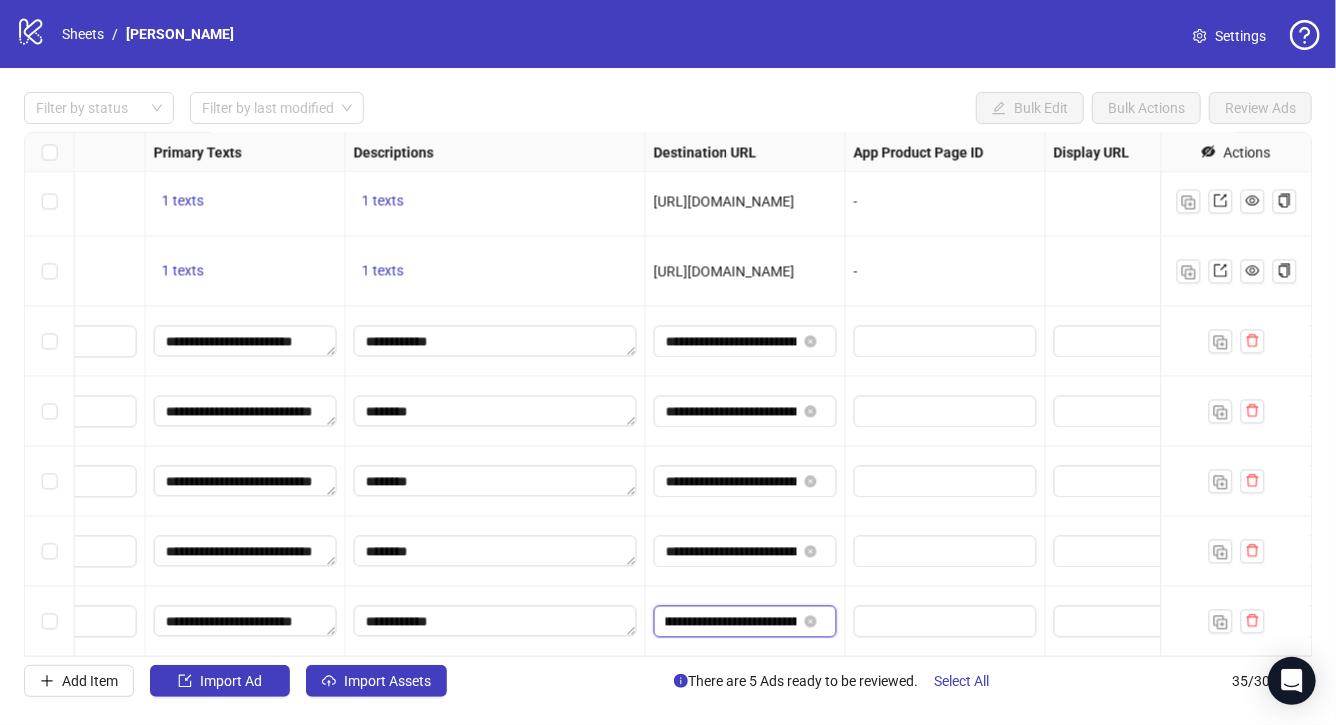 scroll, scrollTop: 0, scrollLeft: 227, axis: horizontal 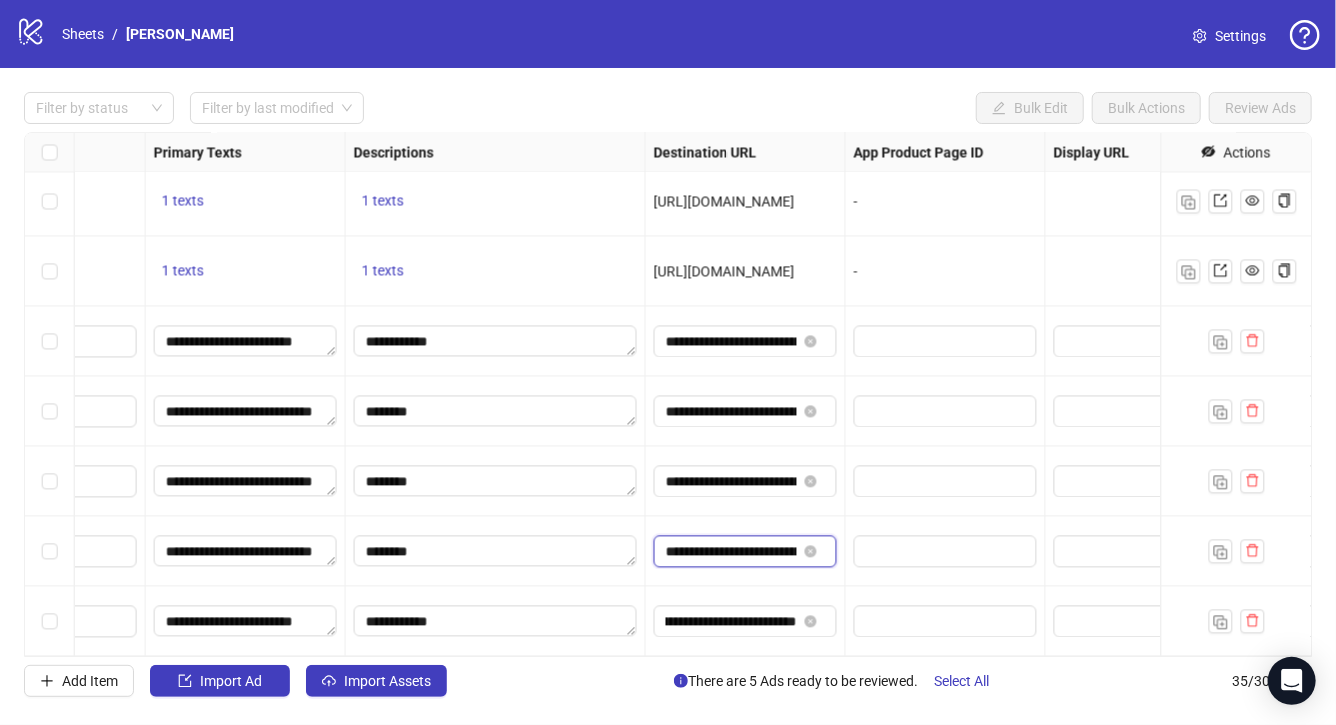 click on "**********" at bounding box center [731, 552] 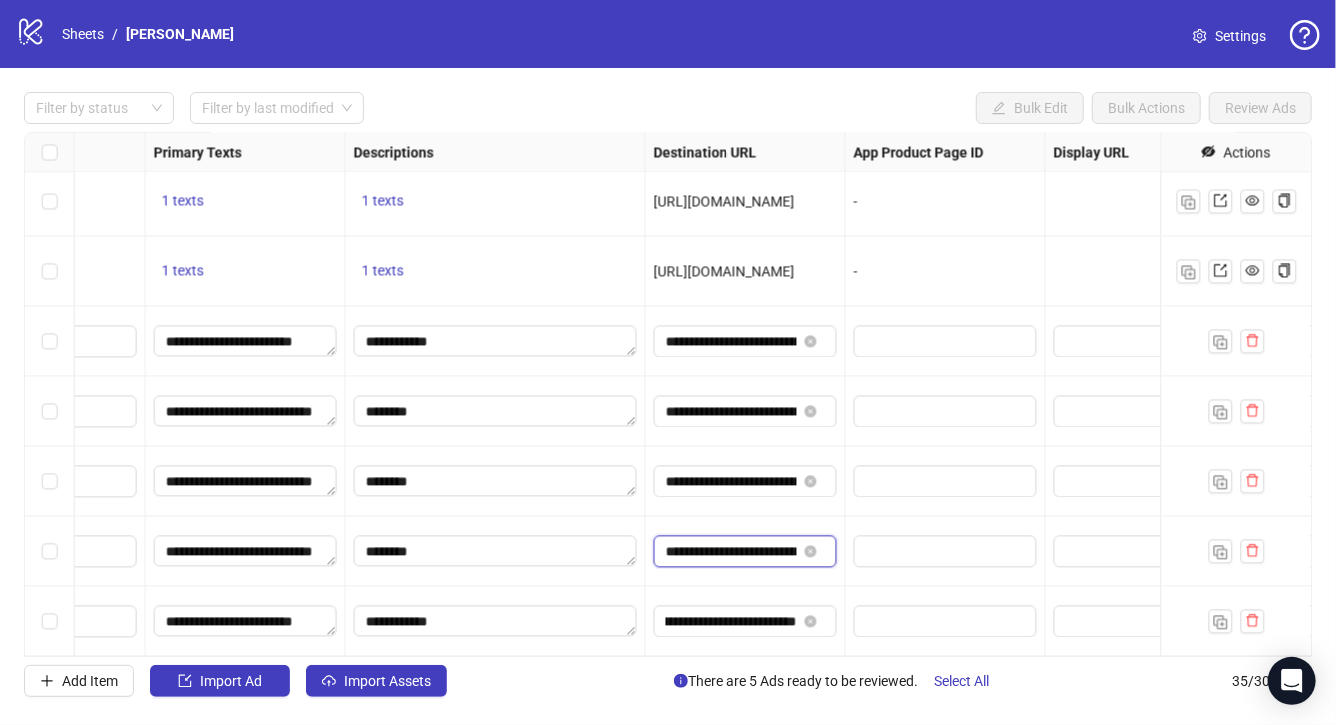 scroll, scrollTop: 0, scrollLeft: 0, axis: both 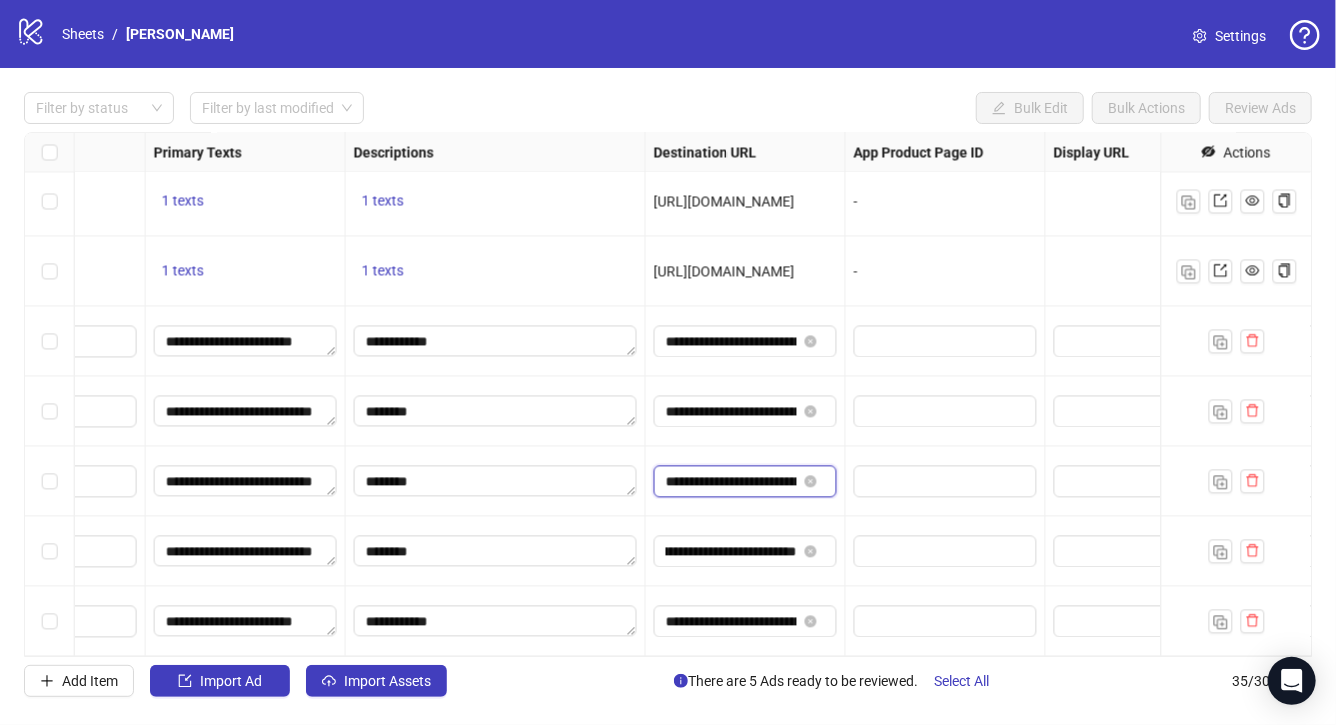 click on "**********" at bounding box center [731, 482] 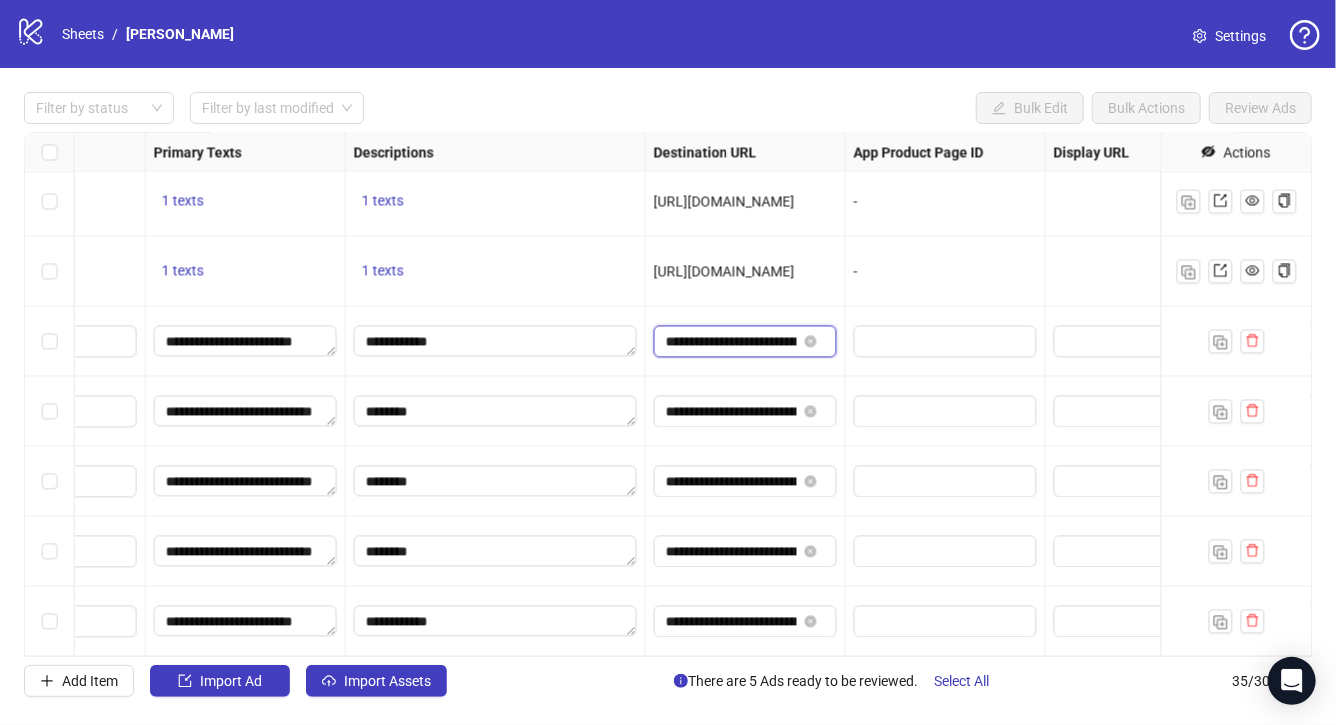 click on "**********" at bounding box center (731, 342) 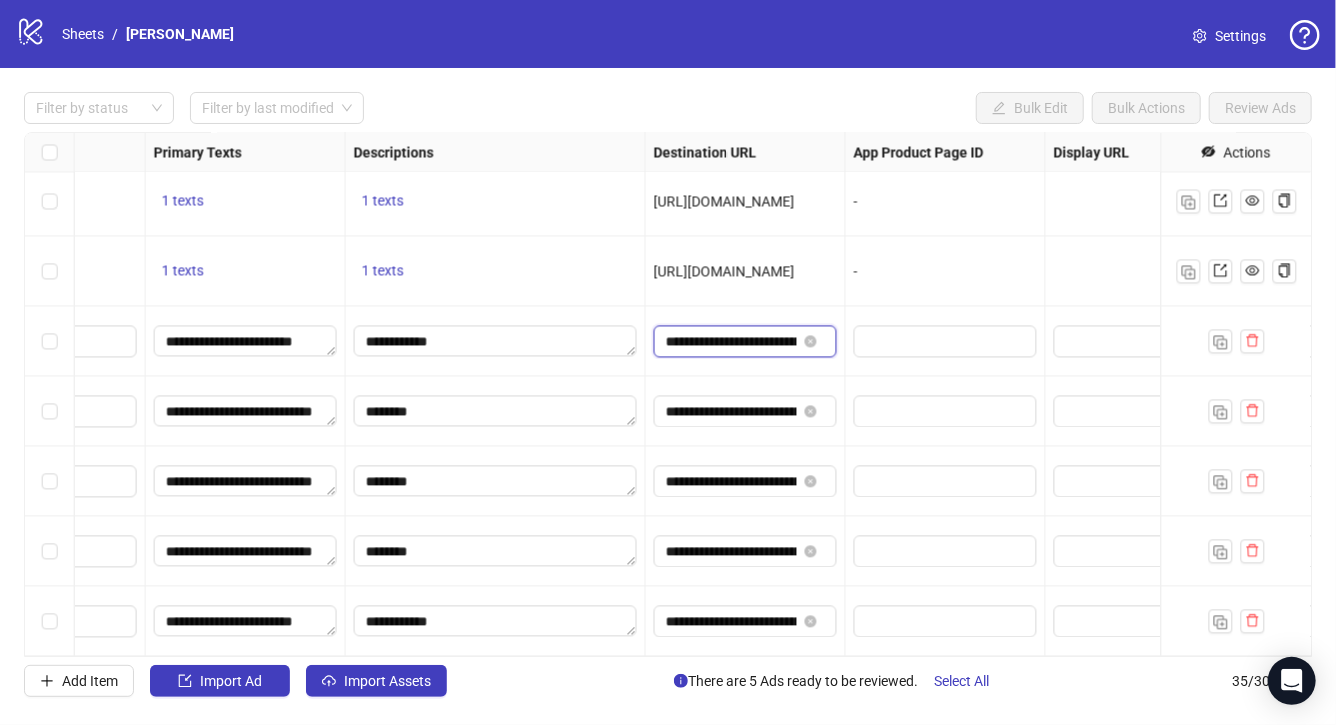 scroll, scrollTop: 0, scrollLeft: 163, axis: horizontal 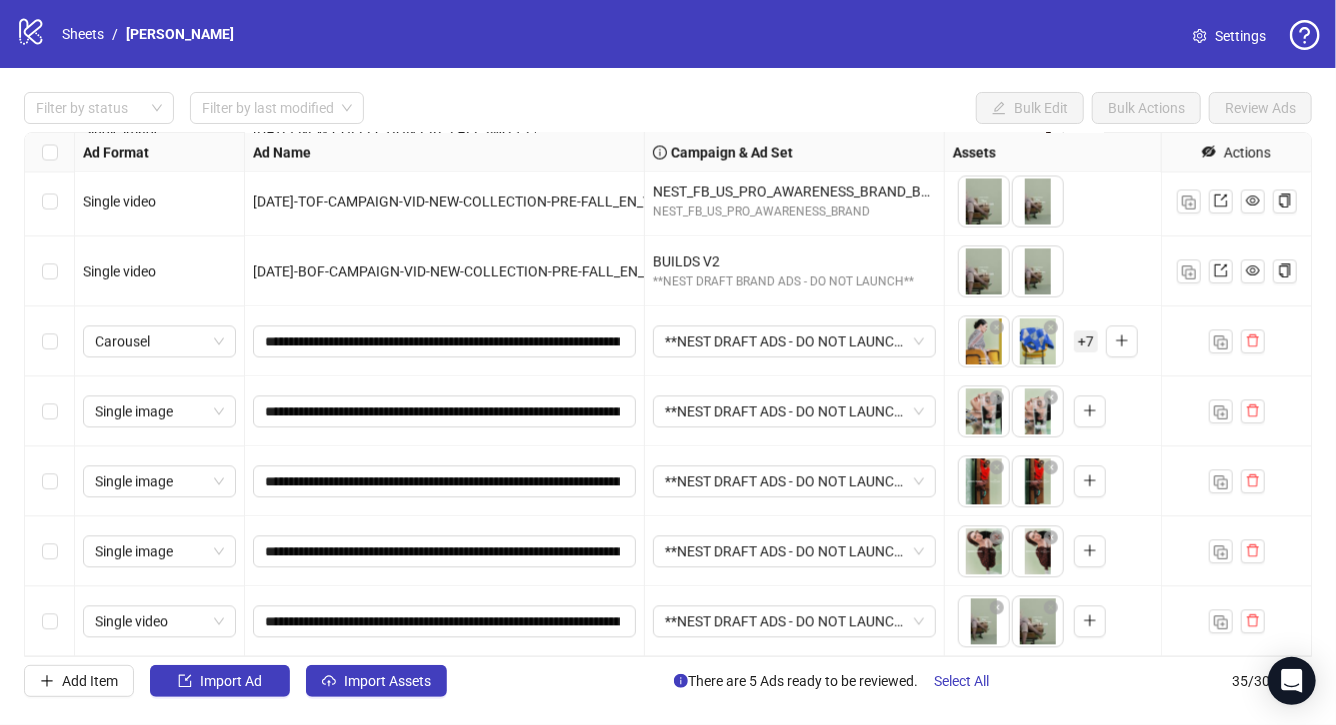 click at bounding box center (50, 342) 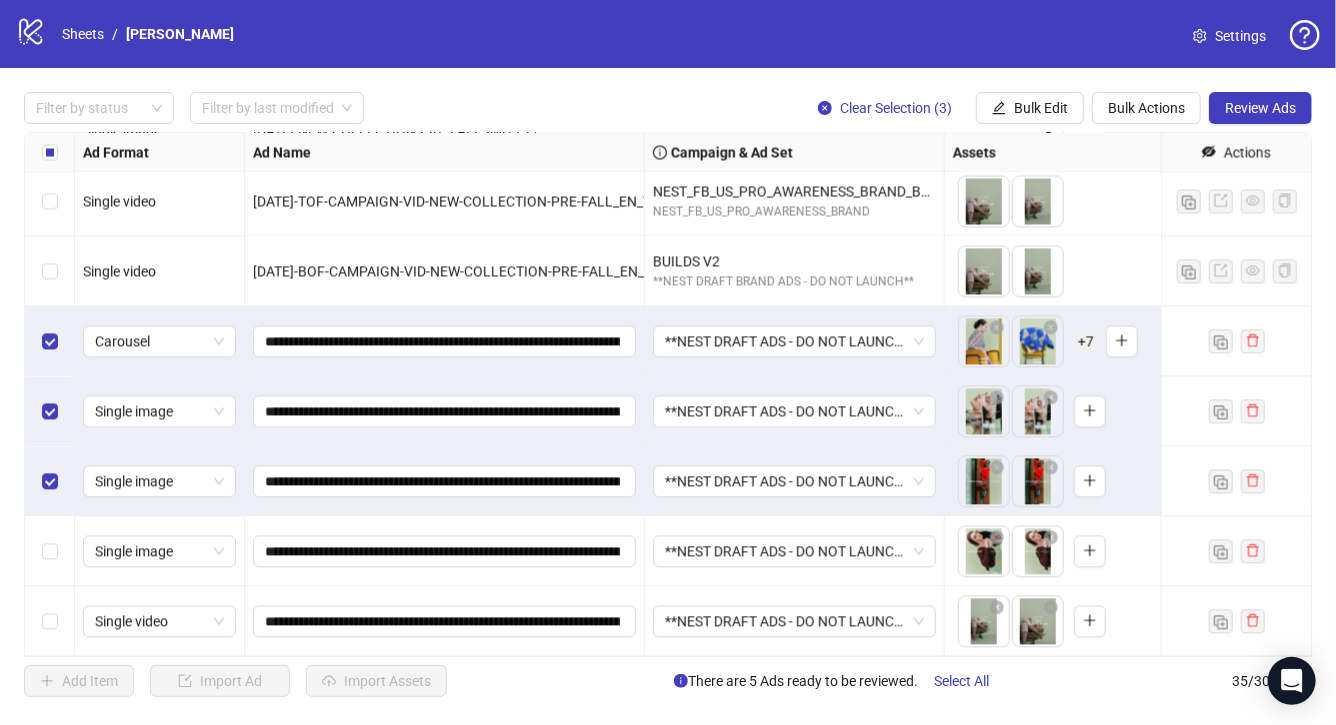 click at bounding box center (50, 552) 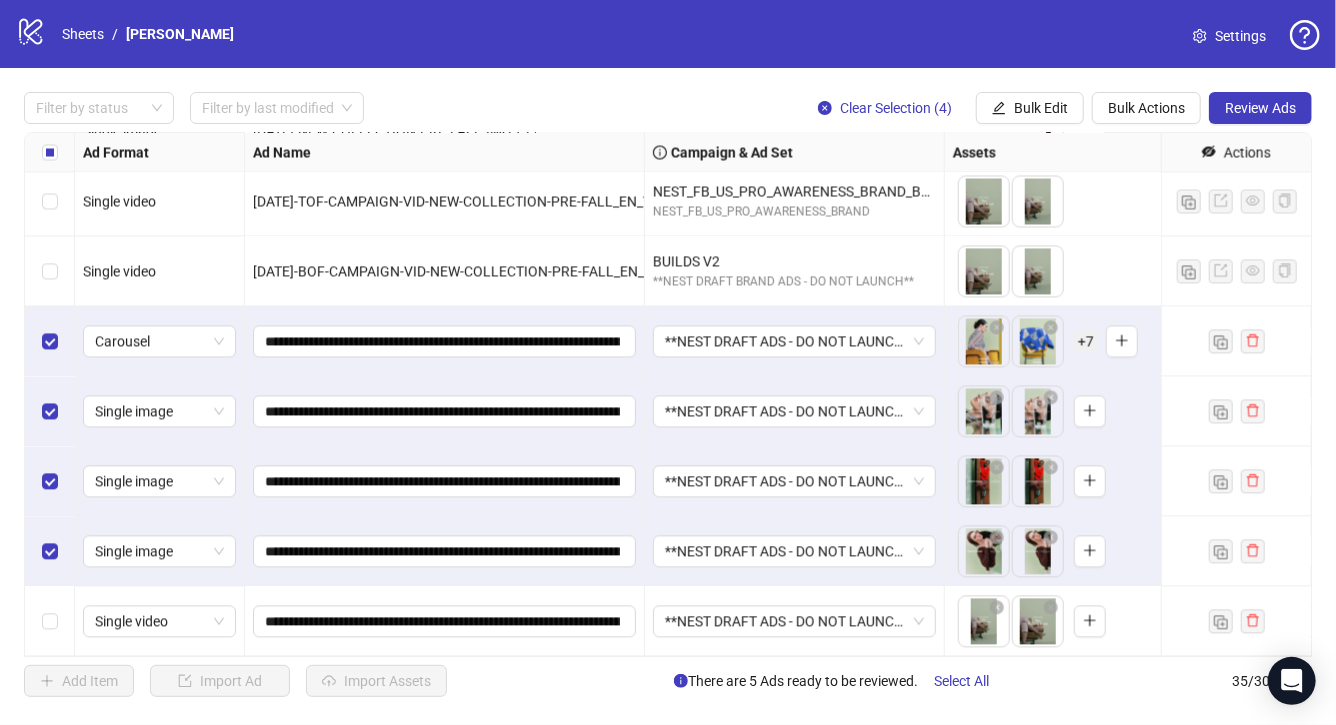 click at bounding box center (50, 622) 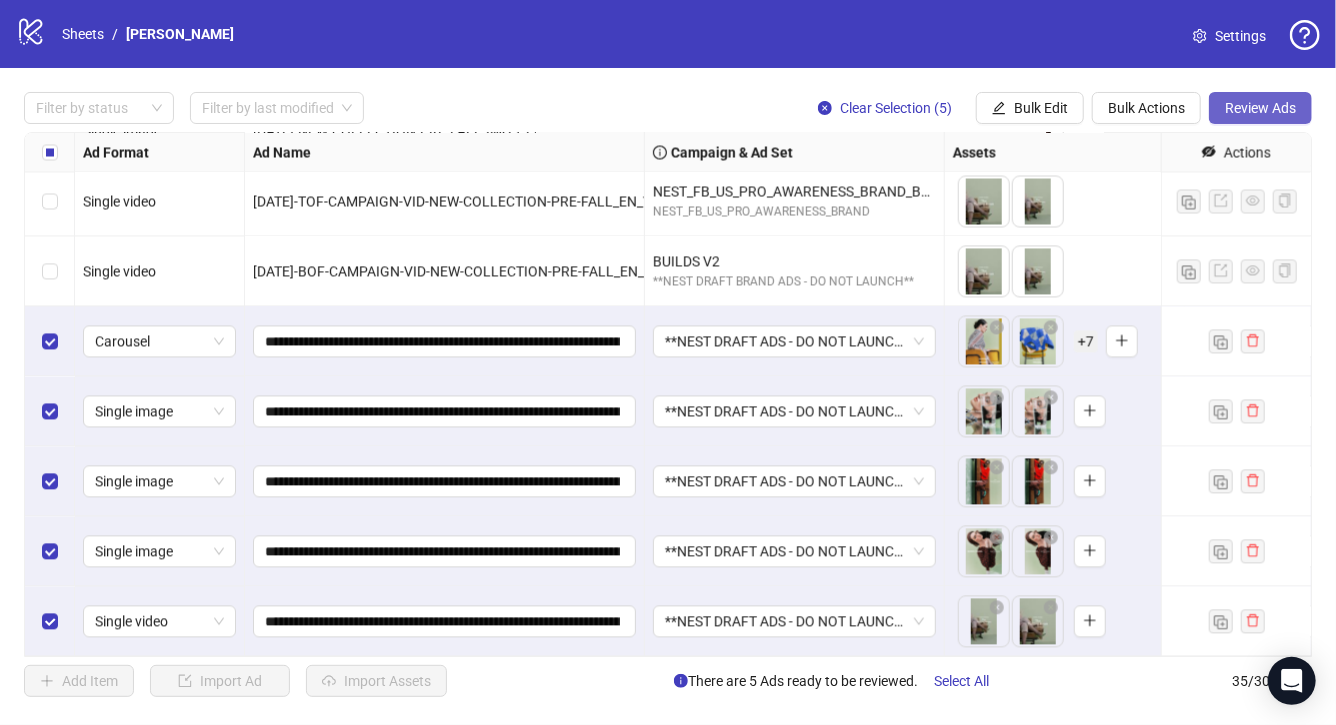 click on "Review Ads" at bounding box center [1260, 108] 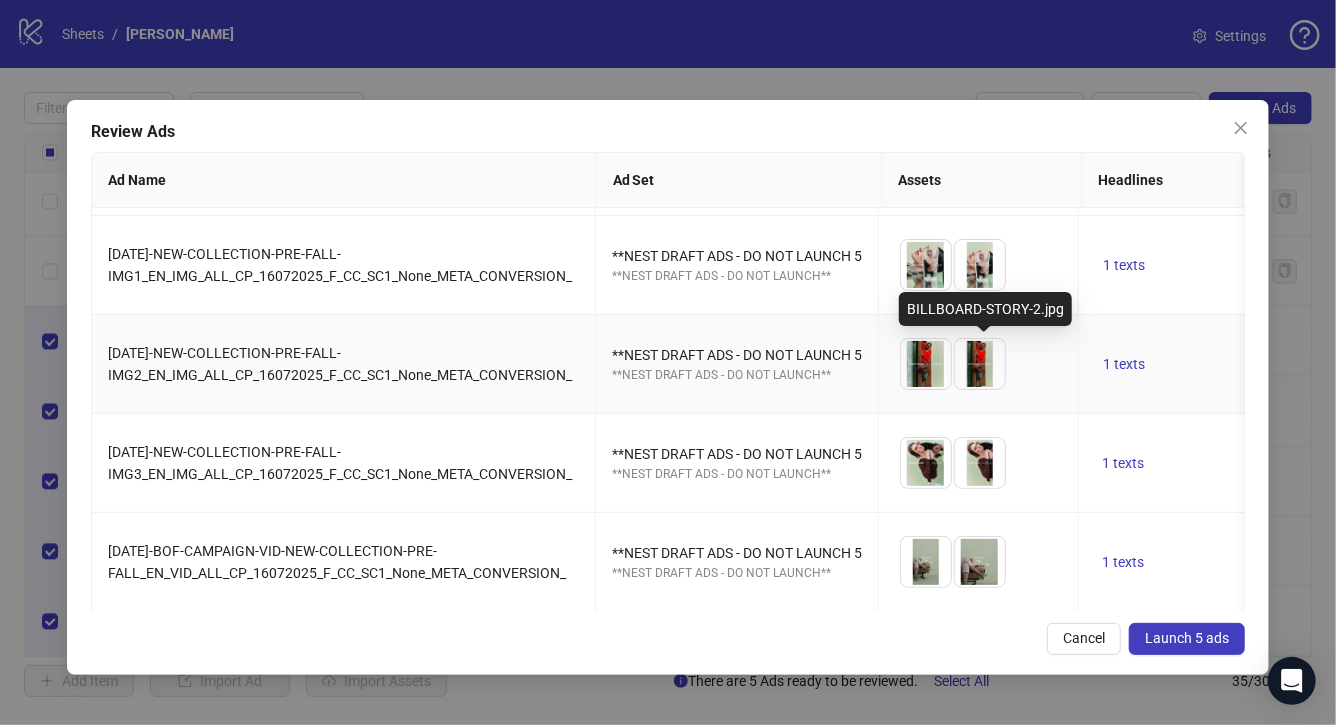 scroll, scrollTop: 0, scrollLeft: 0, axis: both 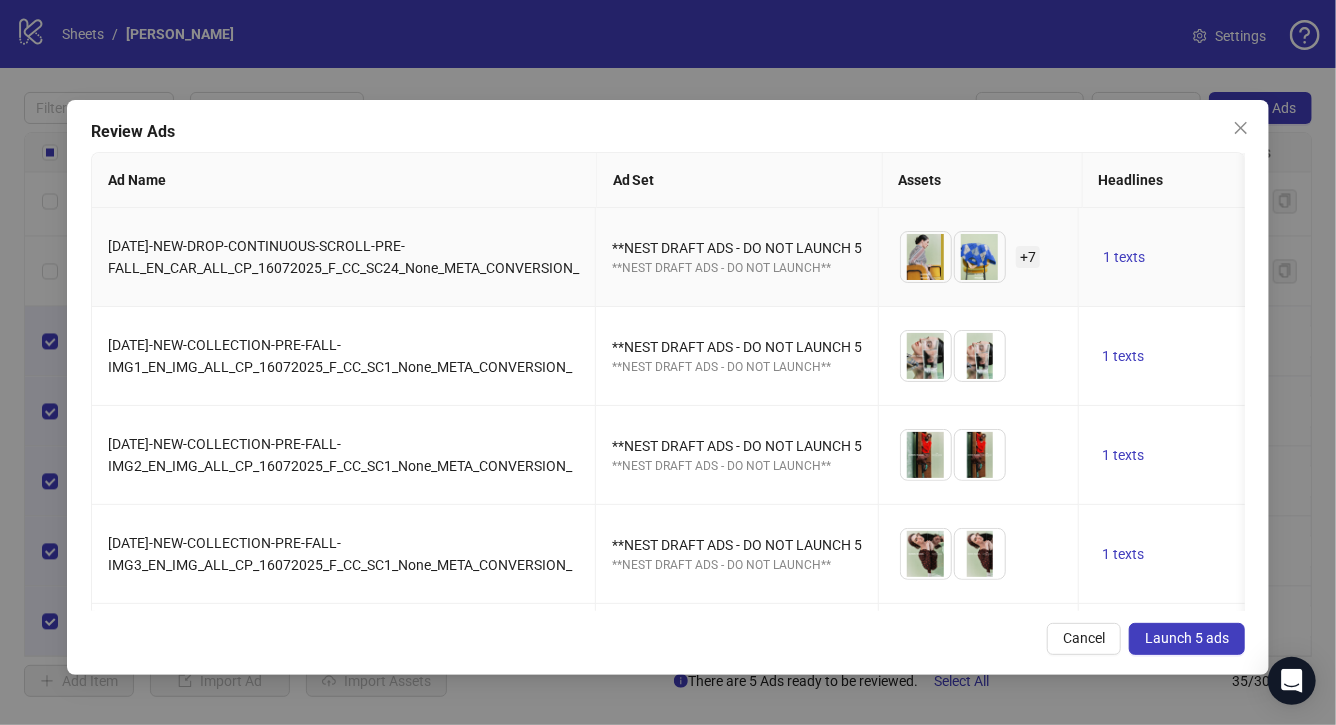 click on "+ 7" at bounding box center (1028, 257) 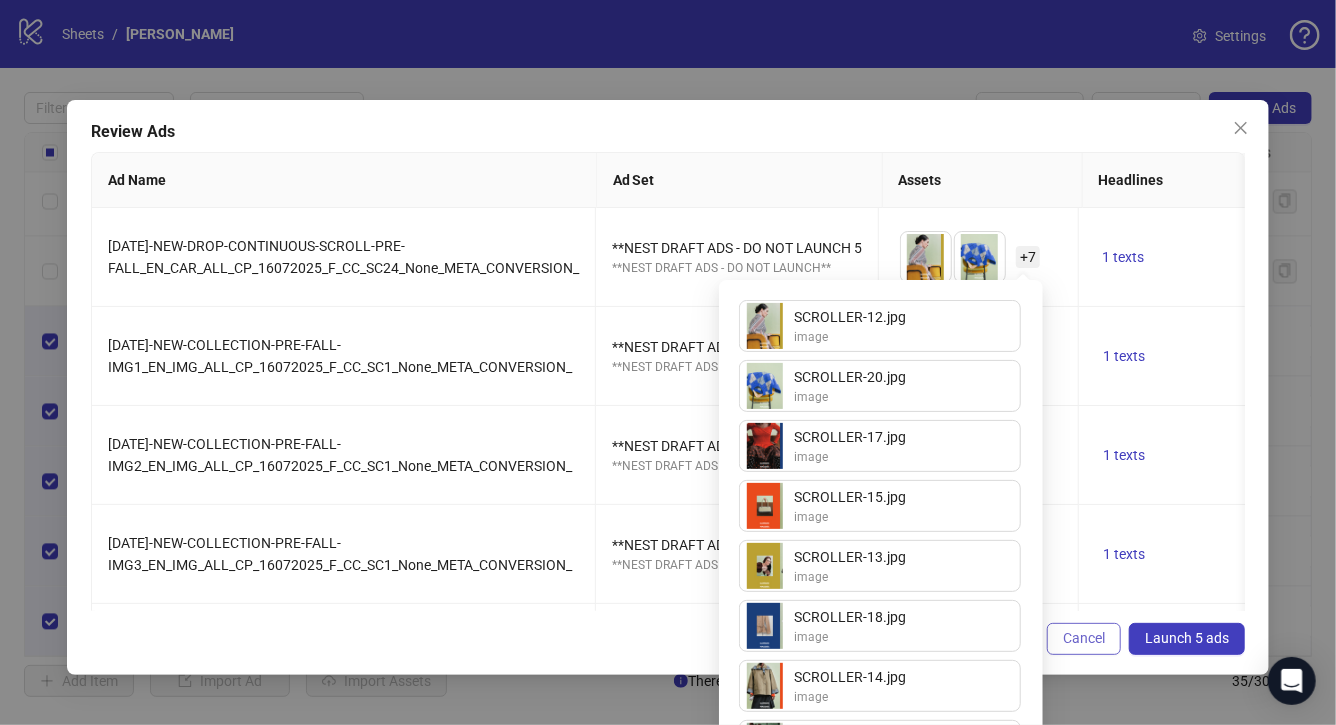 click on "Cancel" at bounding box center [1084, 638] 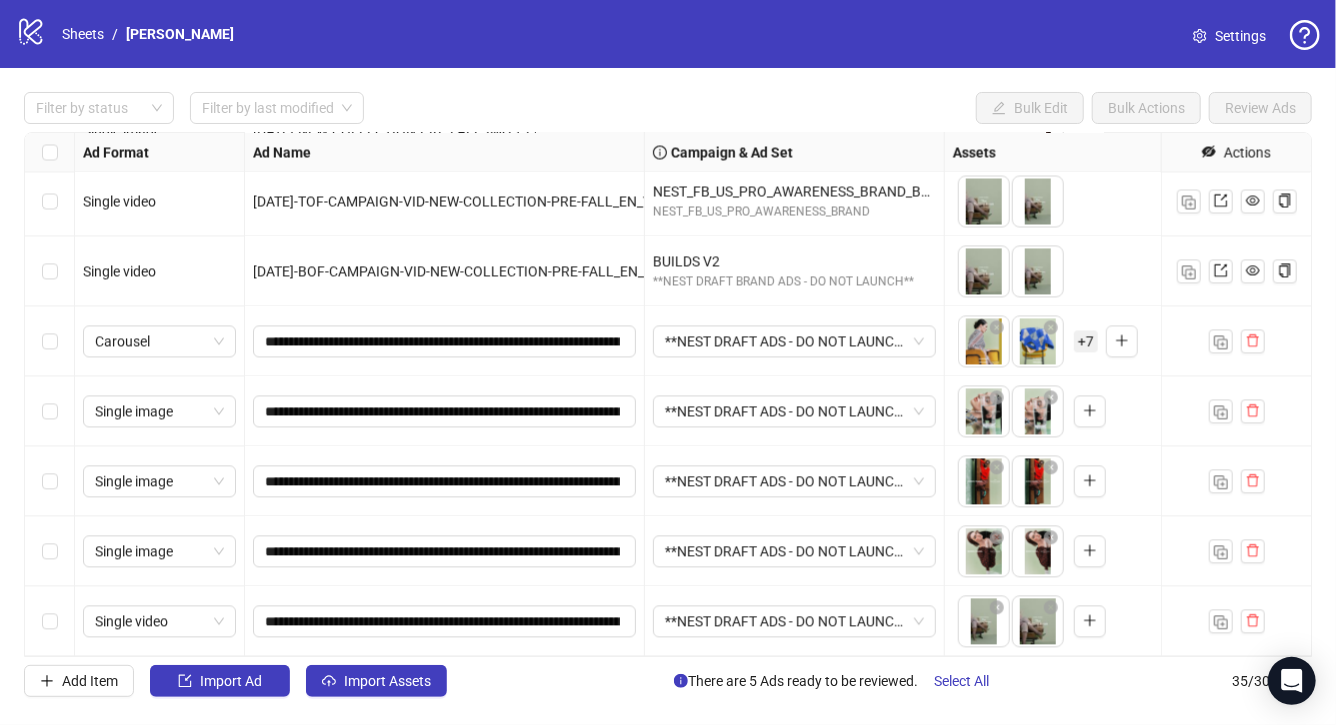 click on "+ 7" at bounding box center [1086, 342] 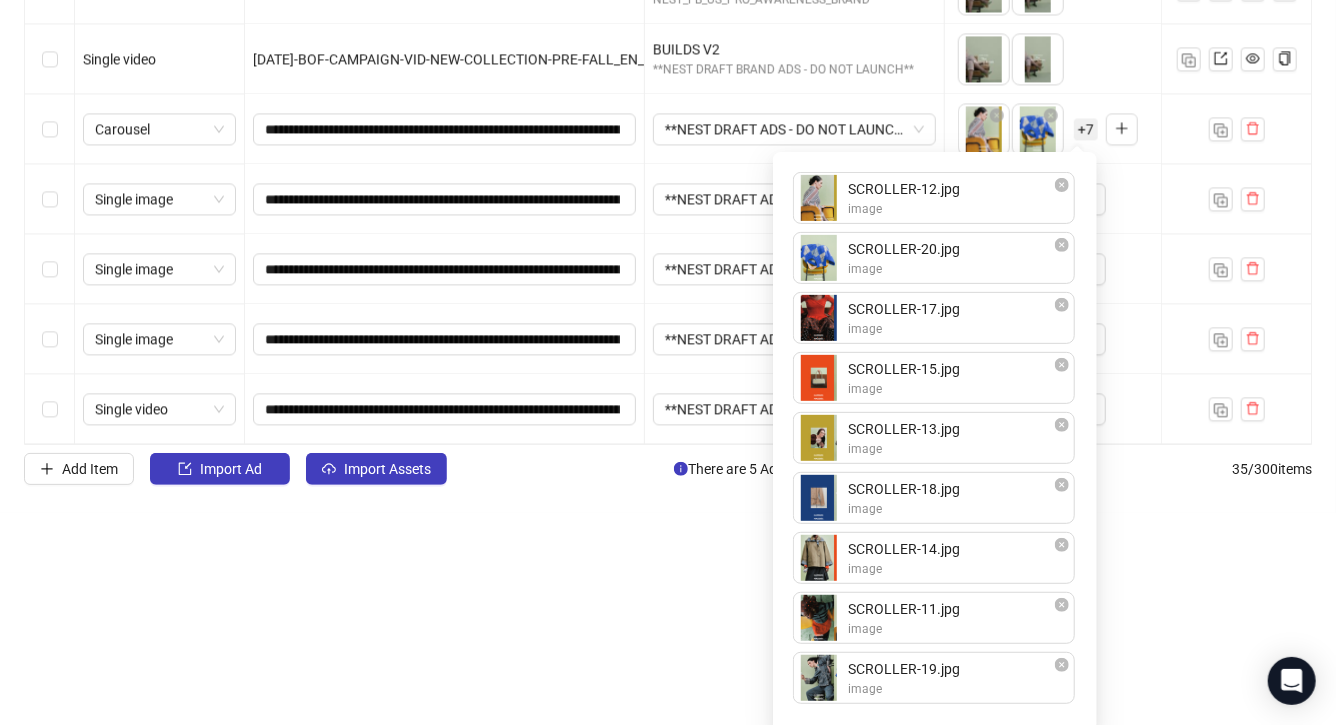 scroll, scrollTop: 216, scrollLeft: 0, axis: vertical 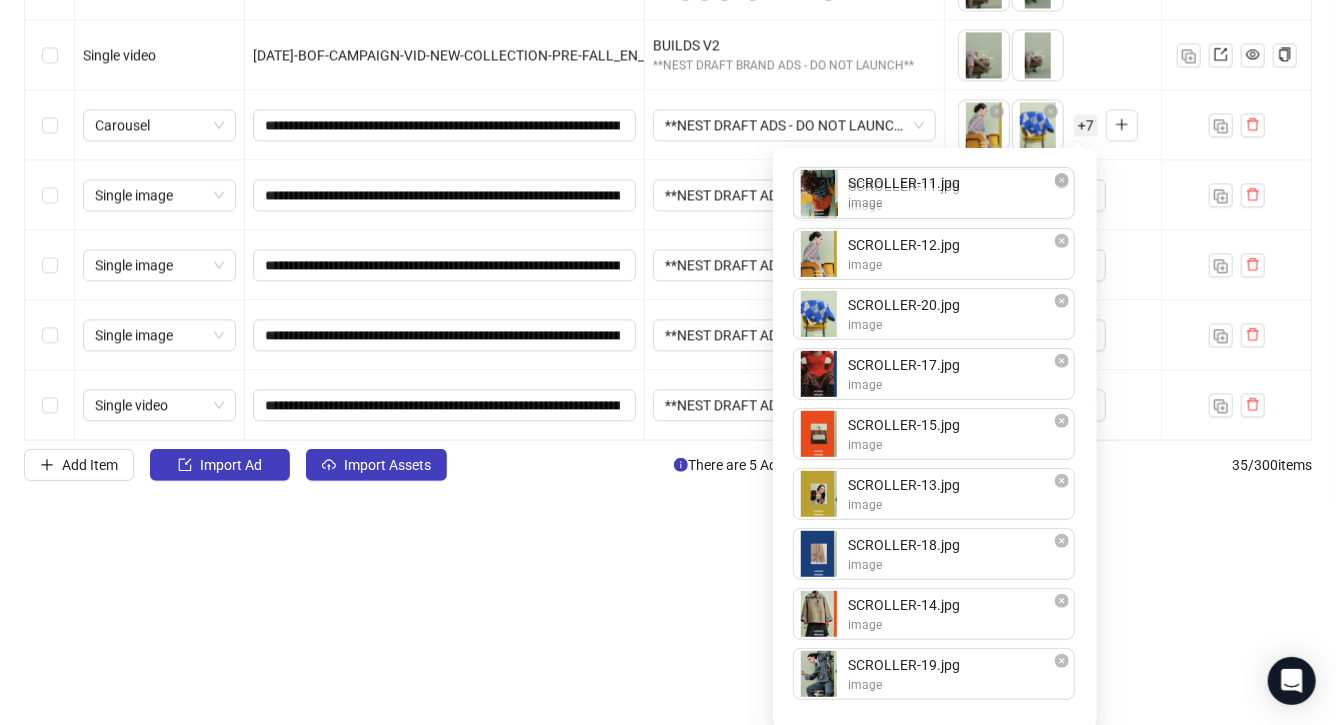 drag, startPoint x: 952, startPoint y: 619, endPoint x: 955, endPoint y: 176, distance: 443.01016 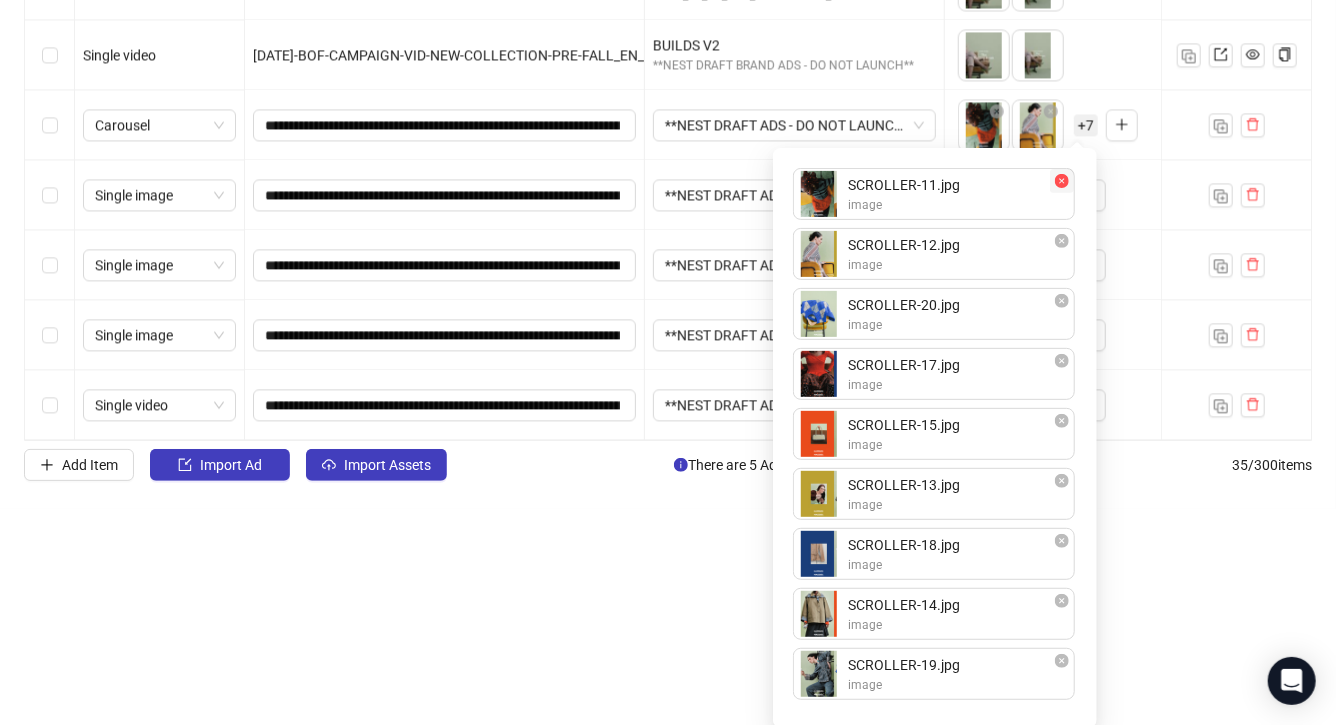 click 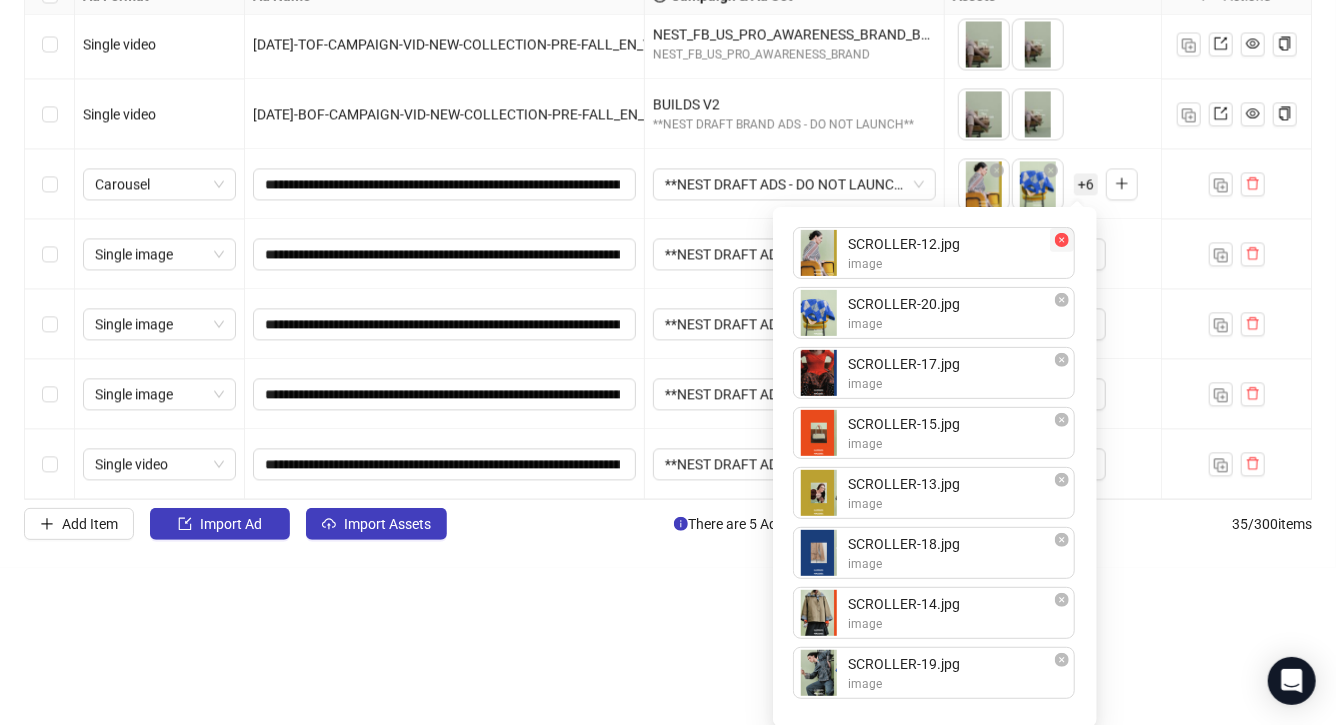 click 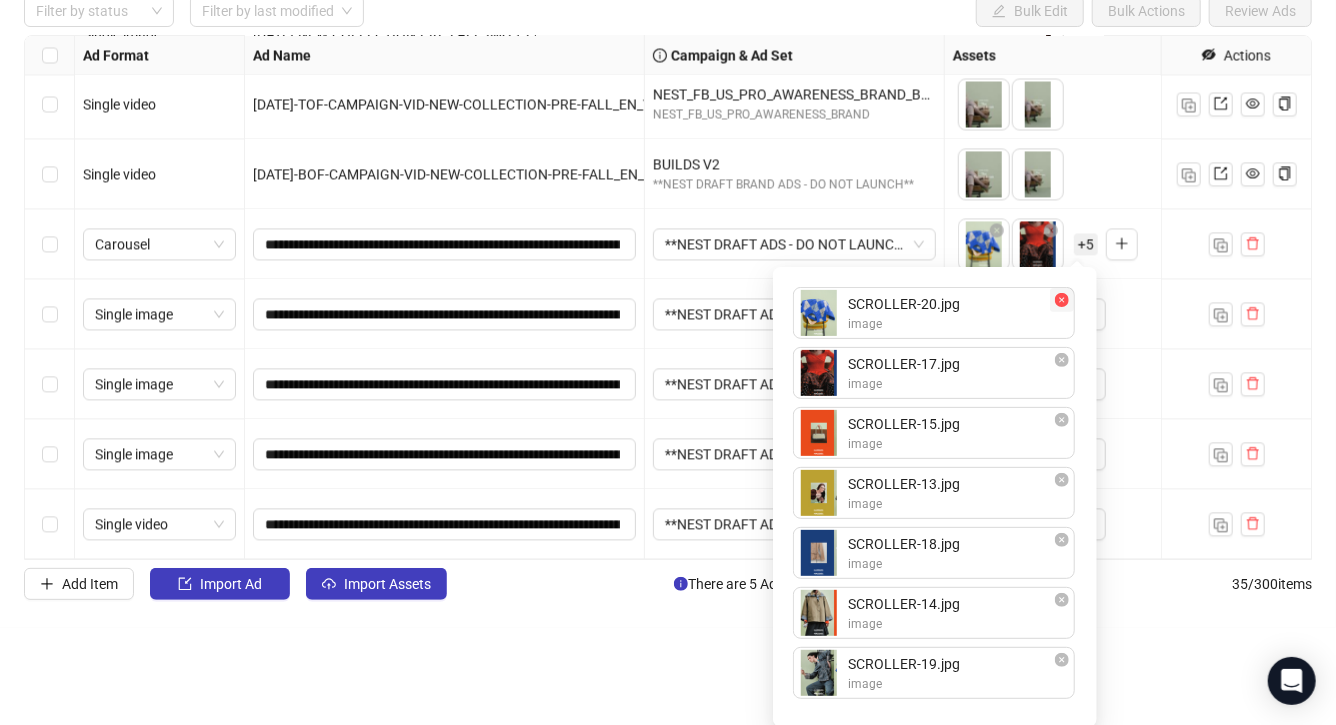 click 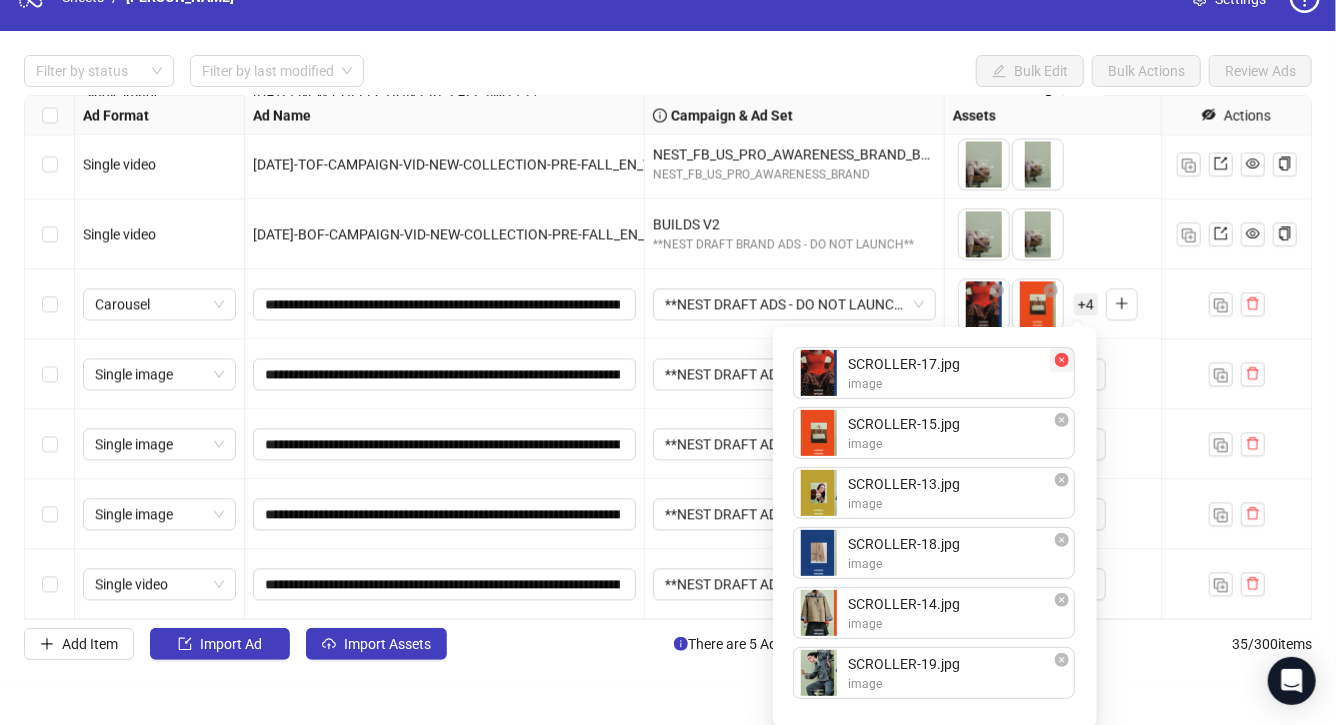 click 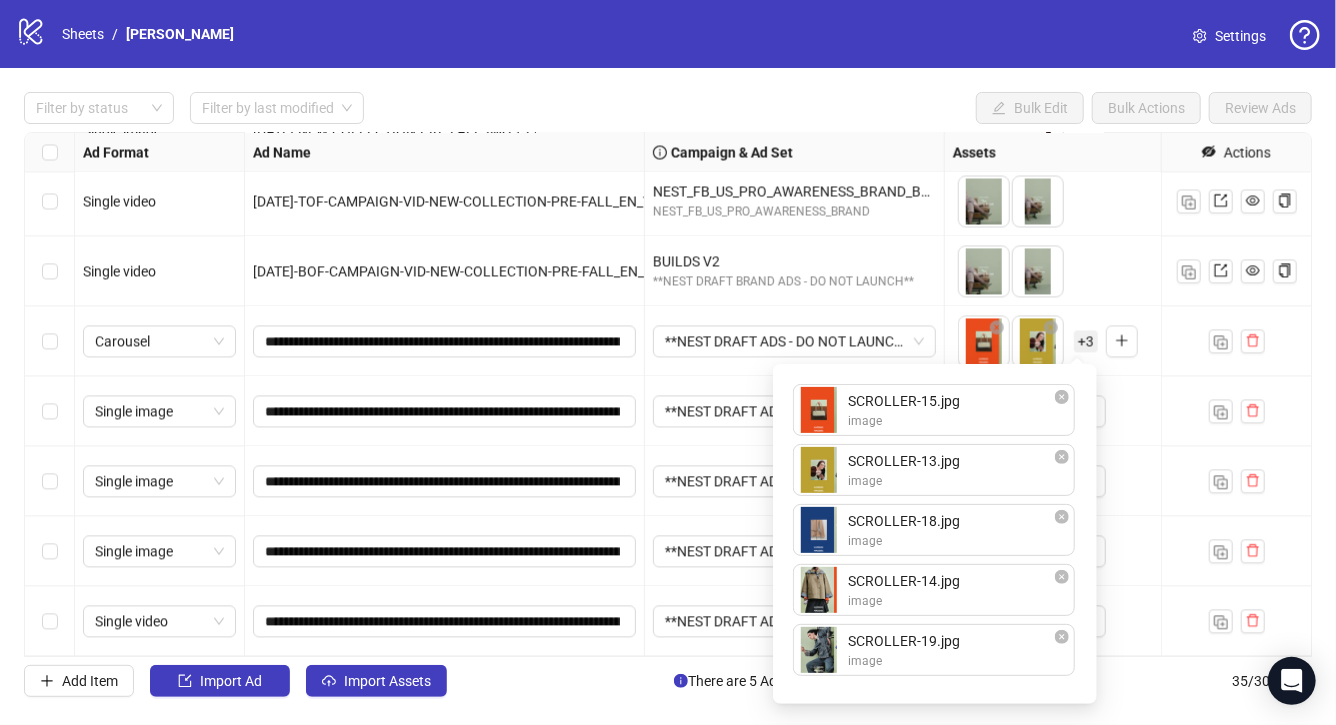 scroll, scrollTop: 0, scrollLeft: 0, axis: both 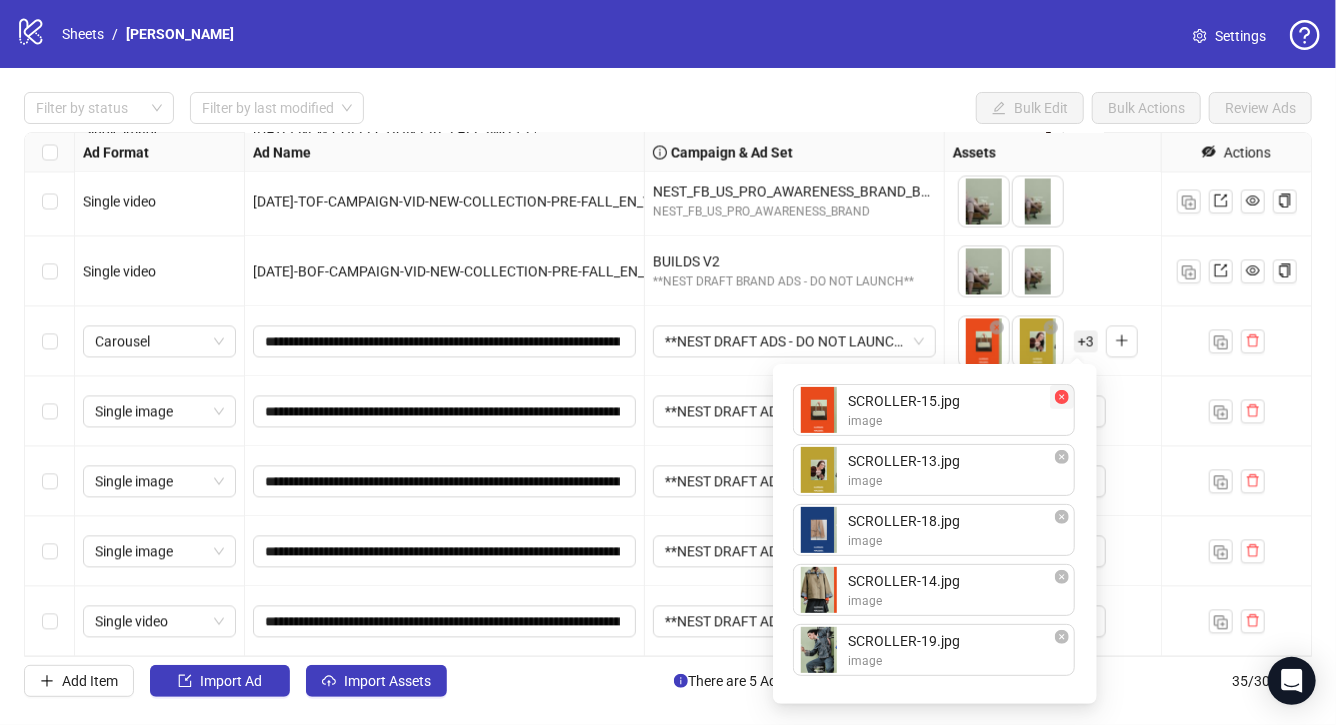 click 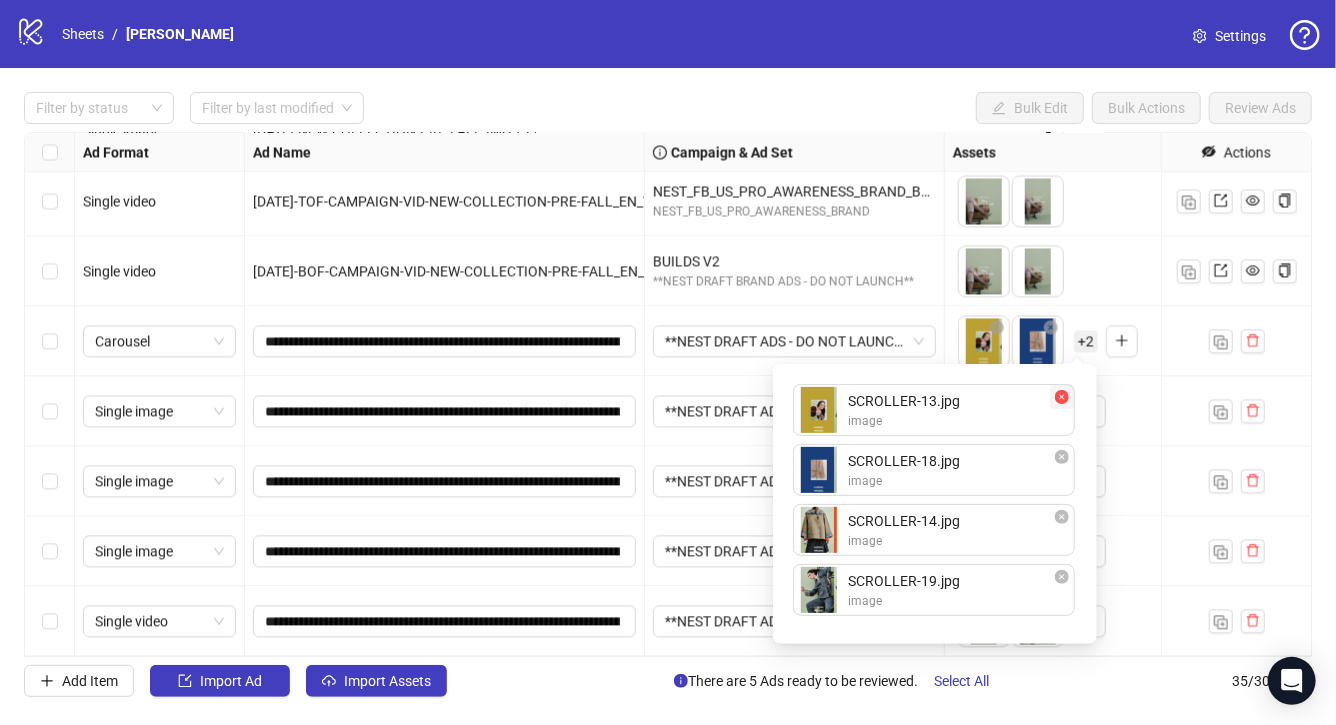 click 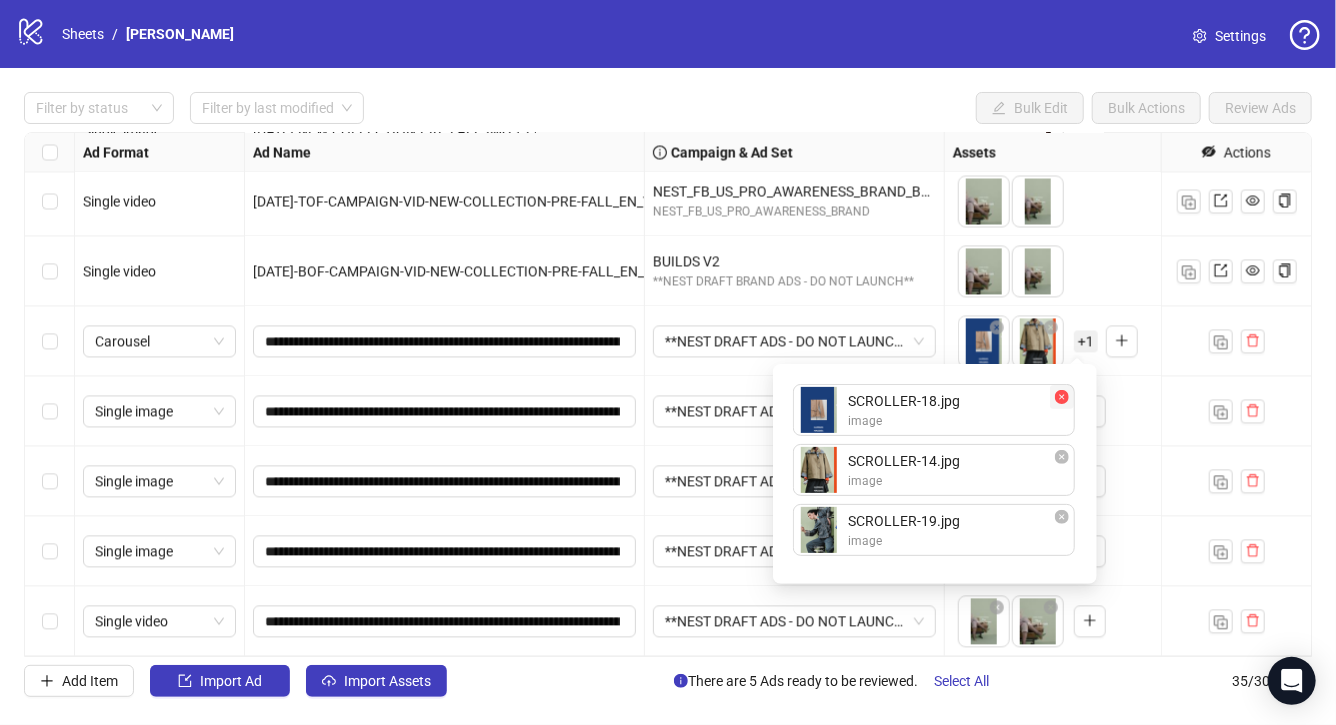 click 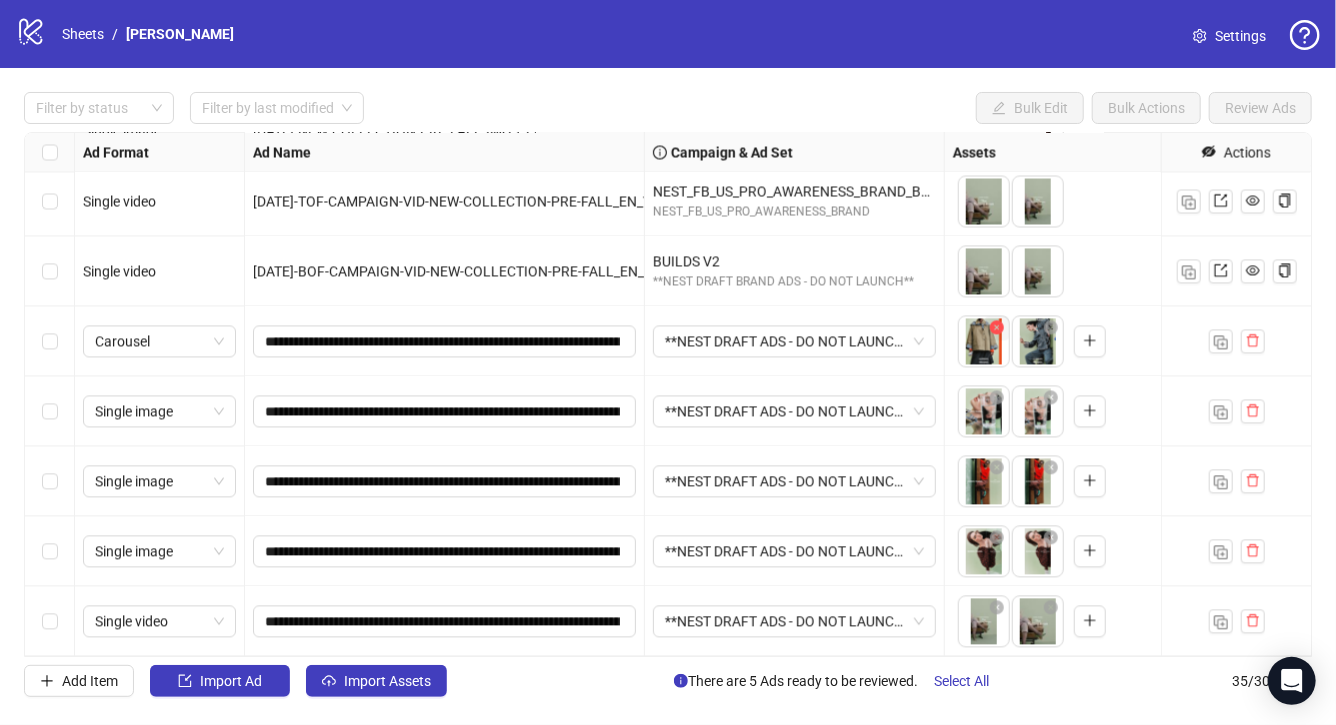 click 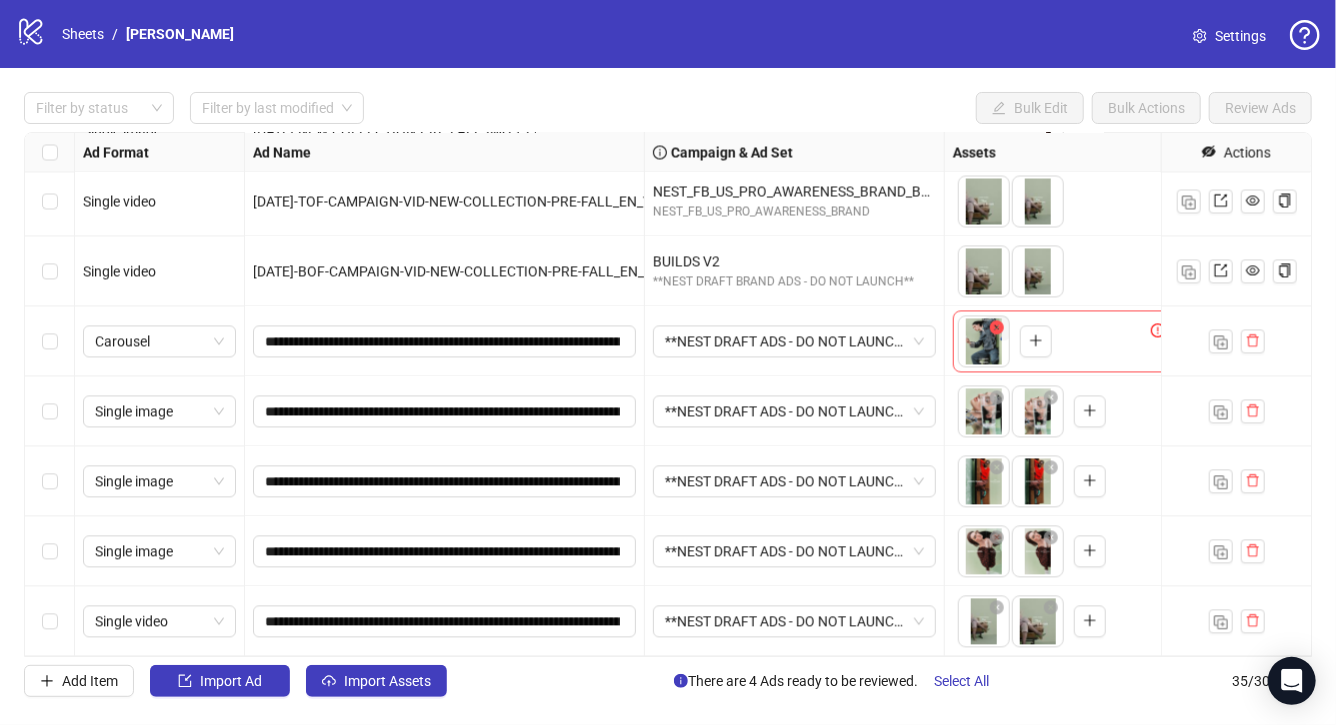 click 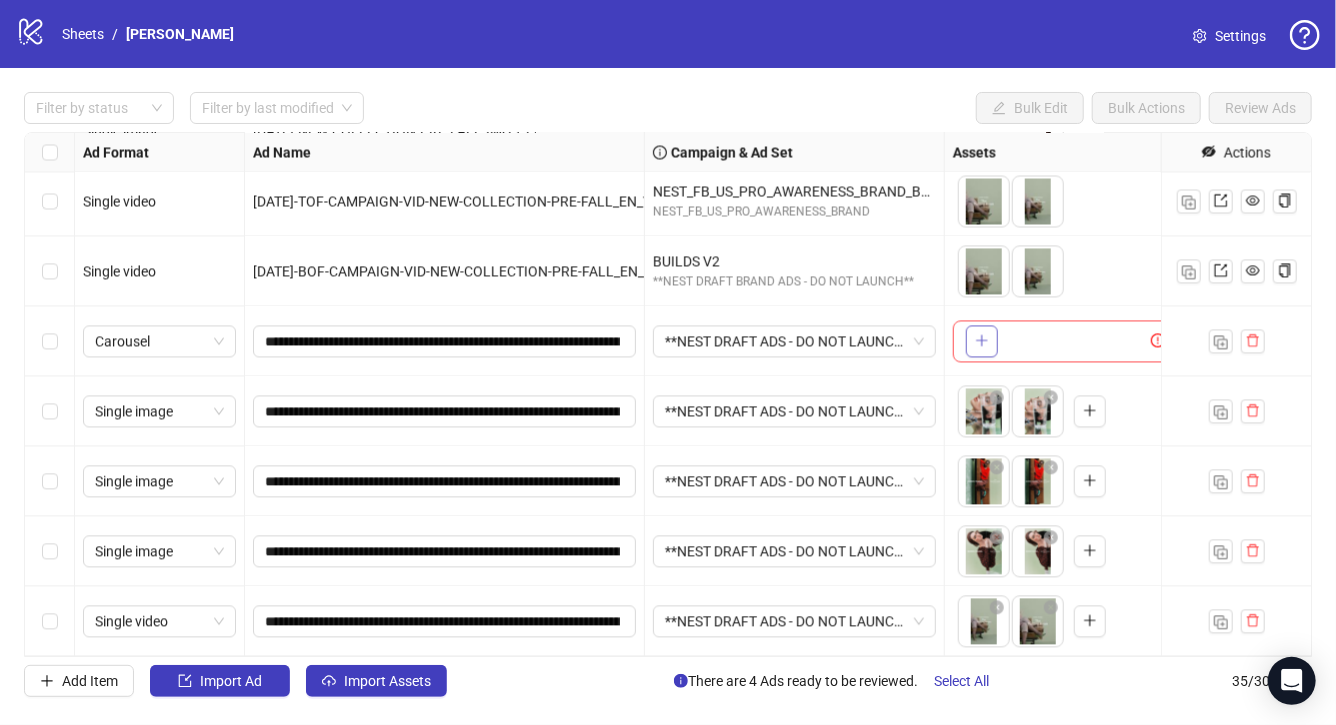 click 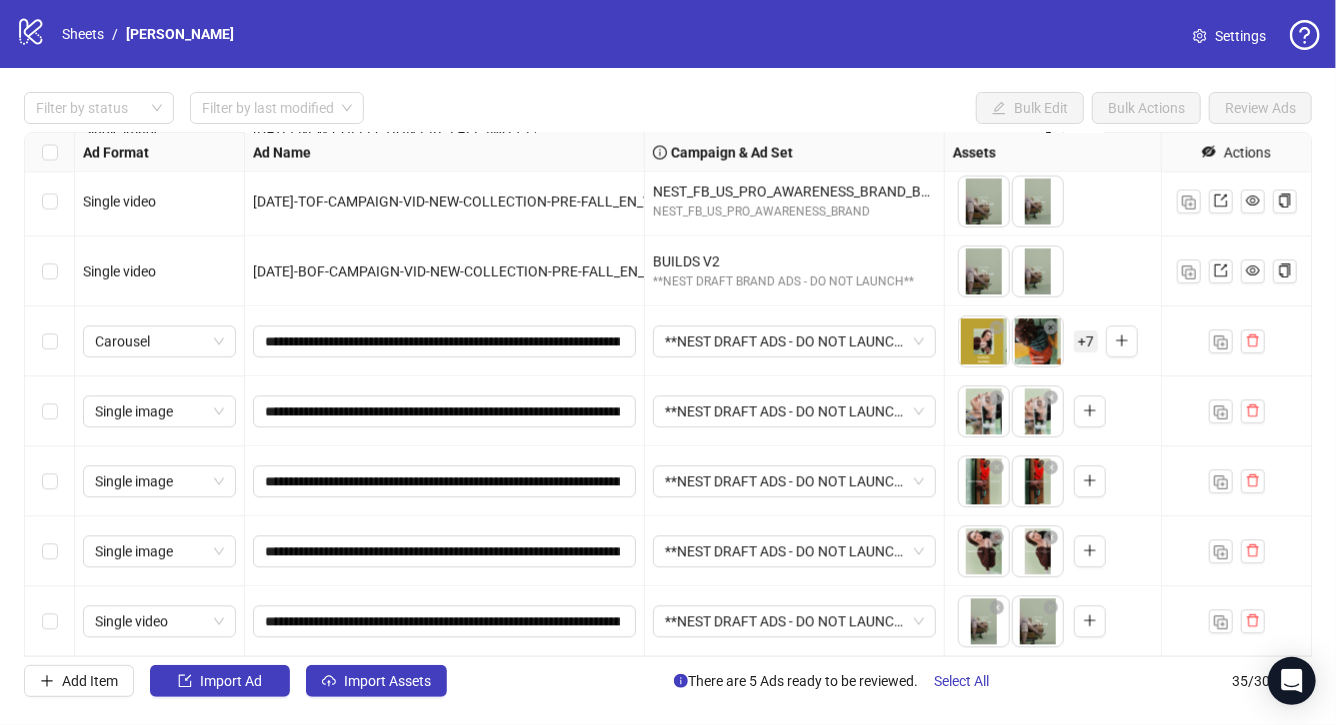 click on "+ 7" at bounding box center (1086, 342) 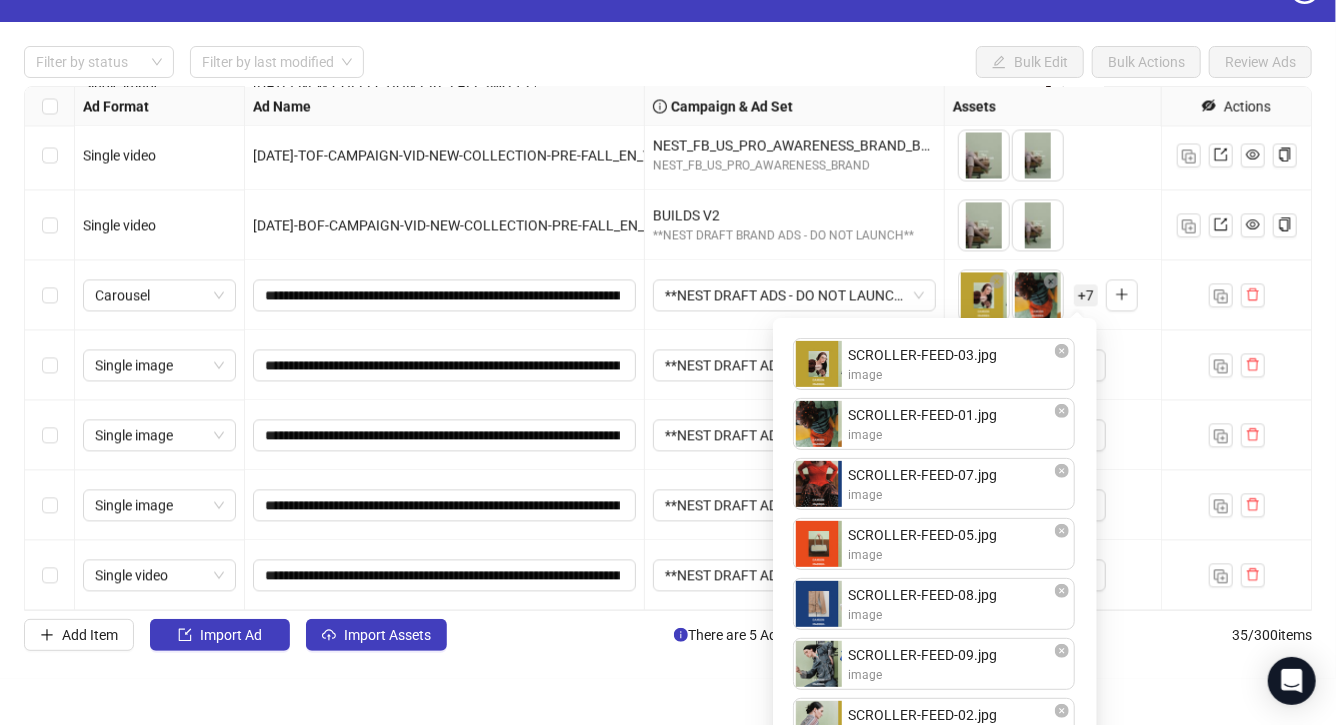 scroll, scrollTop: 47, scrollLeft: 0, axis: vertical 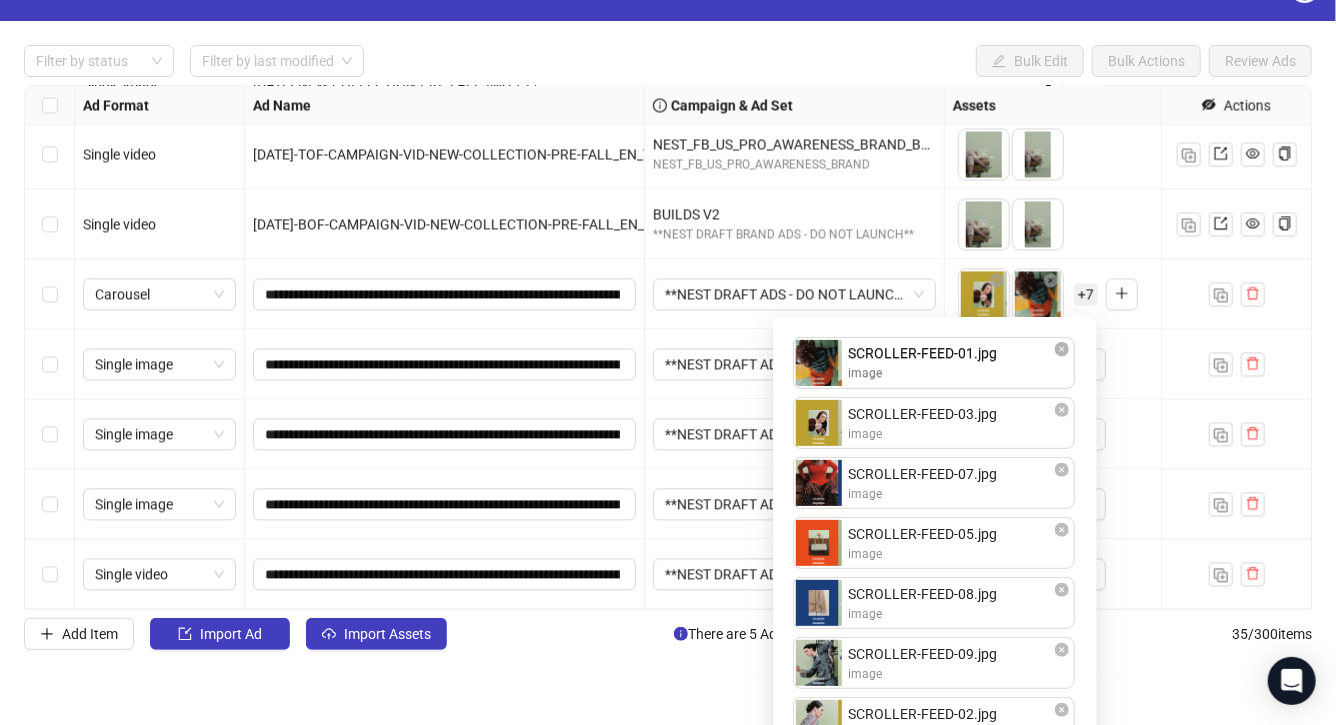 drag, startPoint x: 947, startPoint y: 416, endPoint x: 943, endPoint y: 376, distance: 40.1995 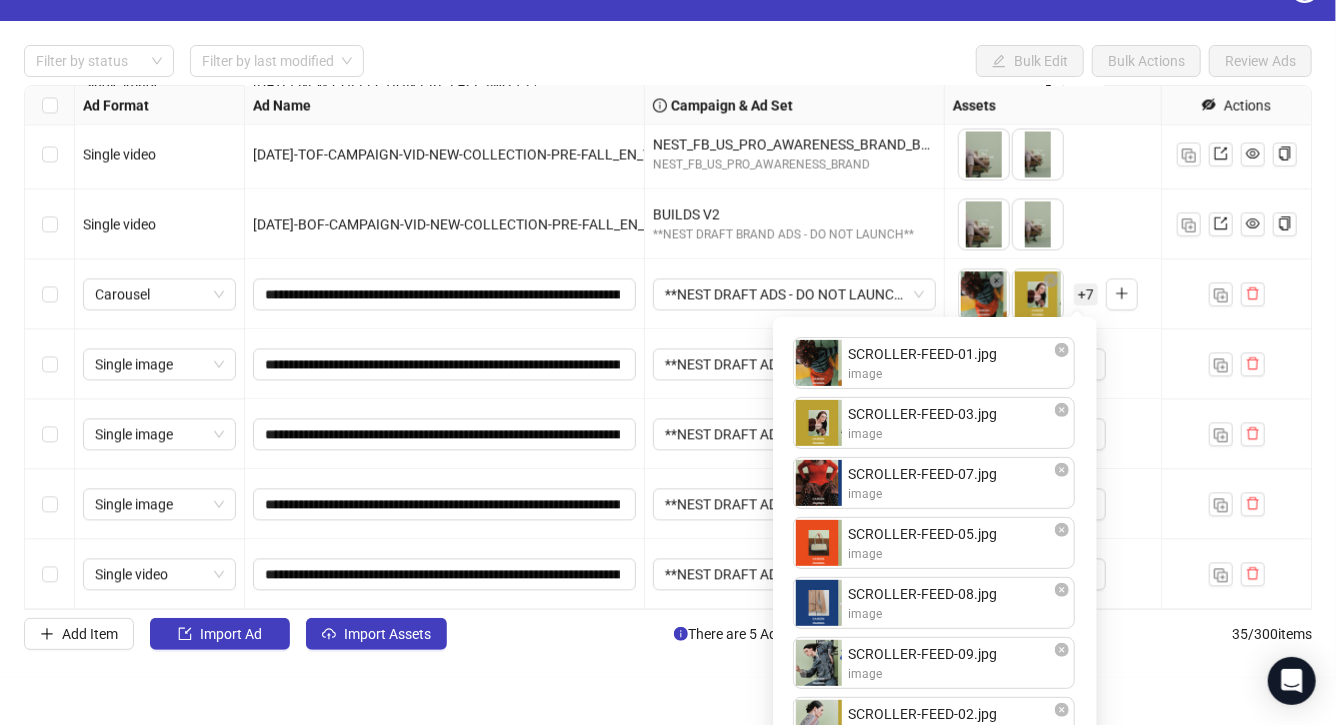 scroll, scrollTop: 103, scrollLeft: 0, axis: vertical 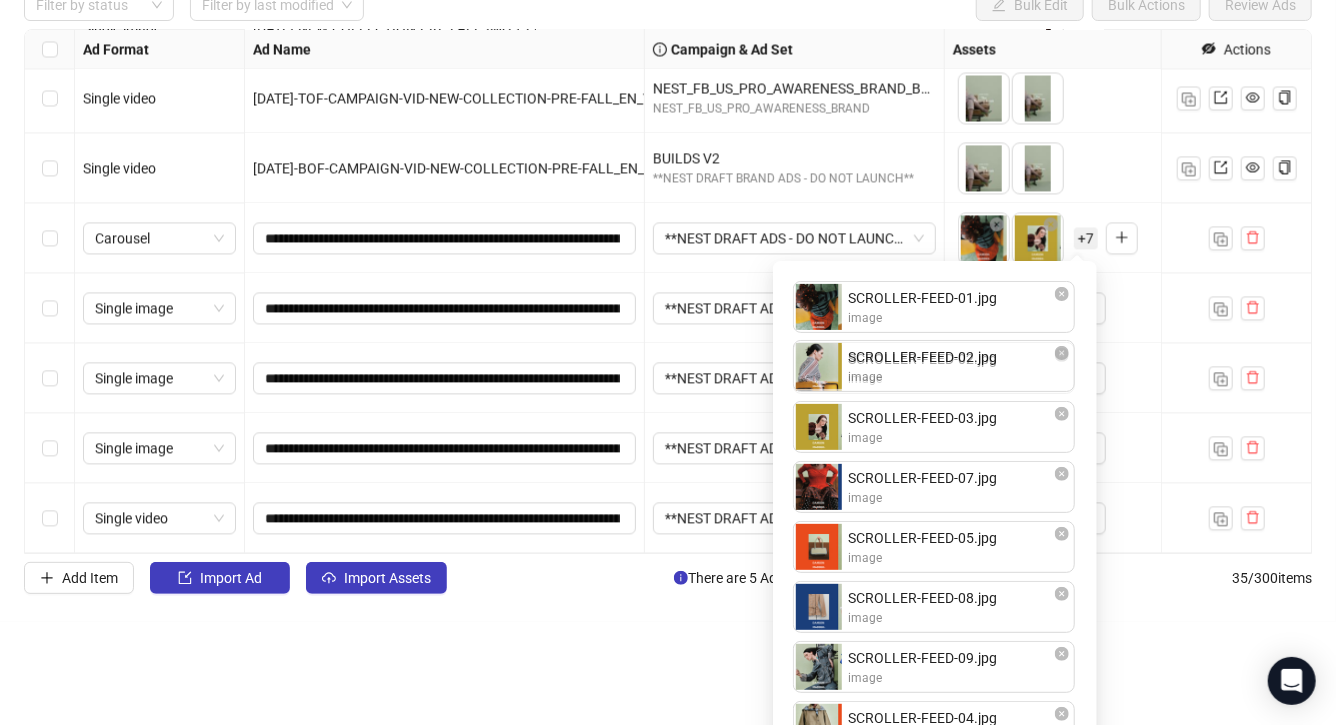 drag, startPoint x: 926, startPoint y: 666, endPoint x: 933, endPoint y: 375, distance: 291.08417 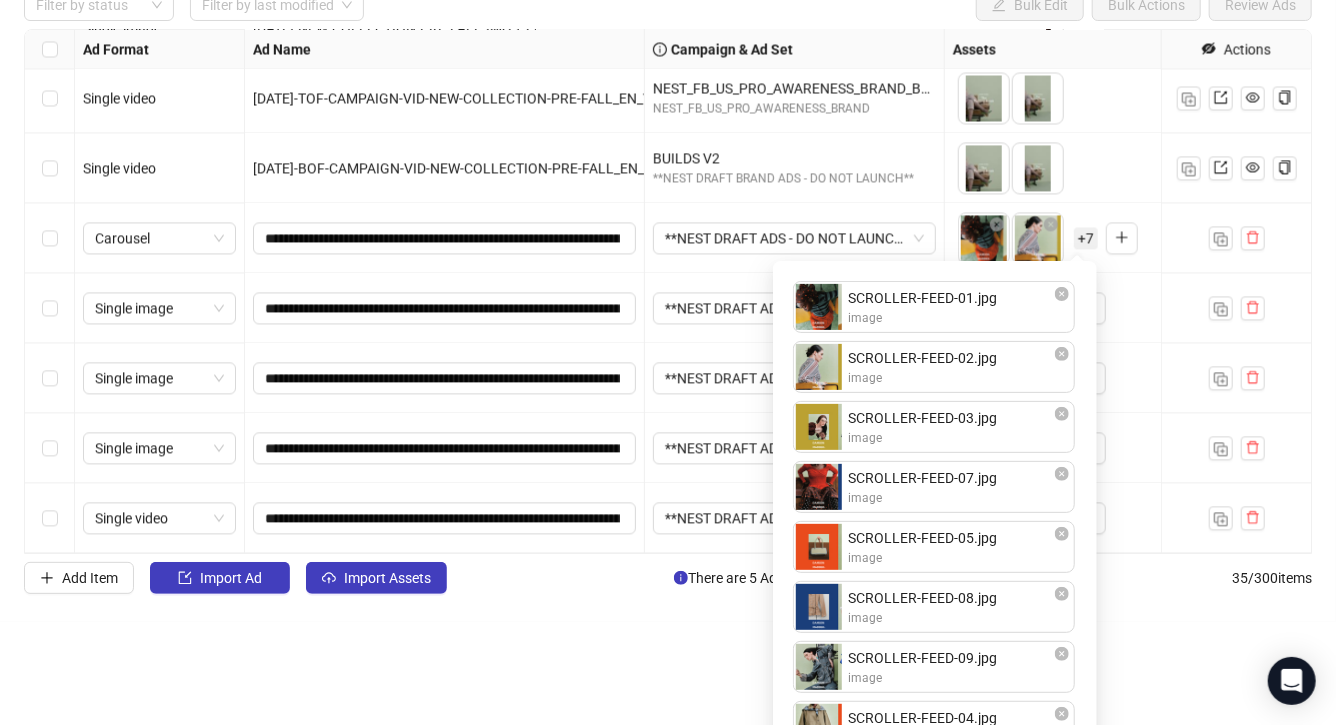 scroll, scrollTop: 216, scrollLeft: 0, axis: vertical 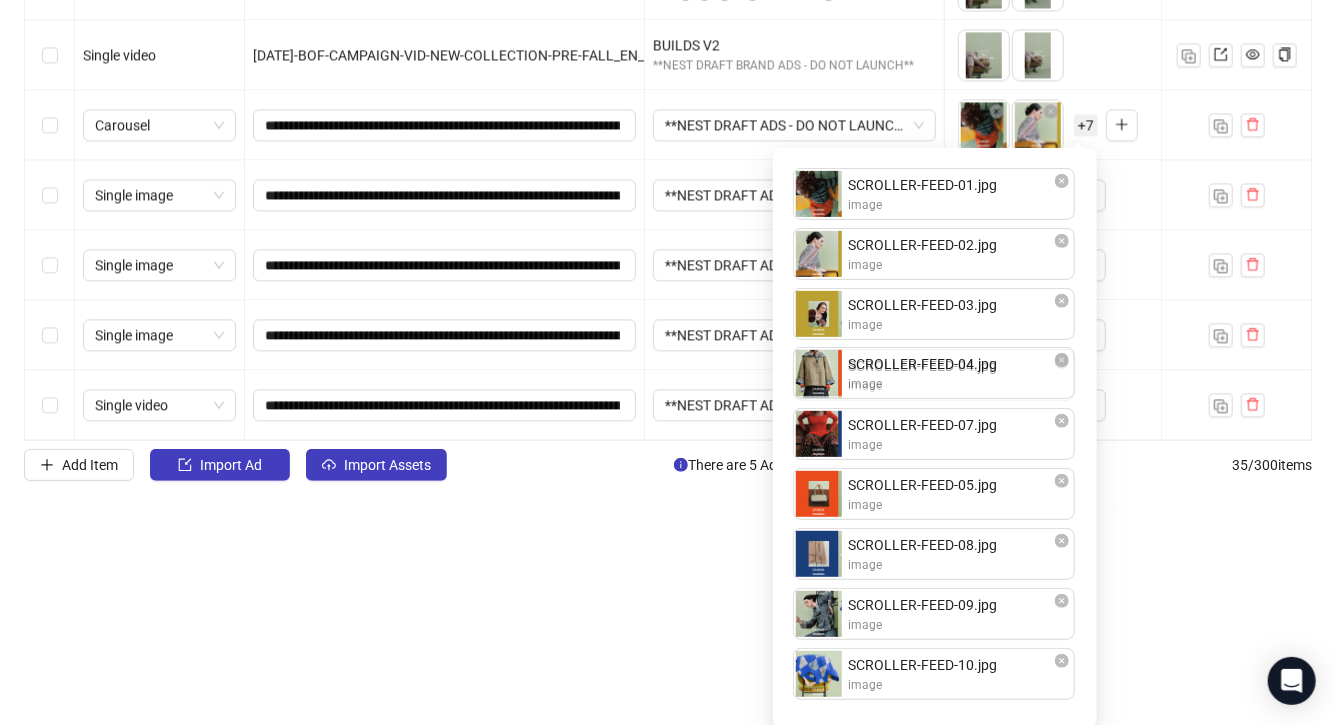 drag, startPoint x: 936, startPoint y: 717, endPoint x: 949, endPoint y: 358, distance: 359.2353 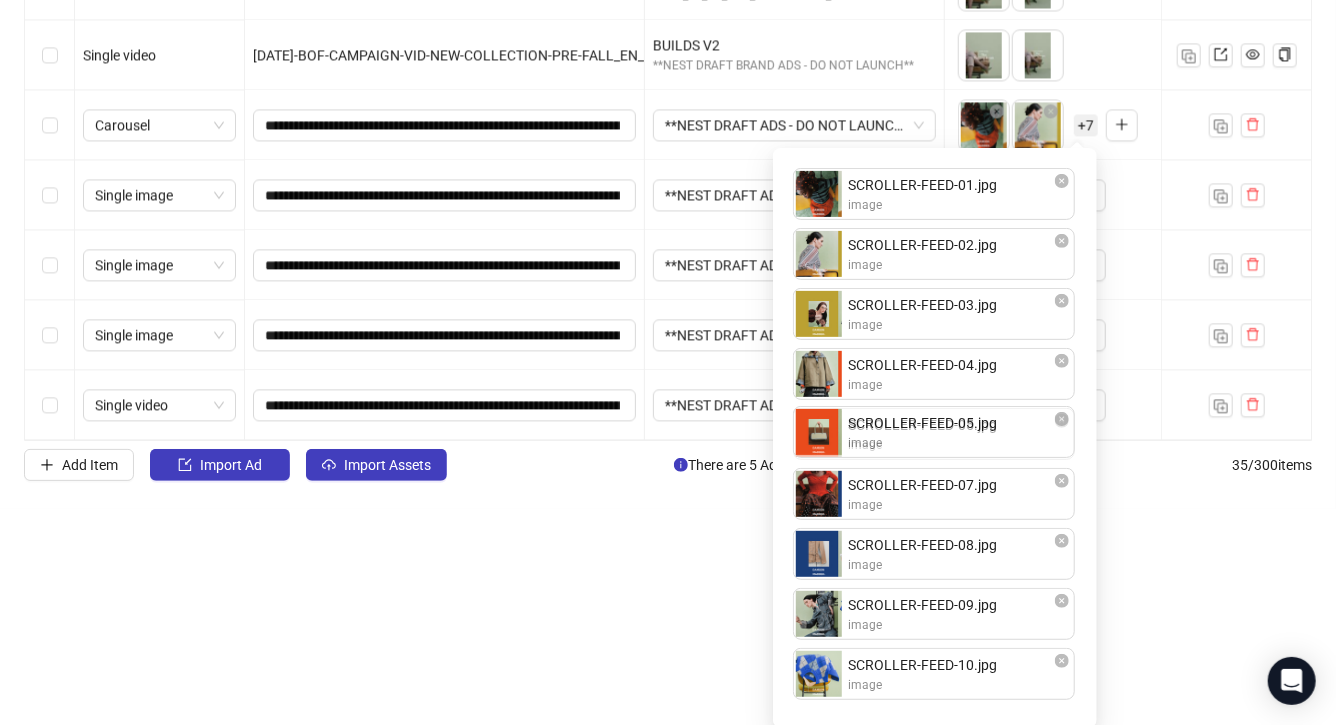 drag, startPoint x: 966, startPoint y: 482, endPoint x: 966, endPoint y: 427, distance: 55 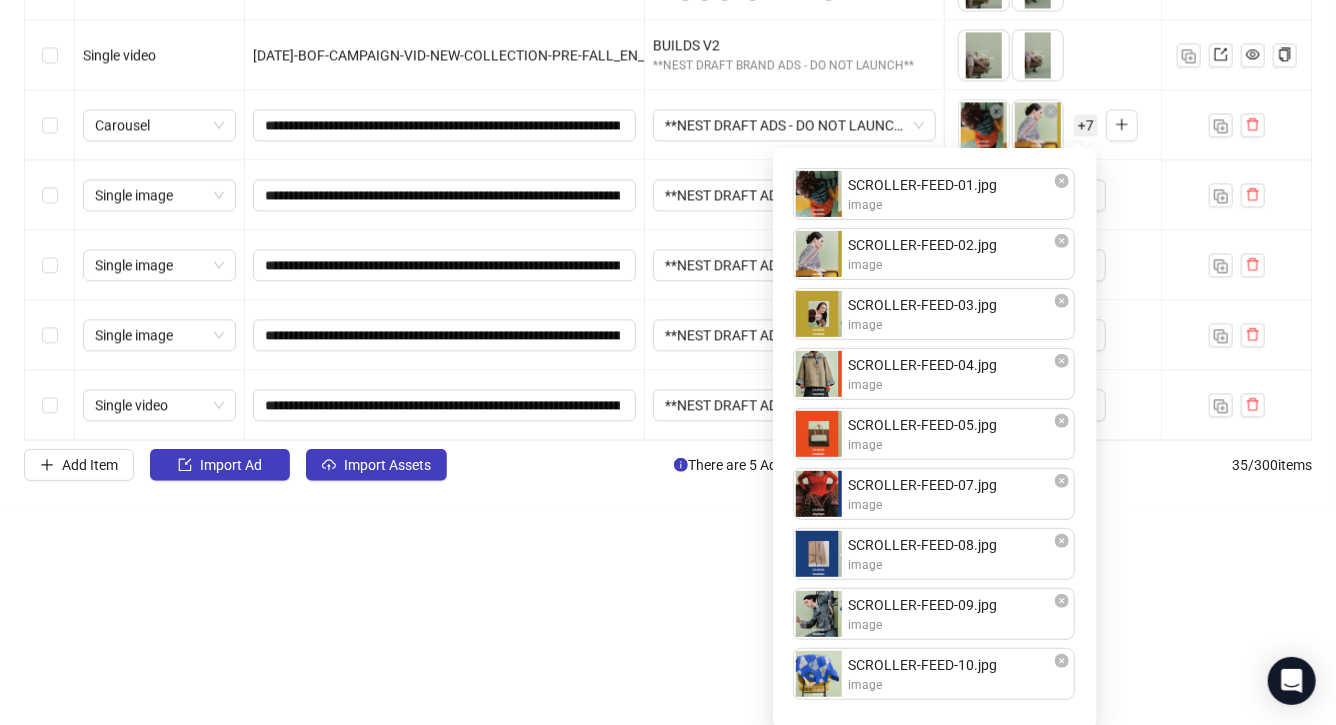 click on "logo/logo-mobile Sheets / Damson Madder  Settings   Filter by status Filter by last modified Bulk Edit Bulk Actions Review Ads Ad Format Ad Name Campaign & Ad Set Assets Headlines Primary Texts Descriptions Destination URL App Product Page ID Display URL Leadgen Form Product Set ID Call to Action Actions Single image AD155-NEW-COLLECTION-PRE-FALL-IMG2_EN_IMG_ALL_CP_16072025_F_CC_SC1_None_META_CONVERSION_ BUILDS V2 **NEST DRAFT BRAND ADS - DO NOT LAUNCH**
To pick up a draggable item, press the space bar.
While dragging, use the arrow keys to move the item.
Press space again to drop the item in its new position, or press escape to cancel.
1 texts 1 texts Single image AD156-NEW-COLLECTION-PRE-FALL-IMG3_EN_IMG_ALL_CP_16072025_F_CC_SC1_None_META_CONVERSION_ BUILDS V2 **NEST DRAFT BRAND ADS - DO NOT LAUNCH** 1 texts 1 texts Single video AD157-TOF-CAMPAIGN-VID-NEW-COLLECTION-PRE-FALL_EN_VID_ALL_CP_16072025_F_CC_SC1_None_META_AWARENESS_ NEST_FB_US_PRO_AWARENESS_BRAND 1 texts 1 texts Single video + 7" at bounding box center (668, 146) 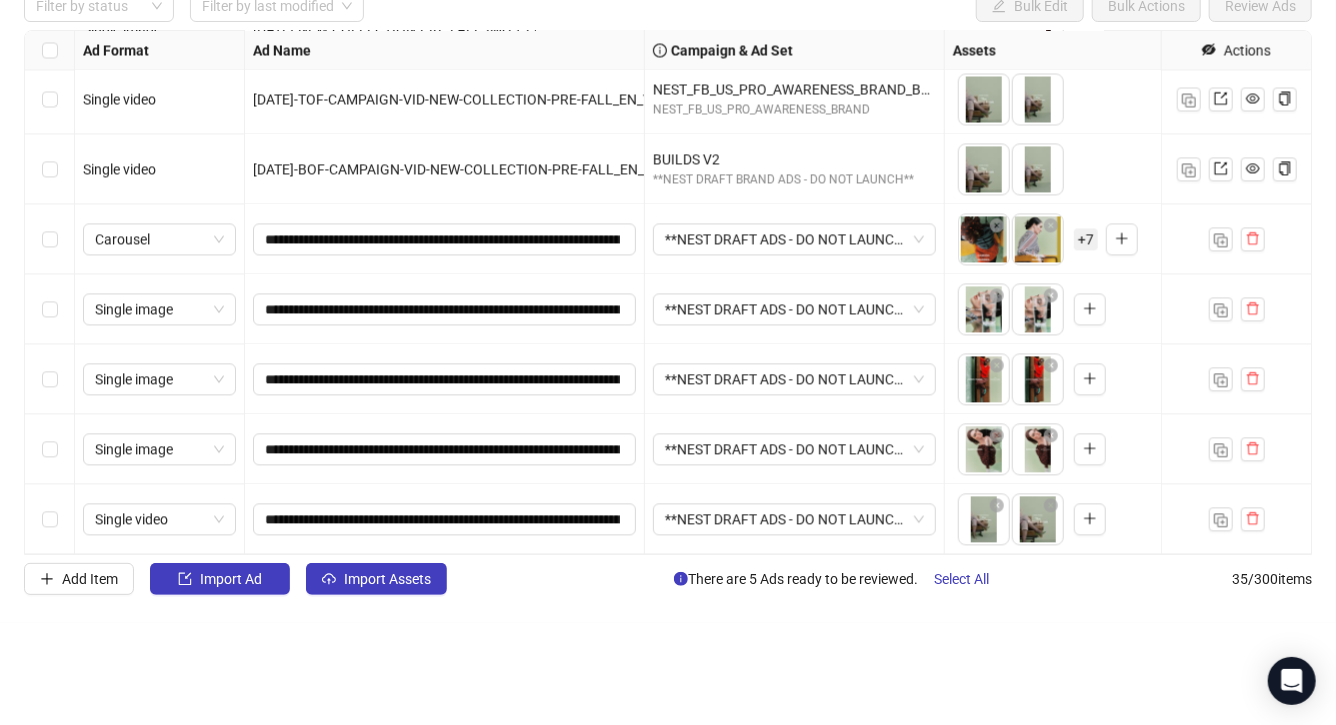 scroll, scrollTop: 0, scrollLeft: 0, axis: both 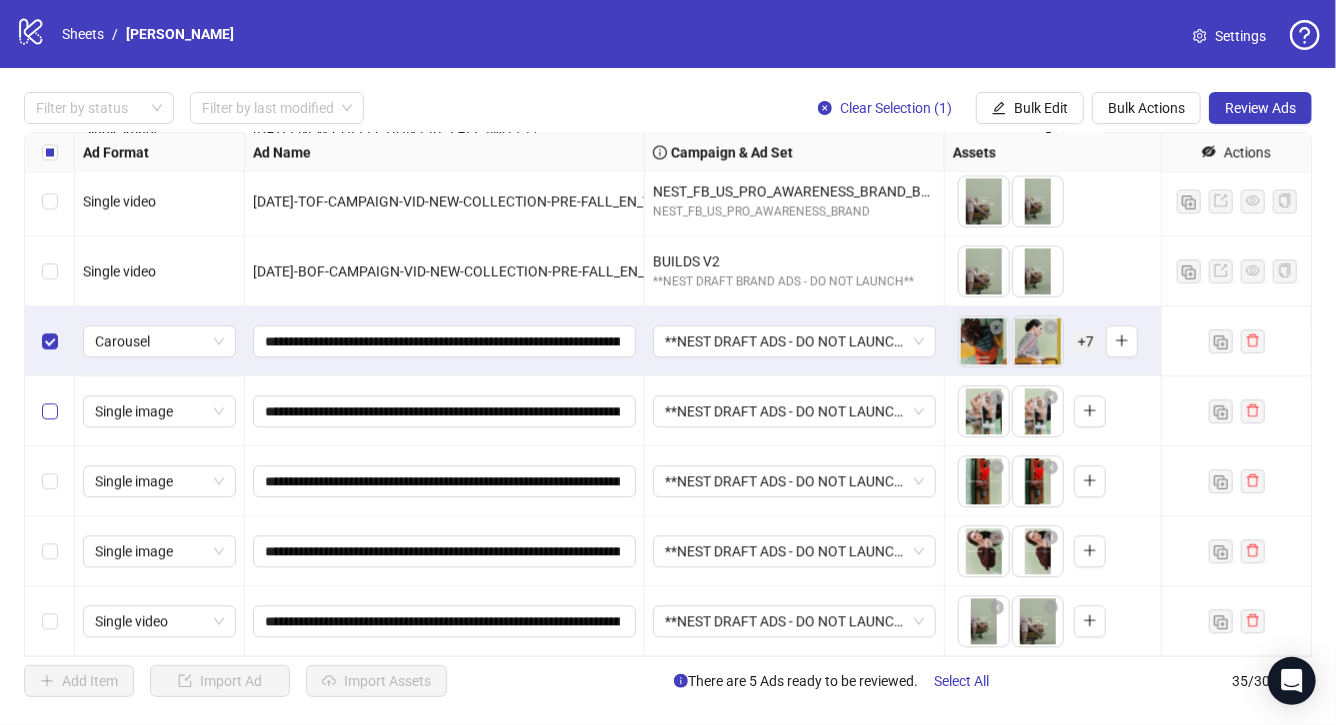 click at bounding box center (50, 412) 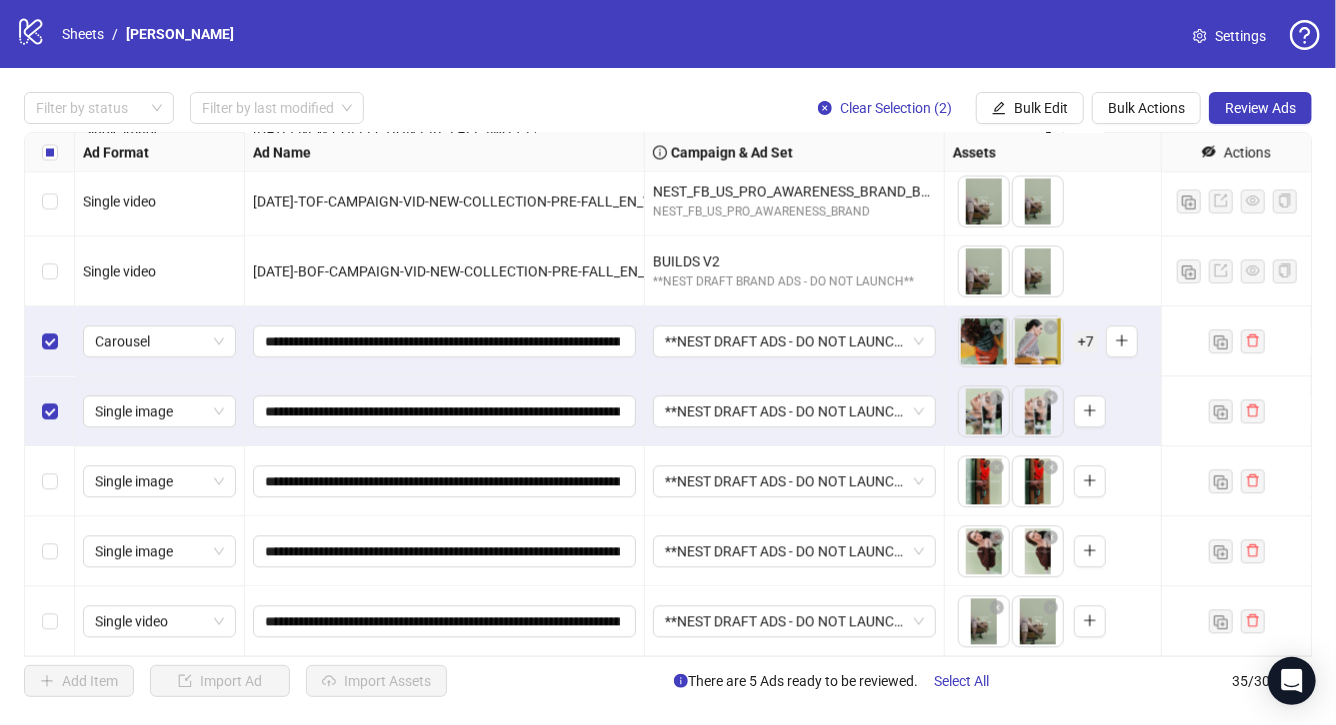 drag, startPoint x: 55, startPoint y: 470, endPoint x: 55, endPoint y: 517, distance: 47 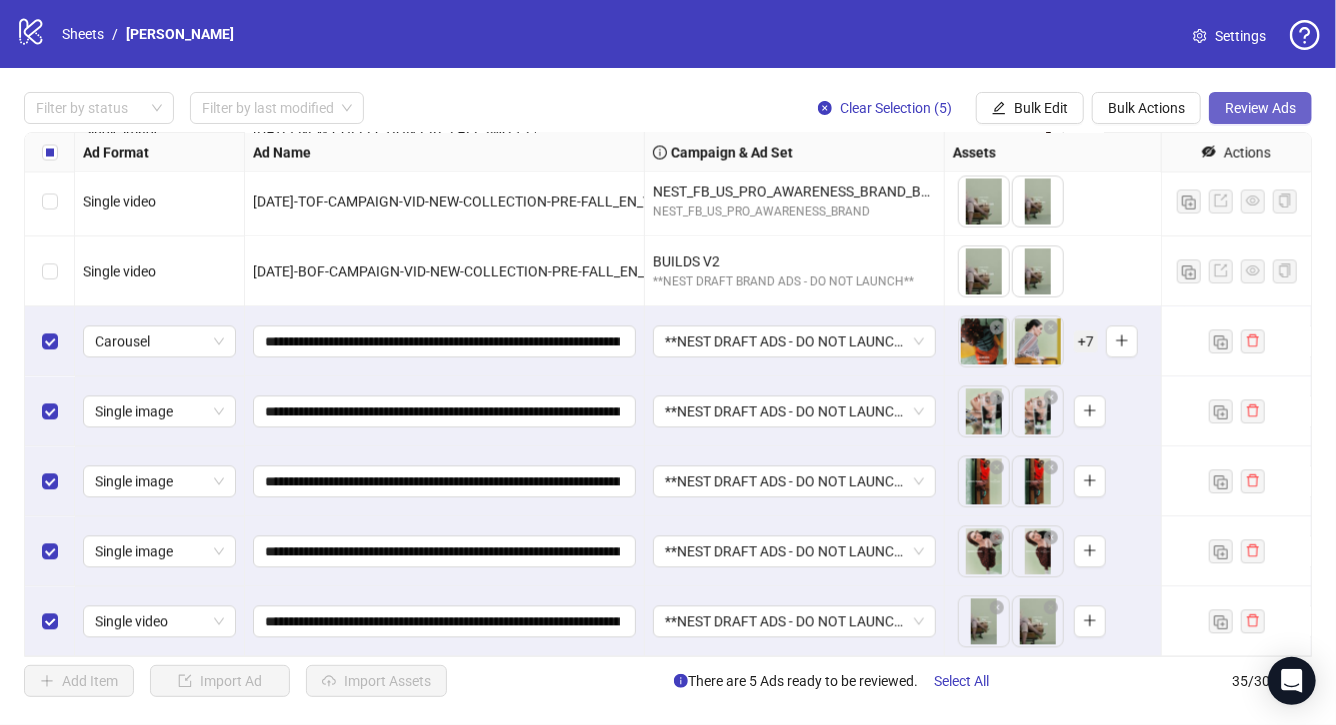 click on "Review Ads" at bounding box center (1260, 108) 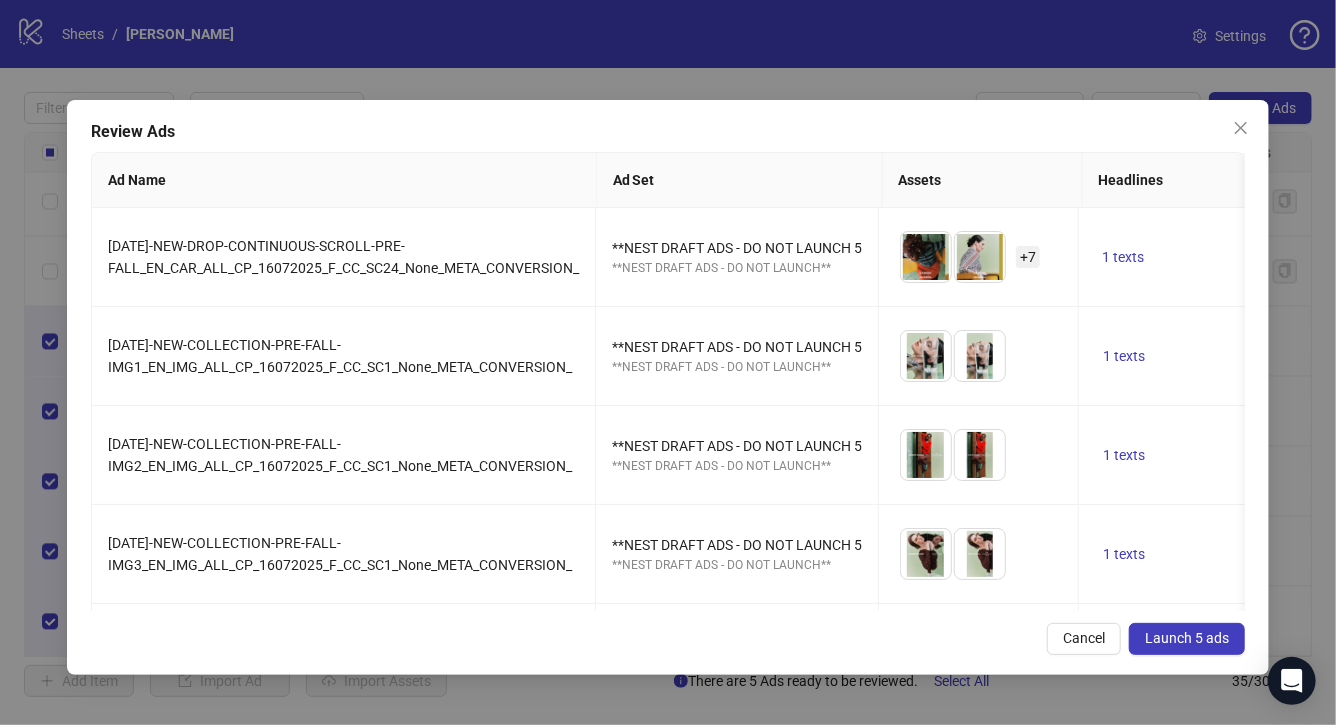 click on "Launch 5 ads" at bounding box center (1187, 638) 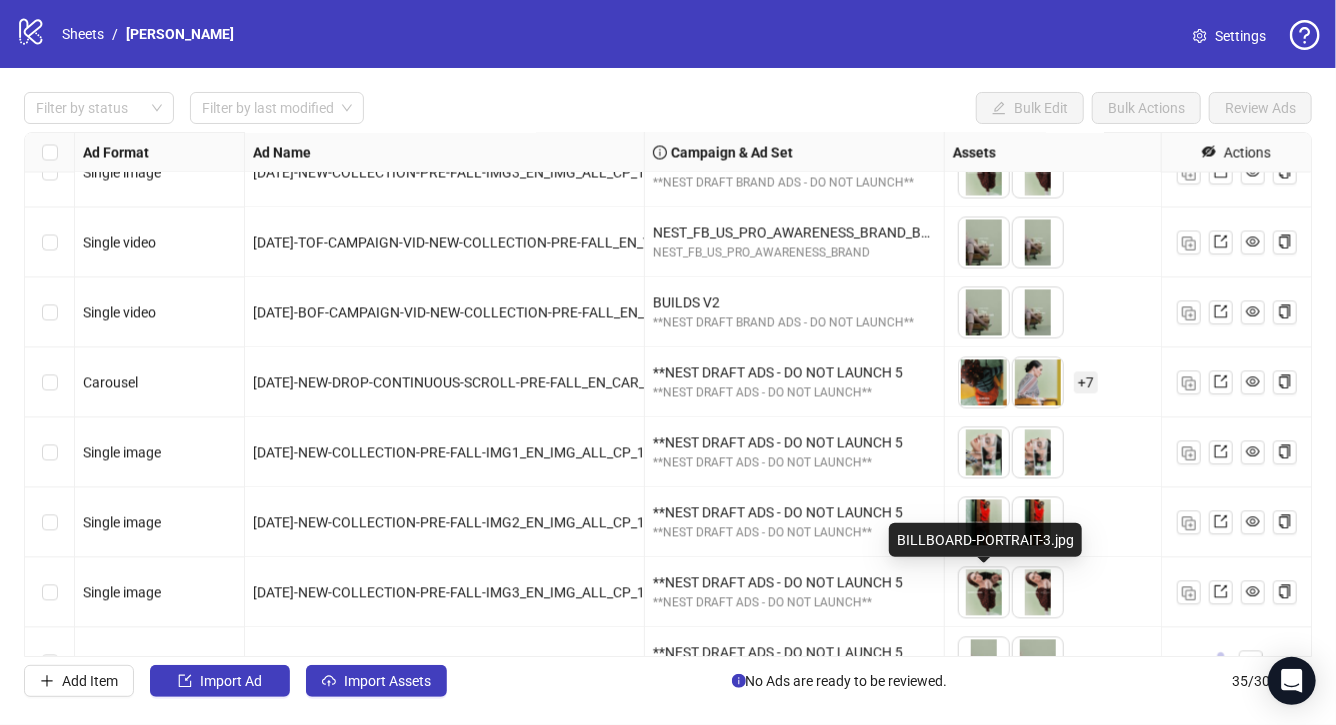 scroll, scrollTop: 1966, scrollLeft: 0, axis: vertical 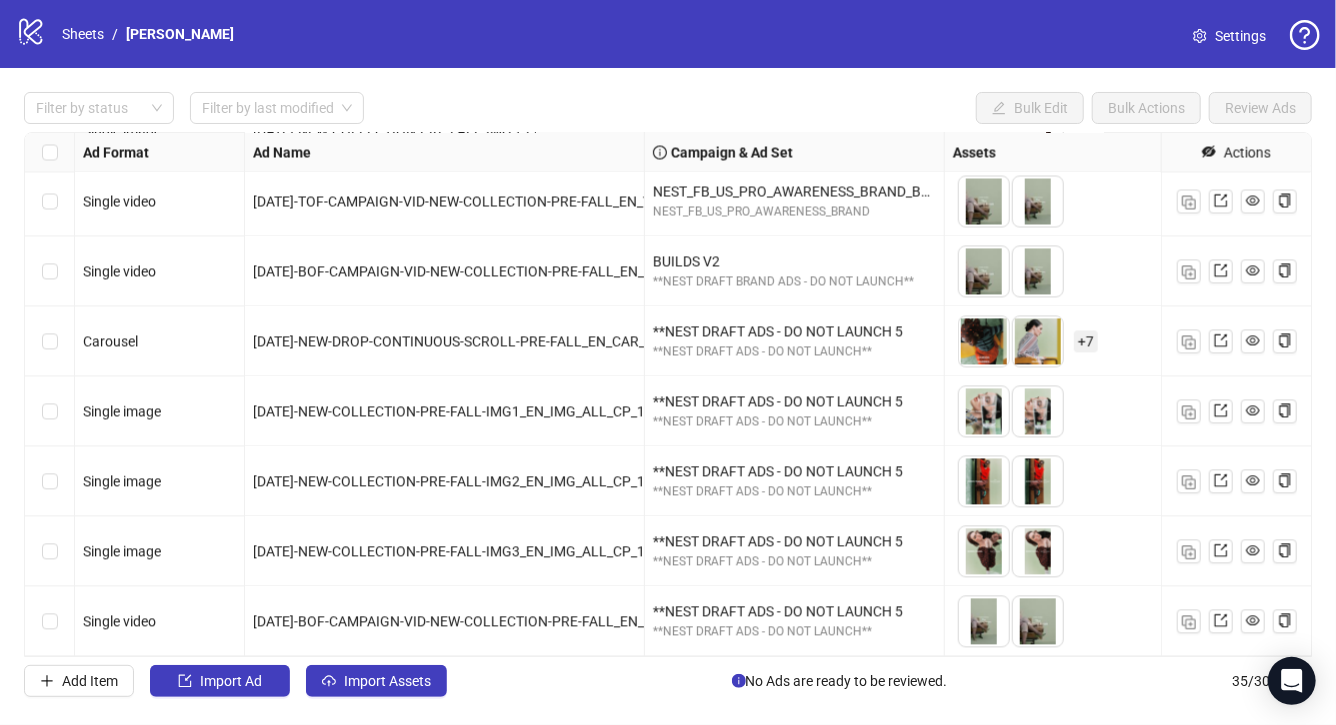 drag, startPoint x: 985, startPoint y: 615, endPoint x: 1040, endPoint y: 617, distance: 55.03635 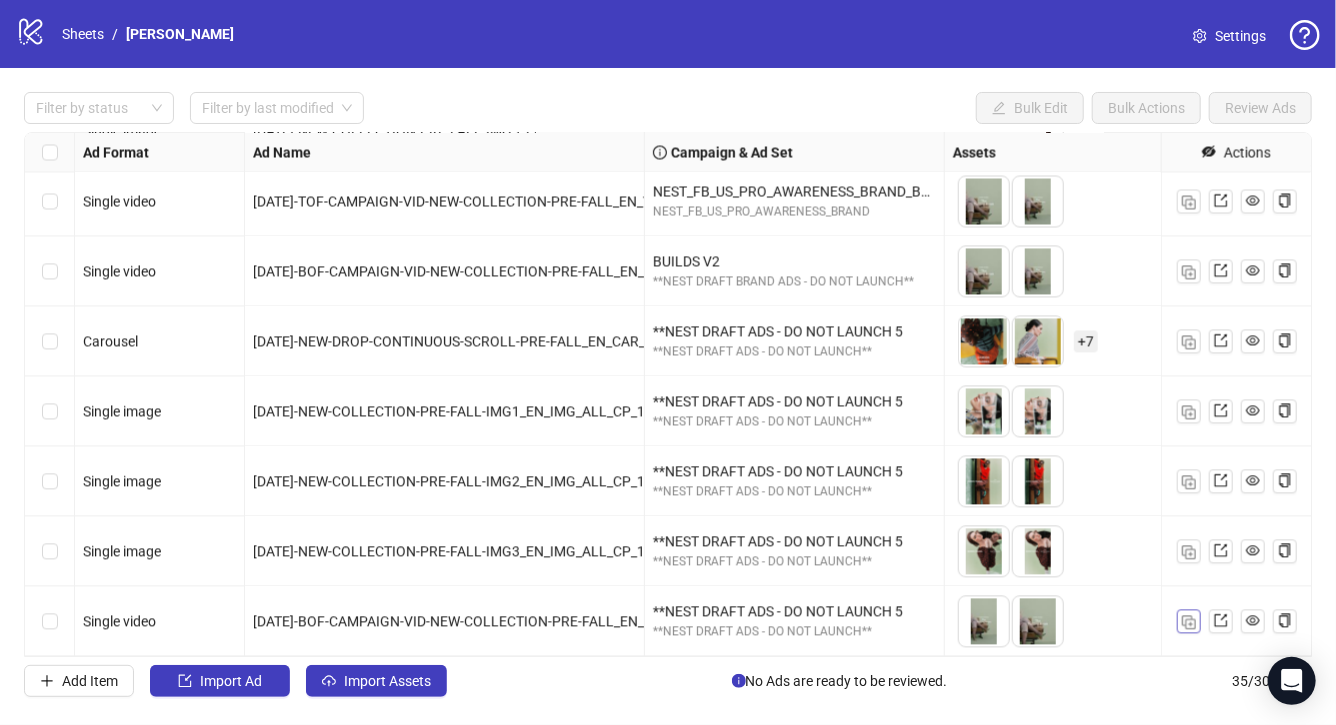 click at bounding box center [1189, 623] 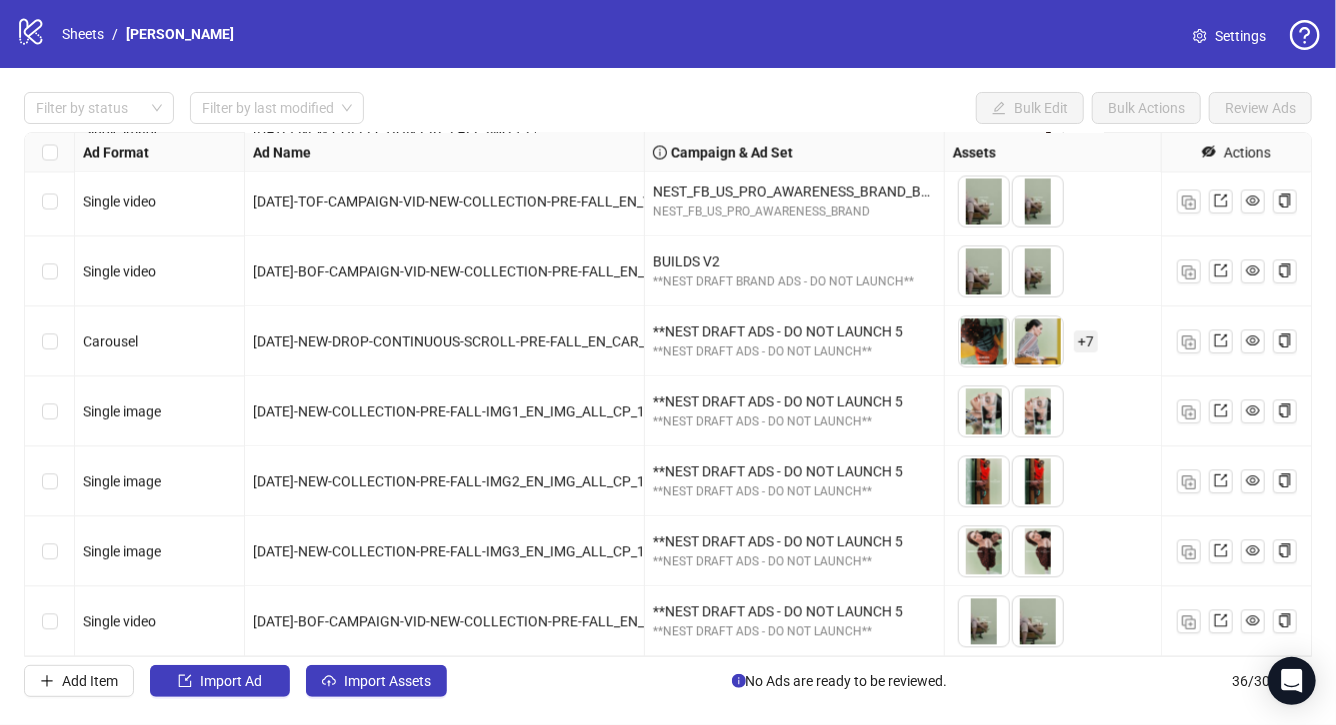 scroll, scrollTop: 2036, scrollLeft: 0, axis: vertical 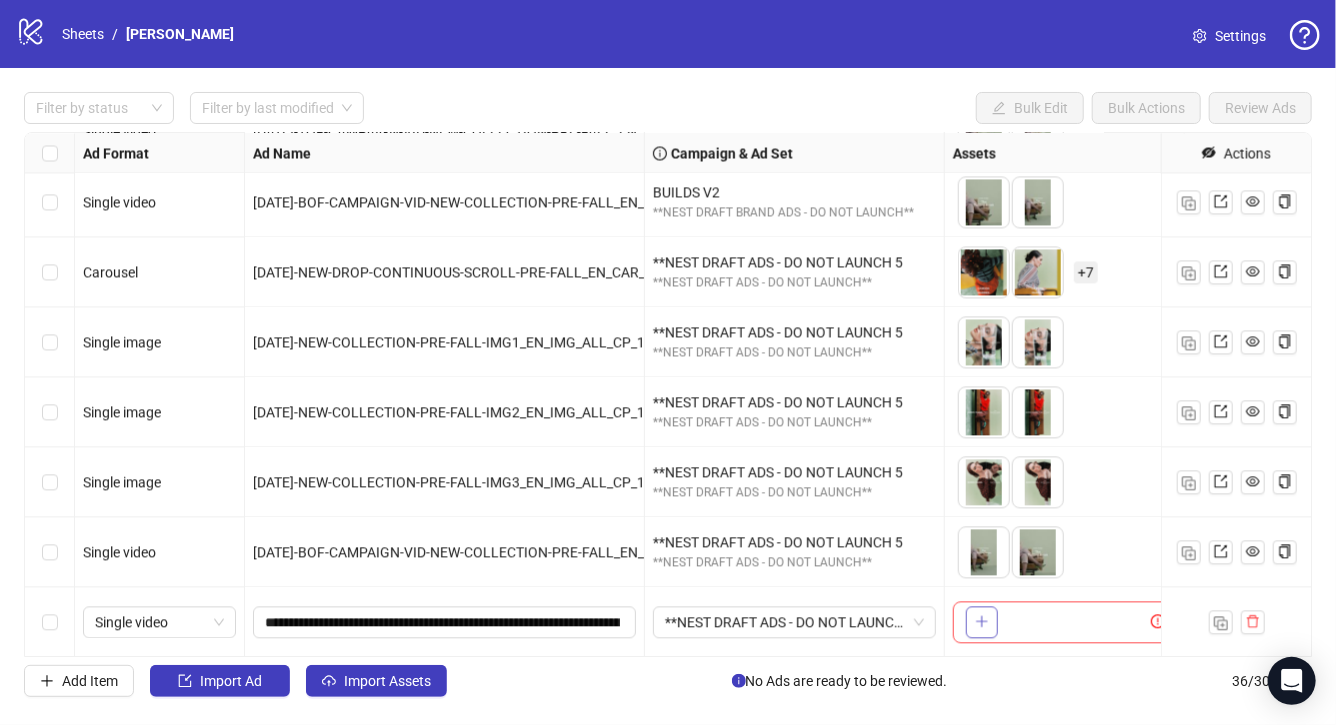 click 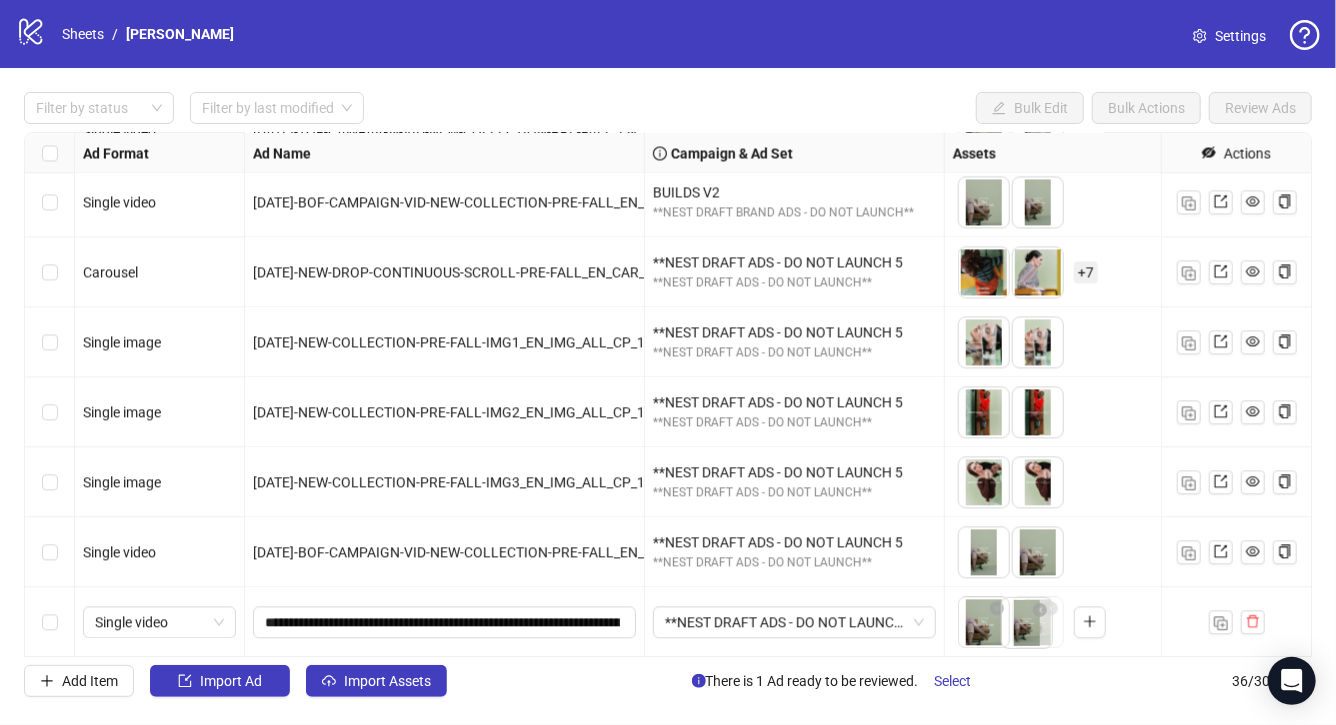 drag, startPoint x: 995, startPoint y: 630, endPoint x: 1038, endPoint y: 632, distance: 43.046486 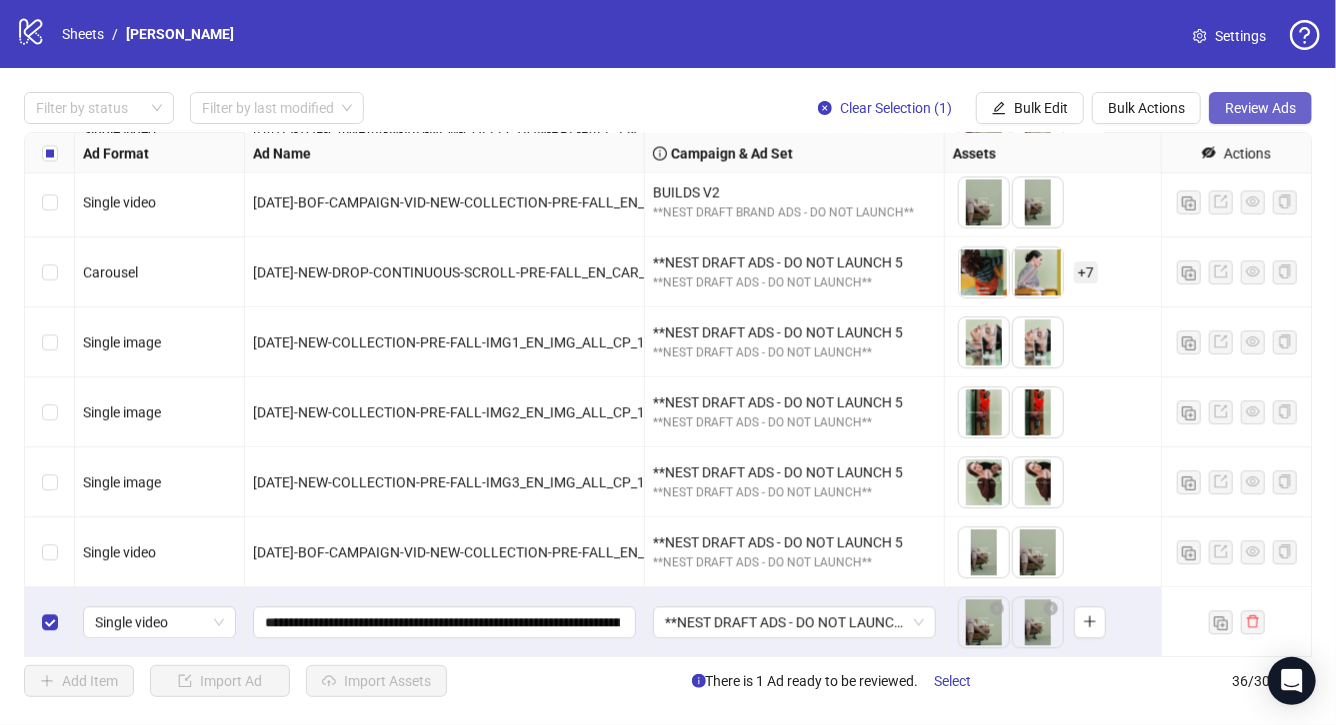 click on "Review Ads" at bounding box center (1260, 108) 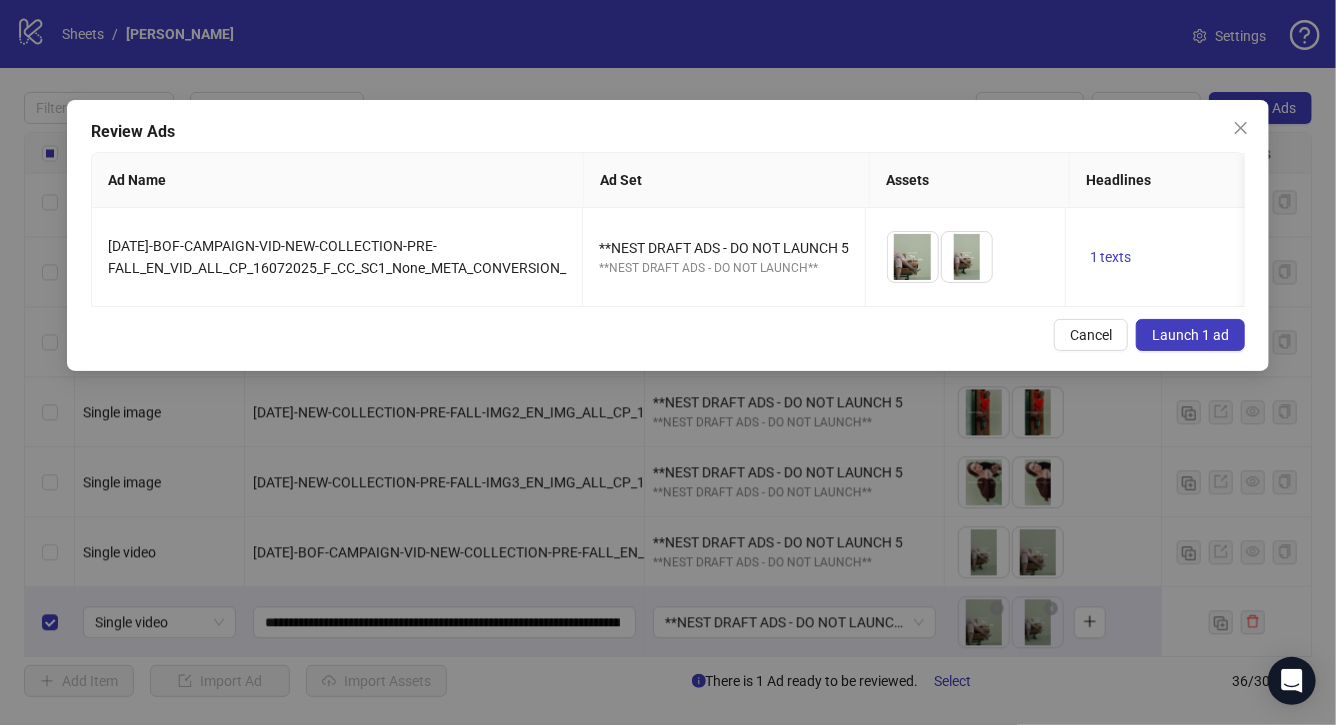 click on "Launch 1 ad" at bounding box center [1190, 335] 